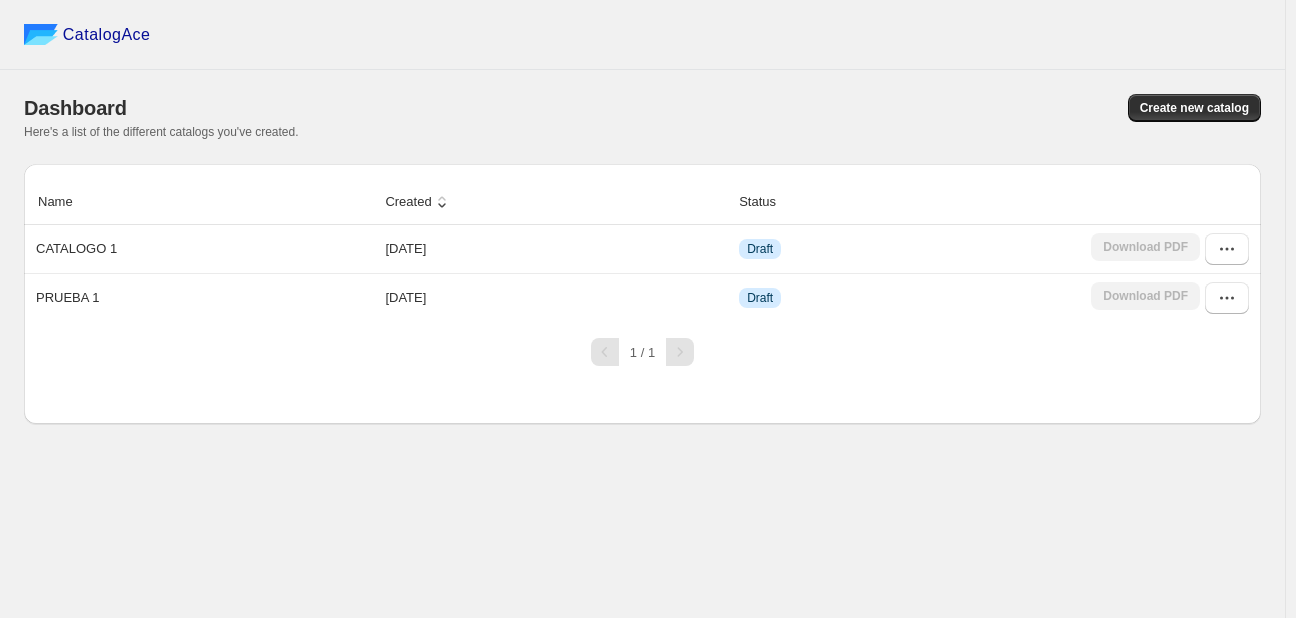 scroll, scrollTop: 0, scrollLeft: 0, axis: both 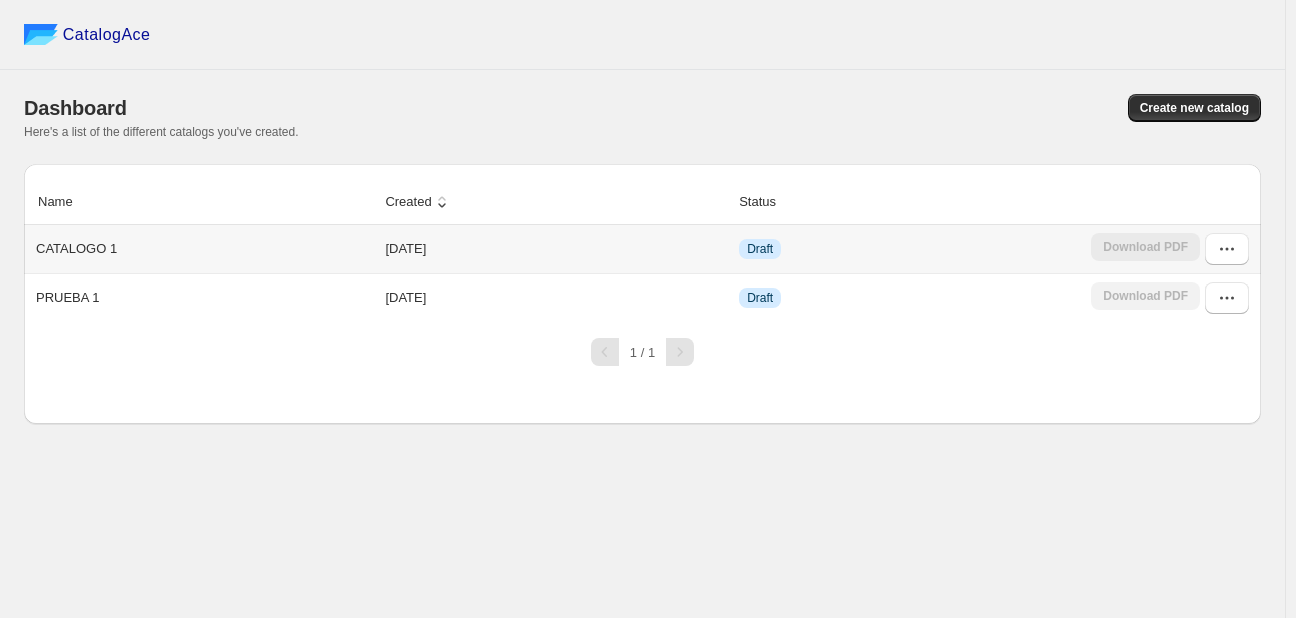 click on "Draft" at bounding box center (909, 249) 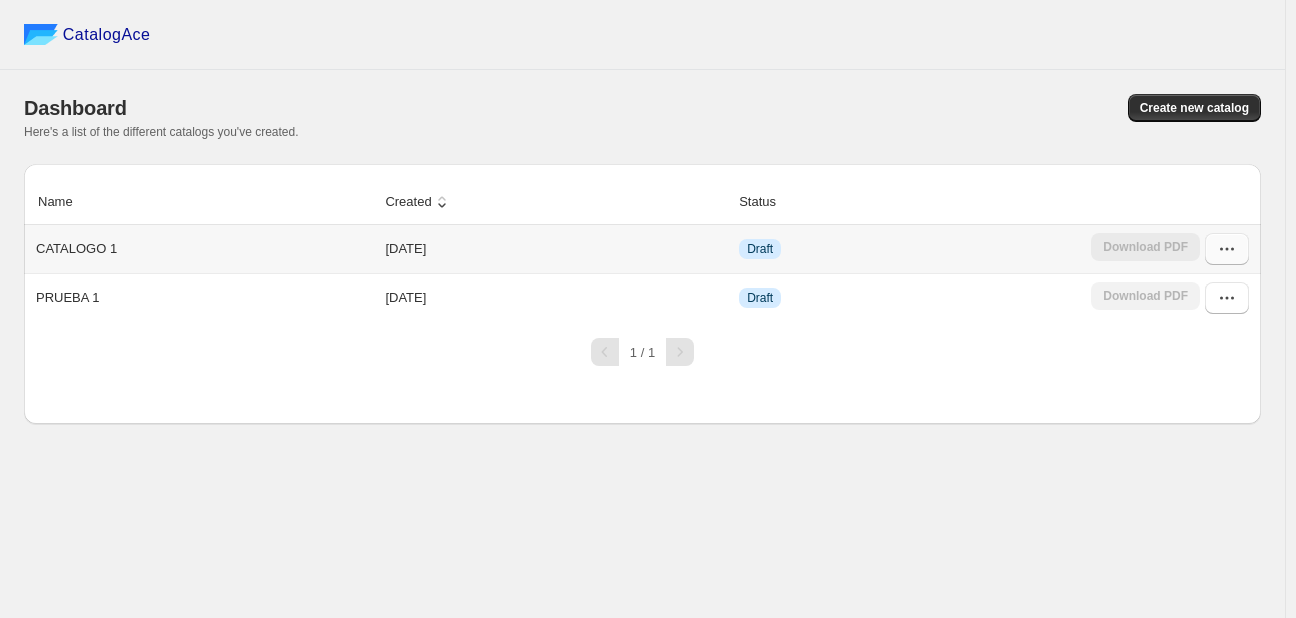 click 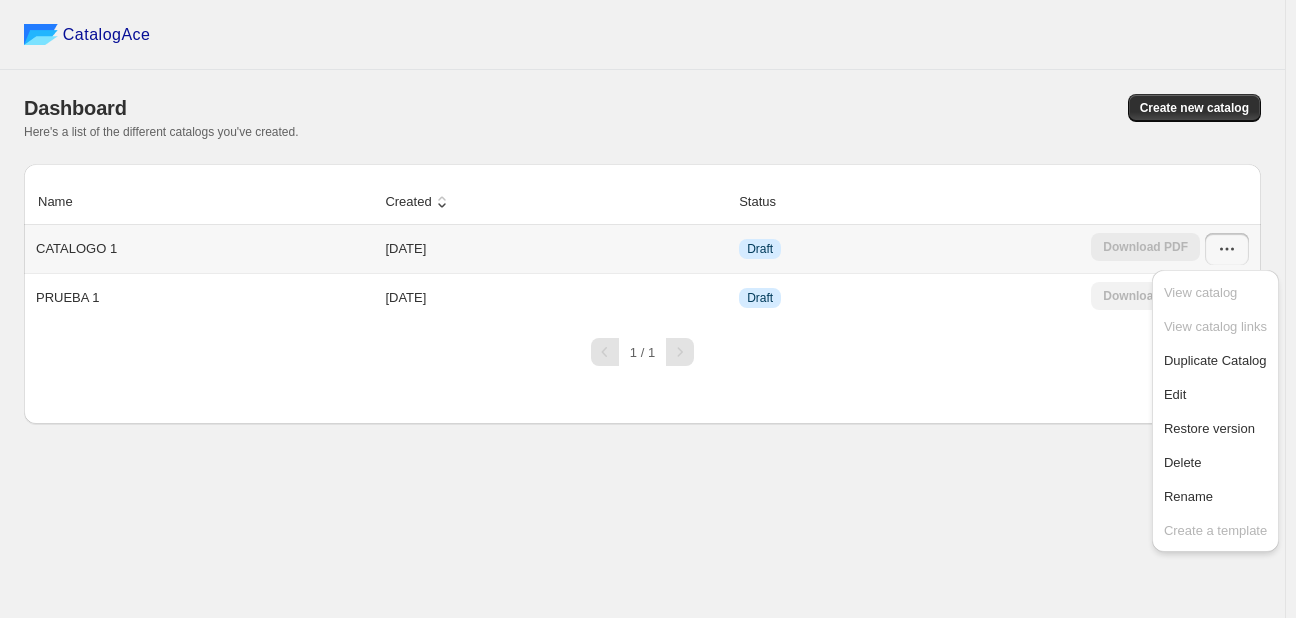 click on "[DATE]" at bounding box center (556, 249) 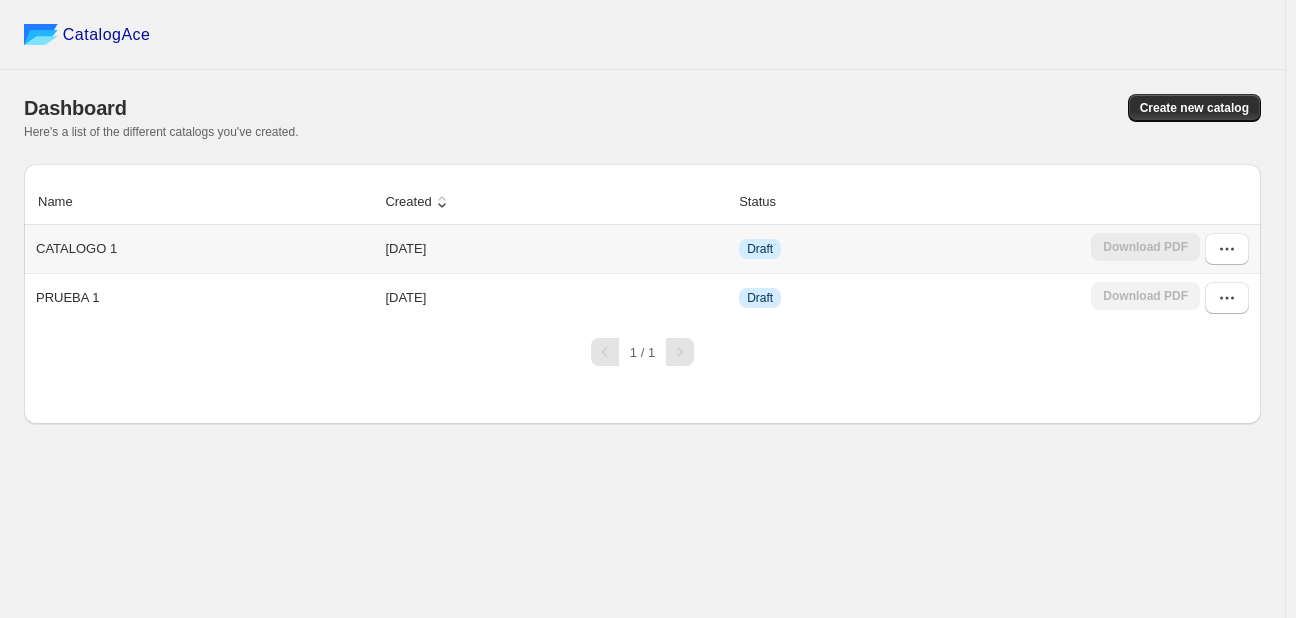 click on "[DATE]" at bounding box center (556, 249) 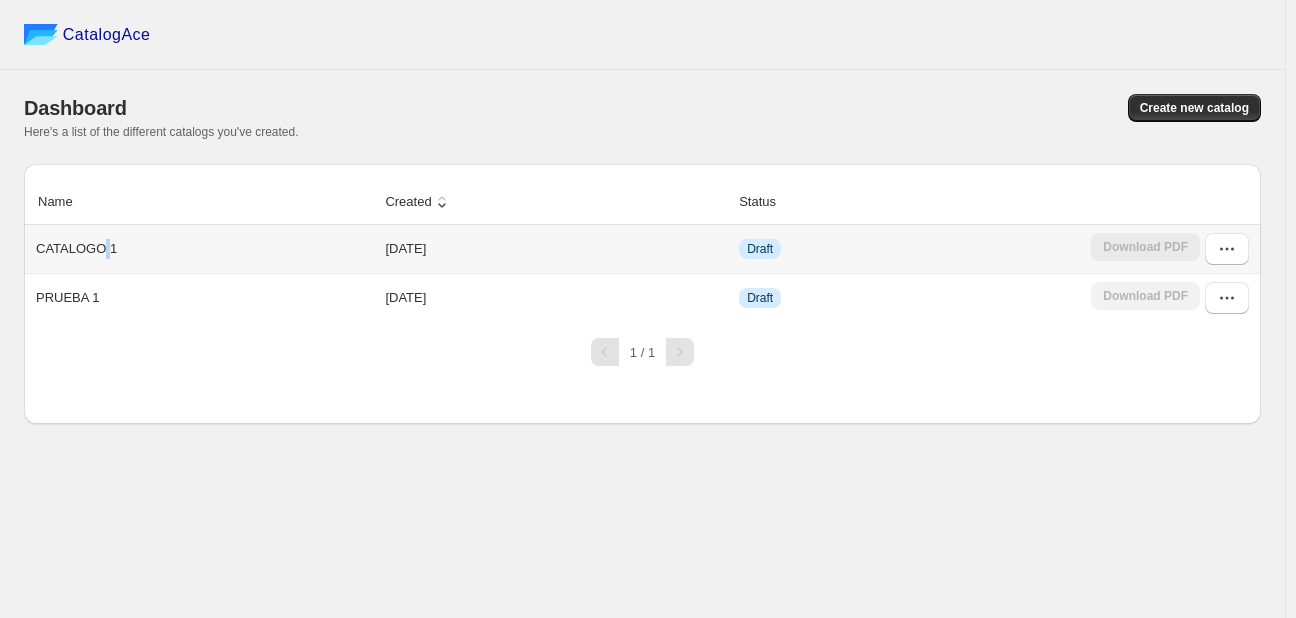 click on "CATALOGO 1" at bounding box center [76, 249] 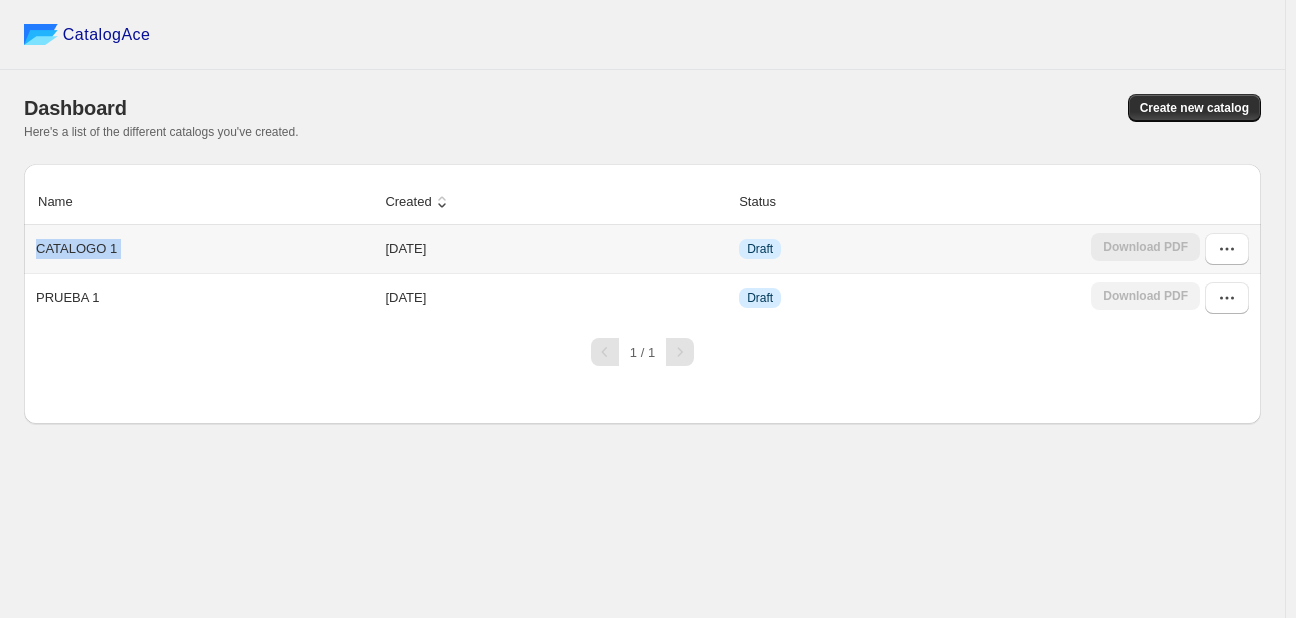 click on "CATALOGO 1" at bounding box center [76, 249] 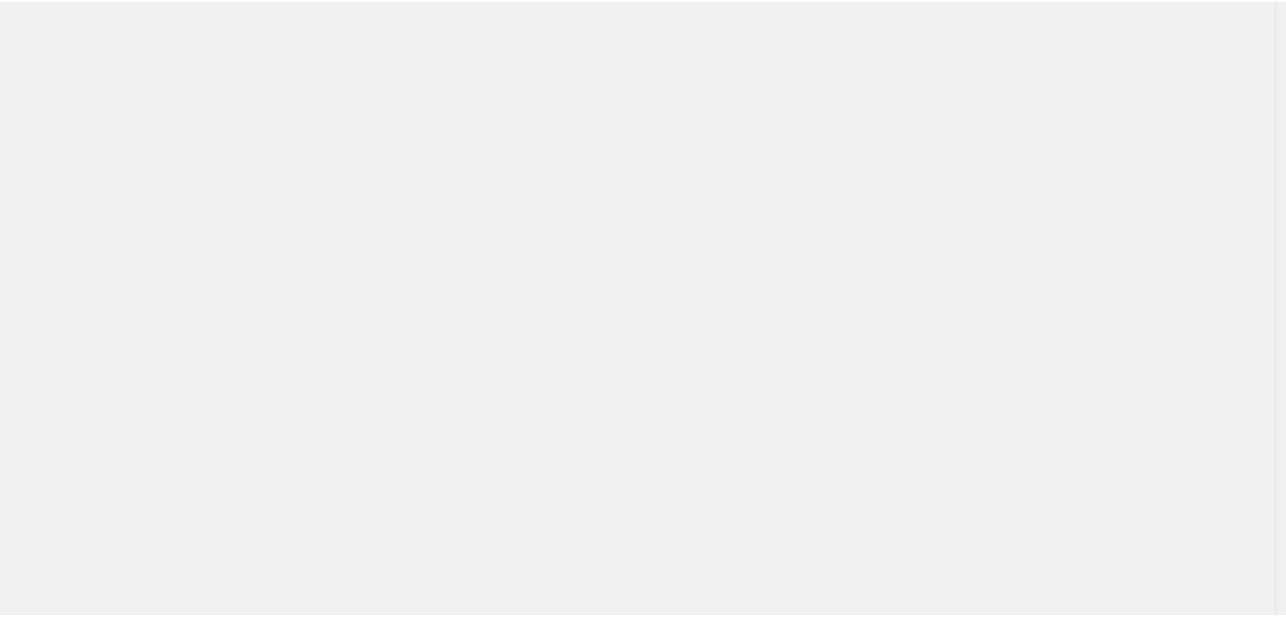 scroll, scrollTop: 0, scrollLeft: 0, axis: both 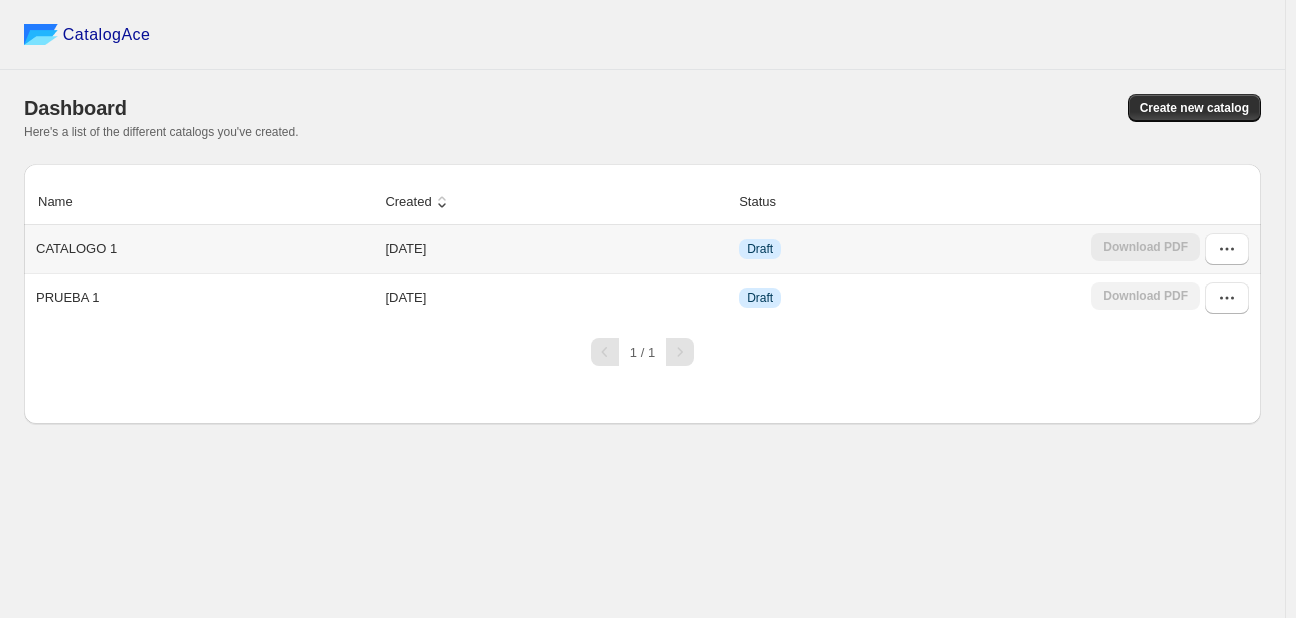 click on "[DATE]" at bounding box center [556, 249] 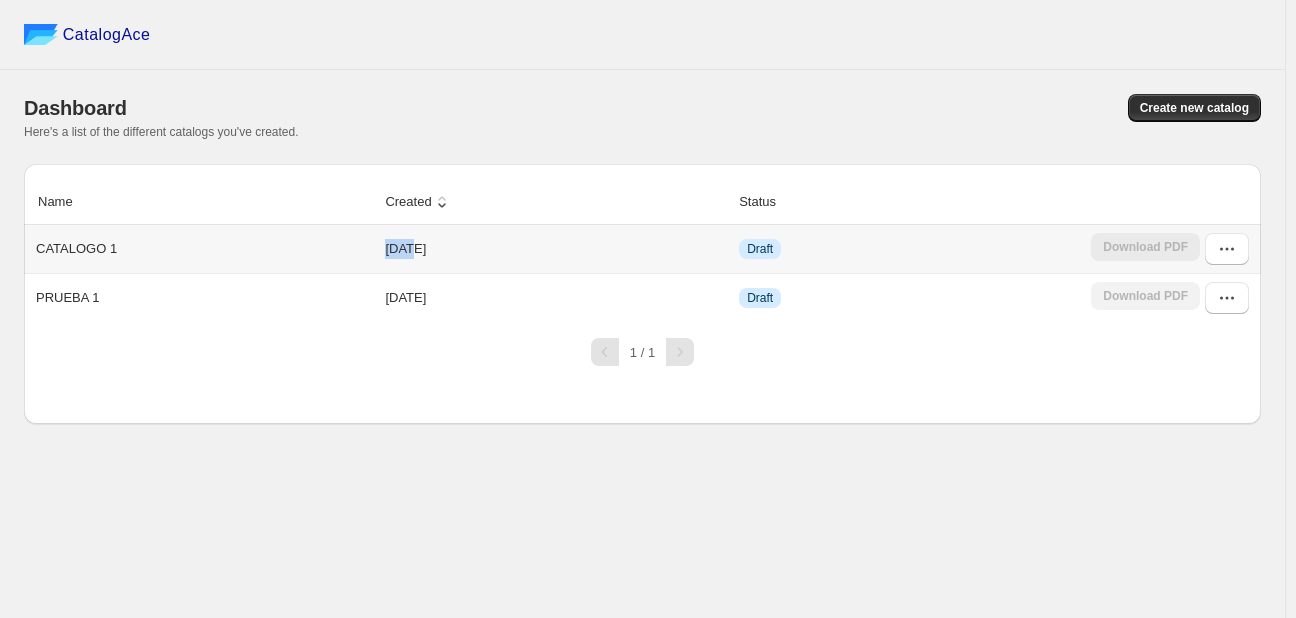 click on "[DATE]" at bounding box center [556, 249] 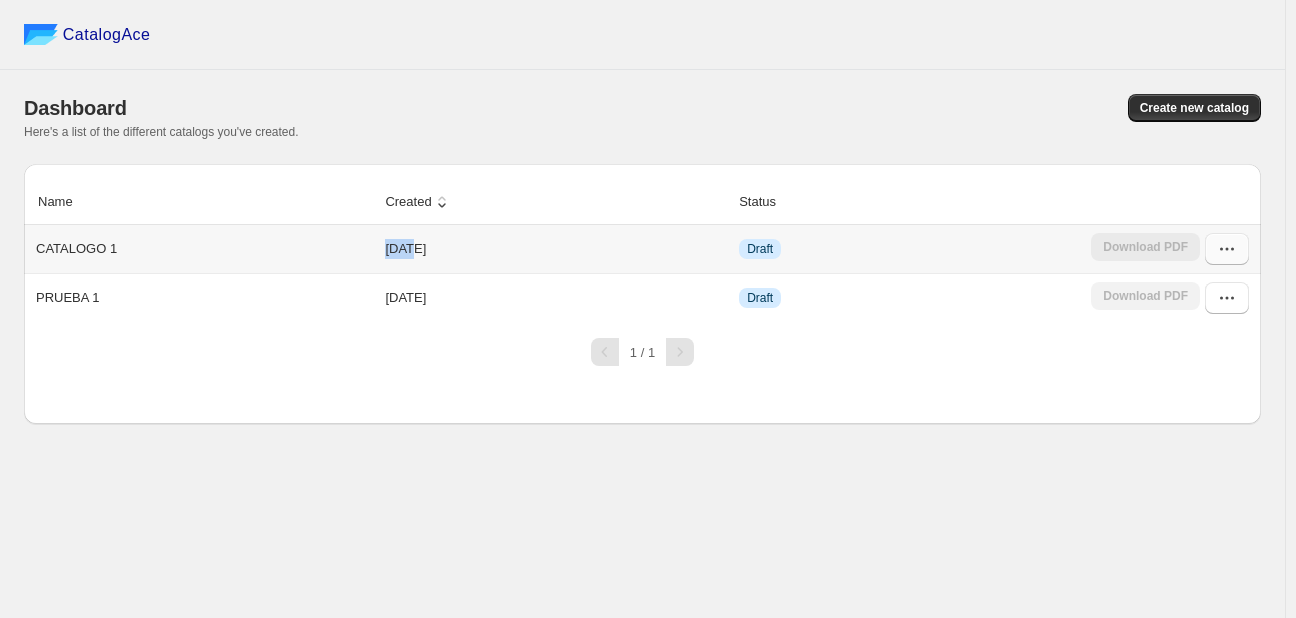 click at bounding box center (1227, 249) 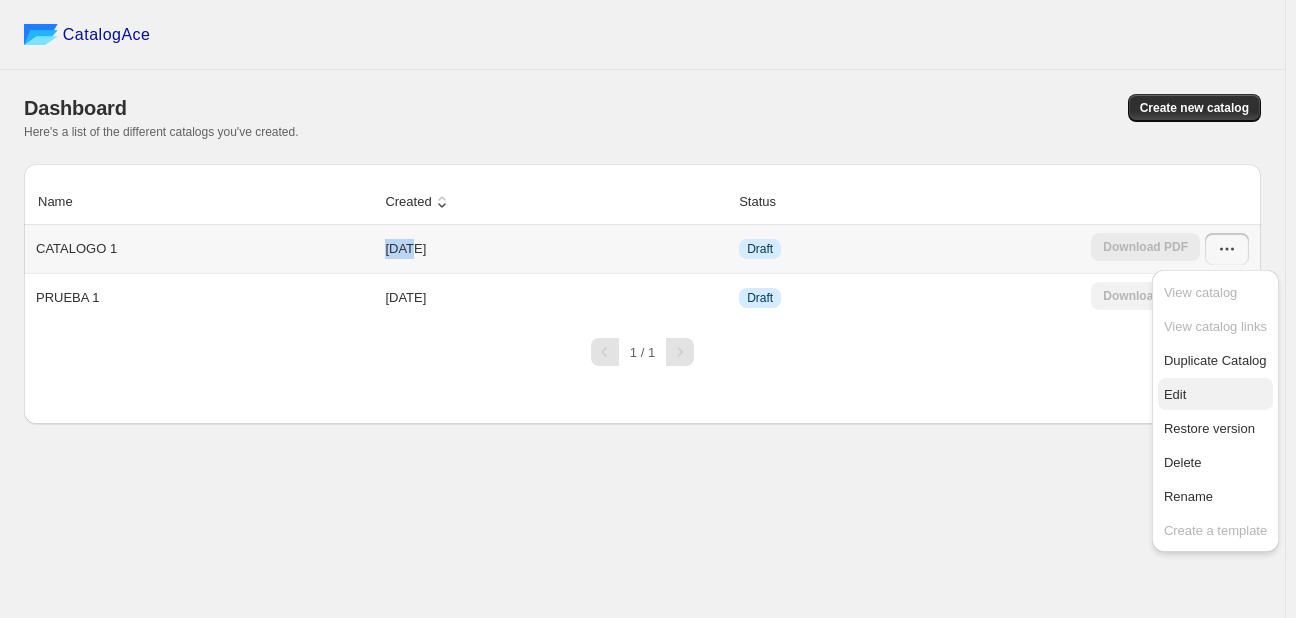 click on "Edit" at bounding box center [1215, 395] 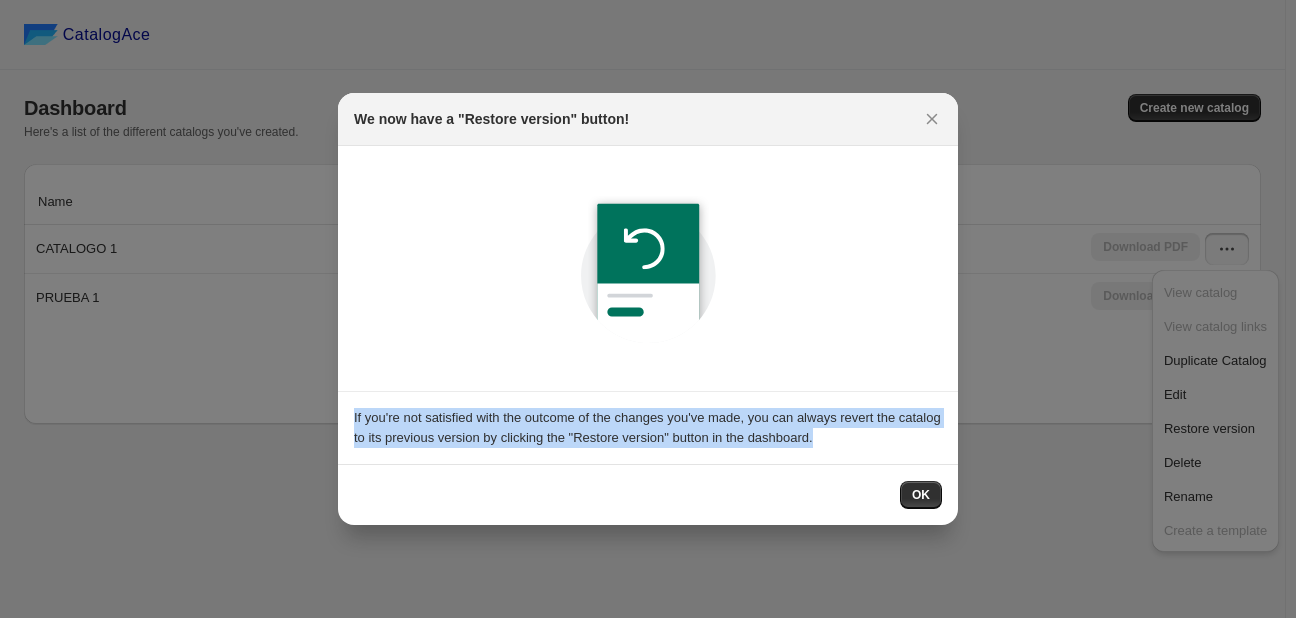 drag, startPoint x: 907, startPoint y: 436, endPoint x: 345, endPoint y: 406, distance: 562.8002 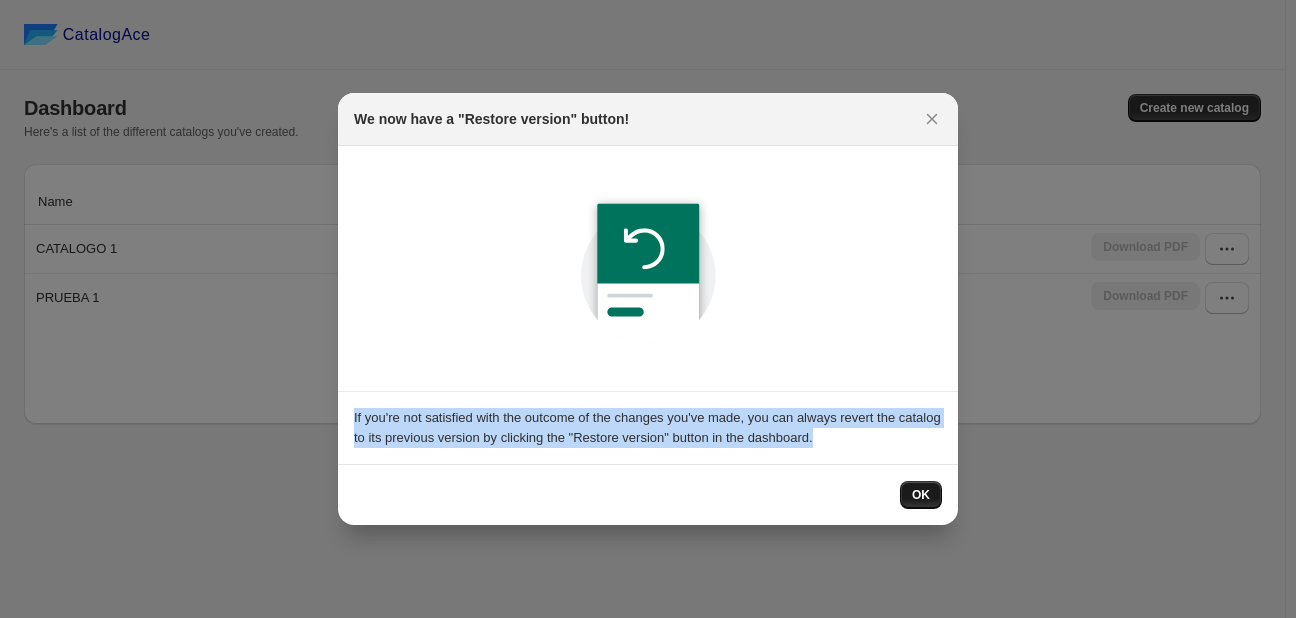 click on "OK" at bounding box center (921, 495) 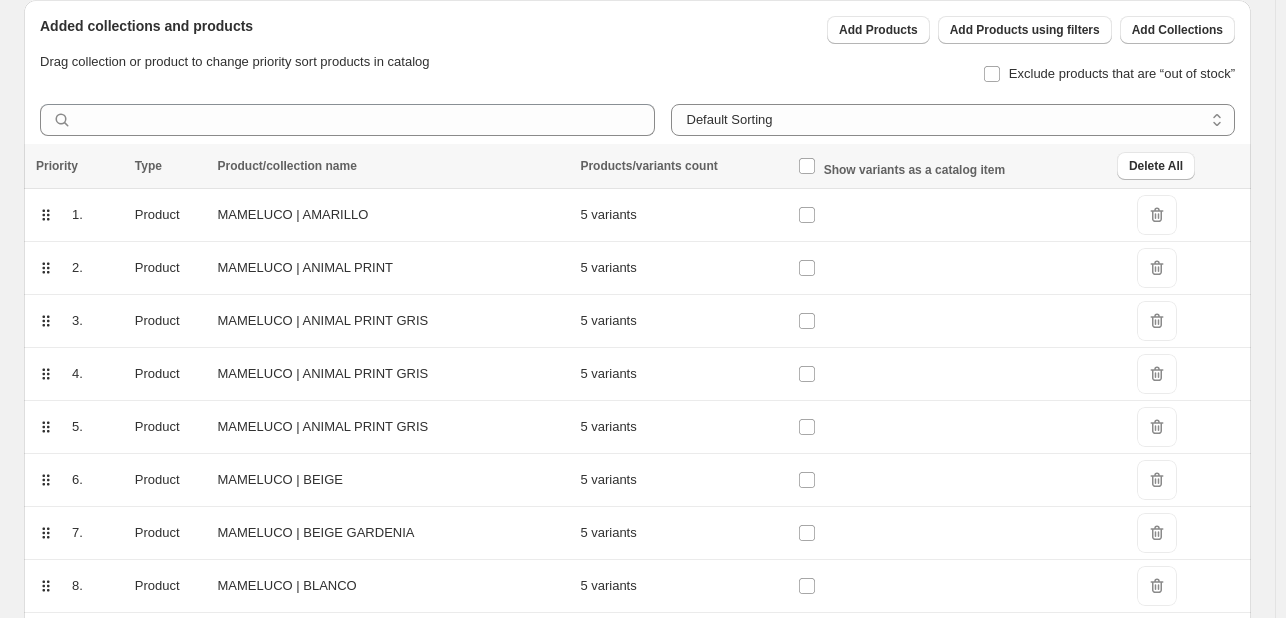 scroll, scrollTop: 178, scrollLeft: 0, axis: vertical 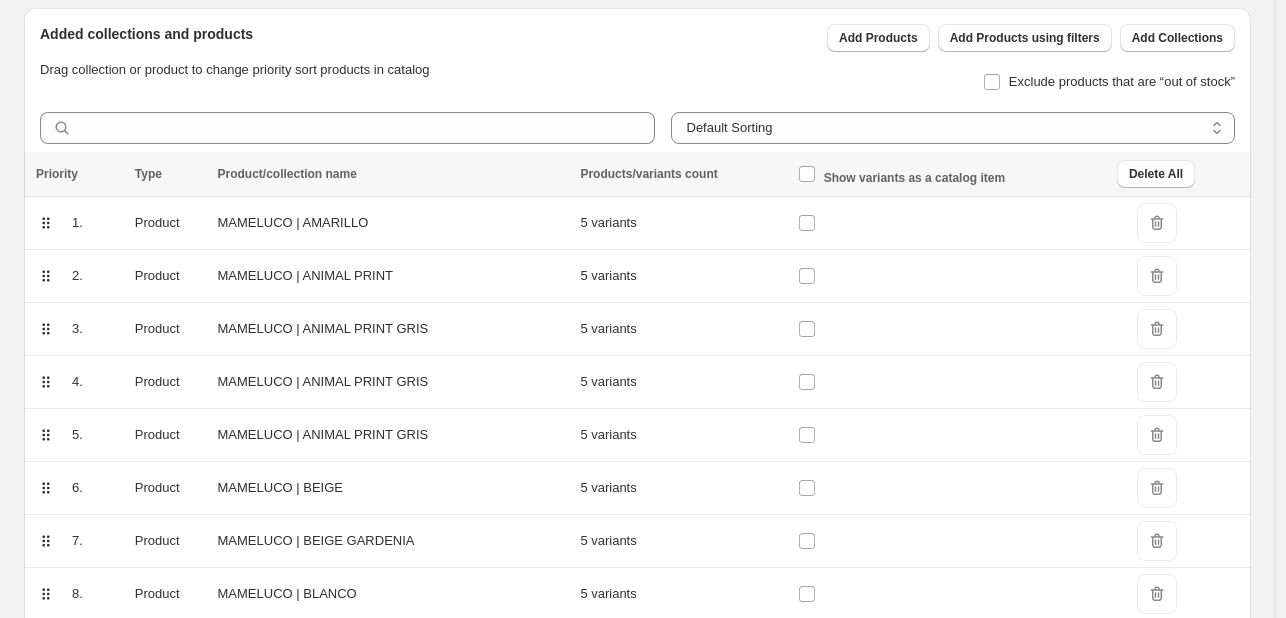 click on "Show variants as a catalog item" at bounding box center (901, 178) 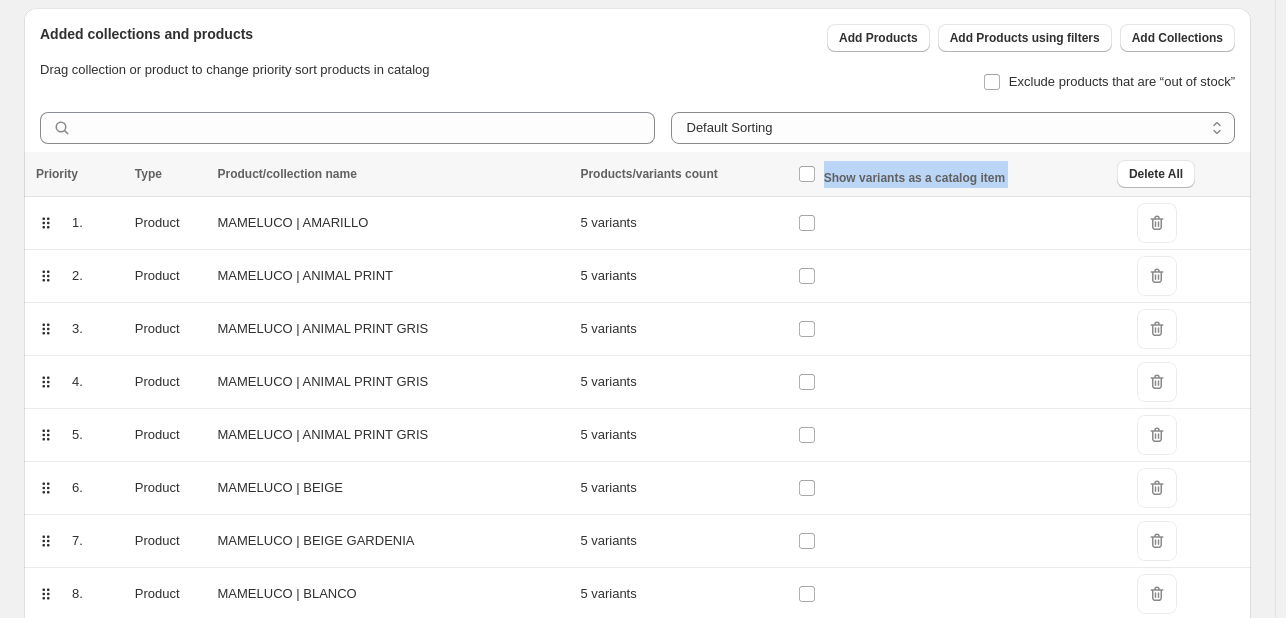 click on "Show variants as a catalog item" at bounding box center [901, 178] 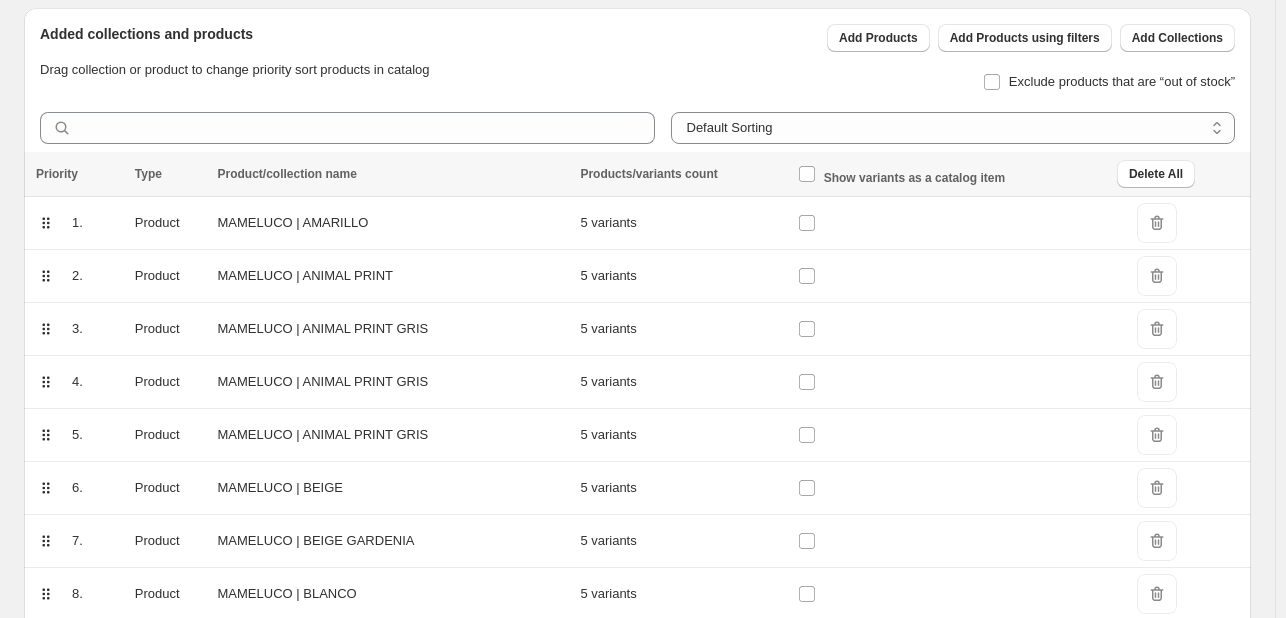 click on "Products/variants count" at bounding box center (682, 174) 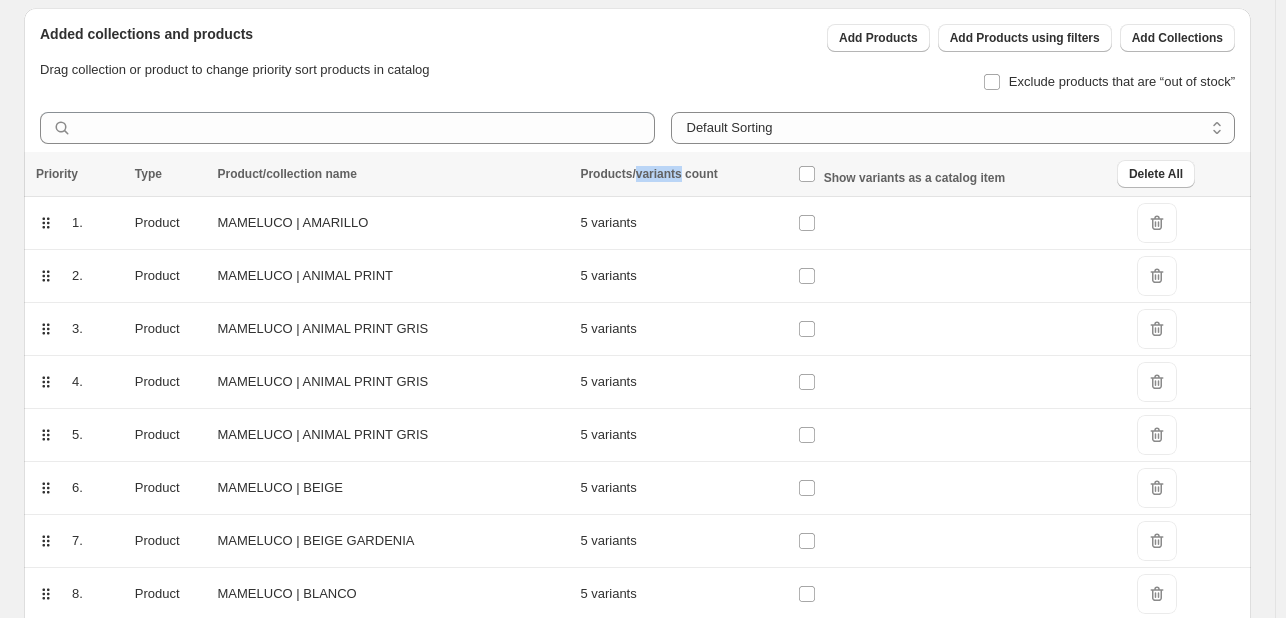 click on "Products/variants count" at bounding box center (682, 174) 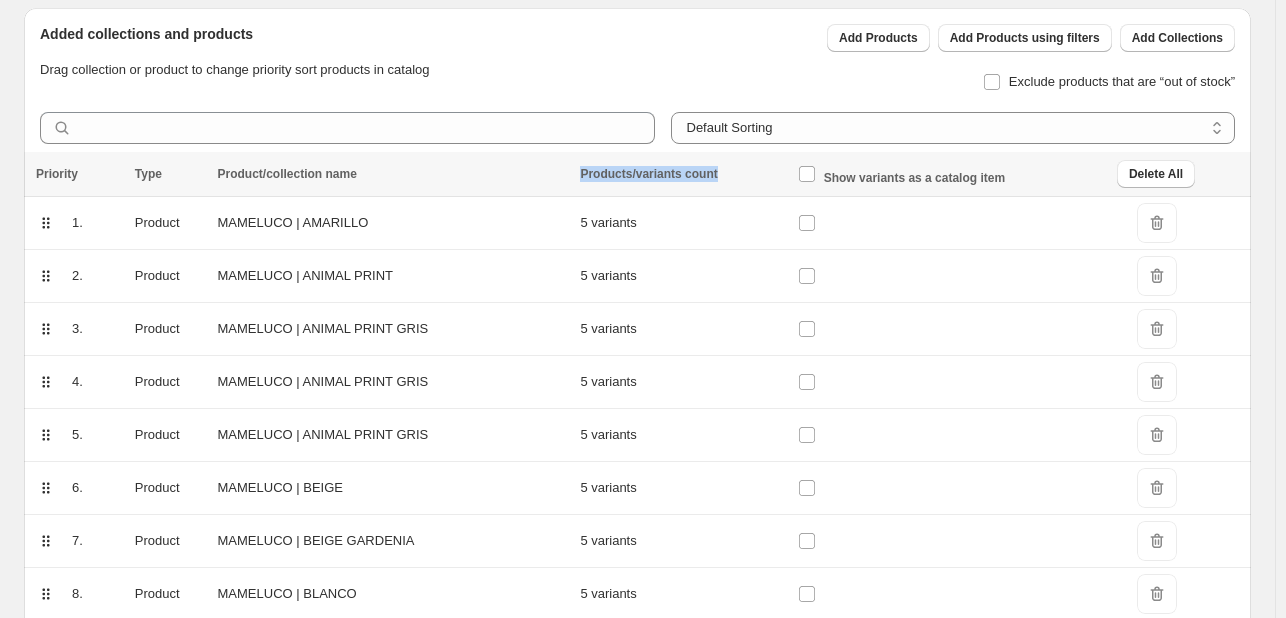 click on "Products/variants count" at bounding box center (682, 174) 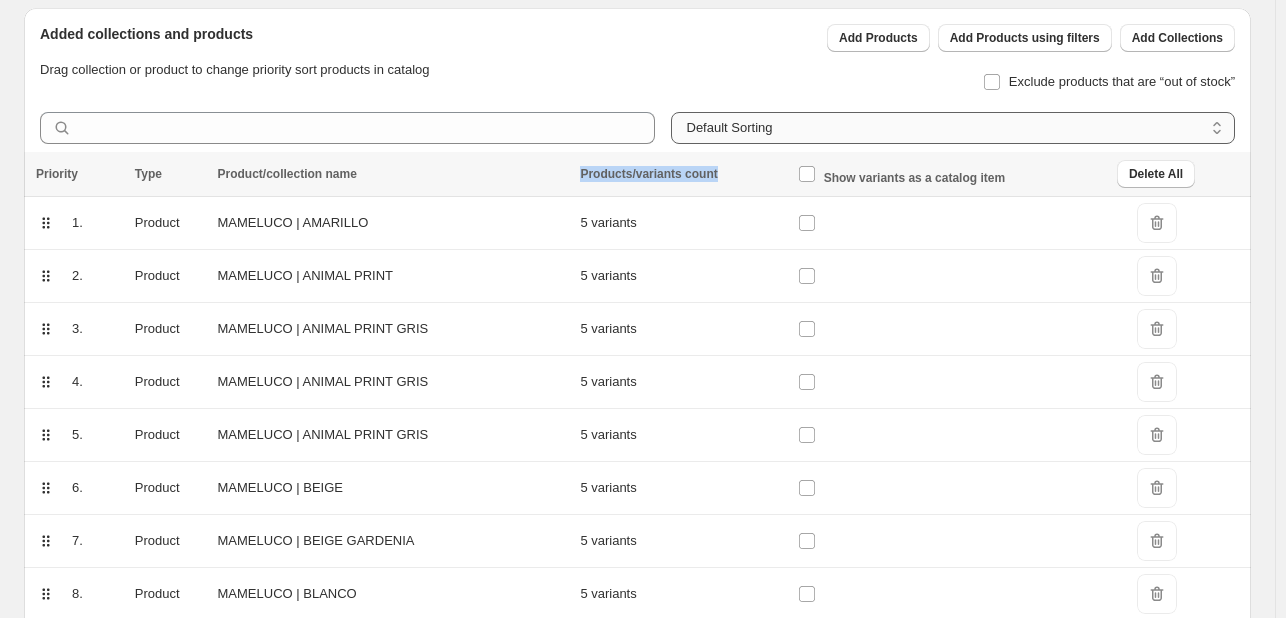 click on "**********" at bounding box center [953, 128] 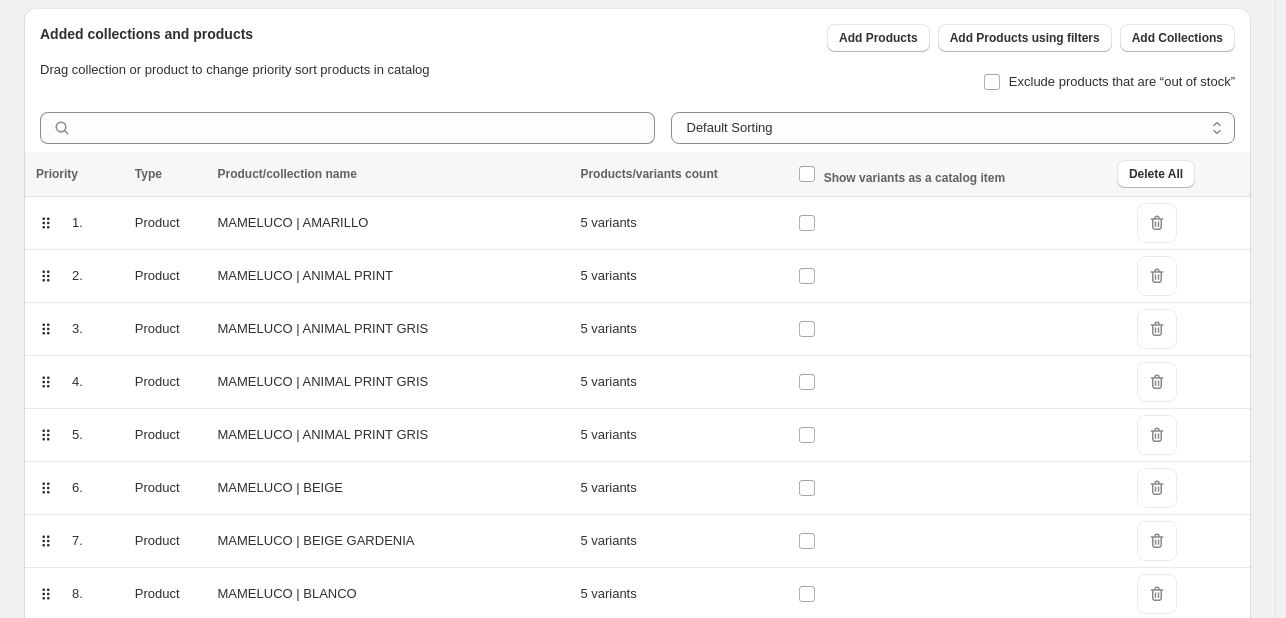 drag, startPoint x: 706, startPoint y: 117, endPoint x: 679, endPoint y: 97, distance: 33.600594 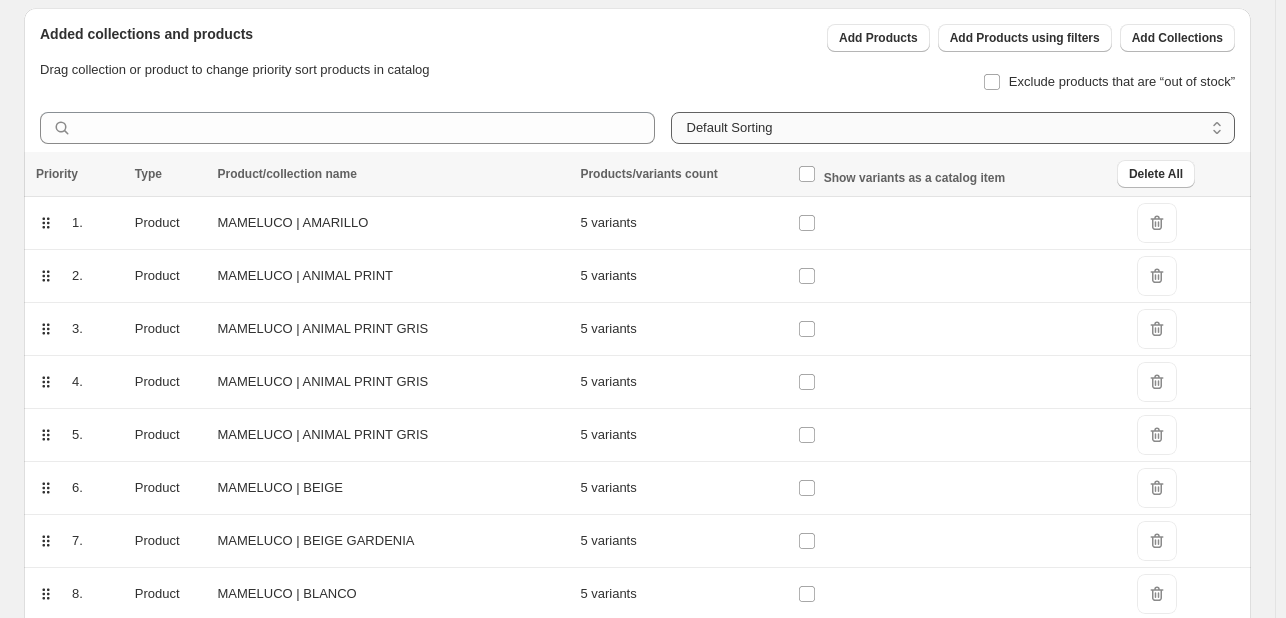 click on "**********" at bounding box center [953, 128] 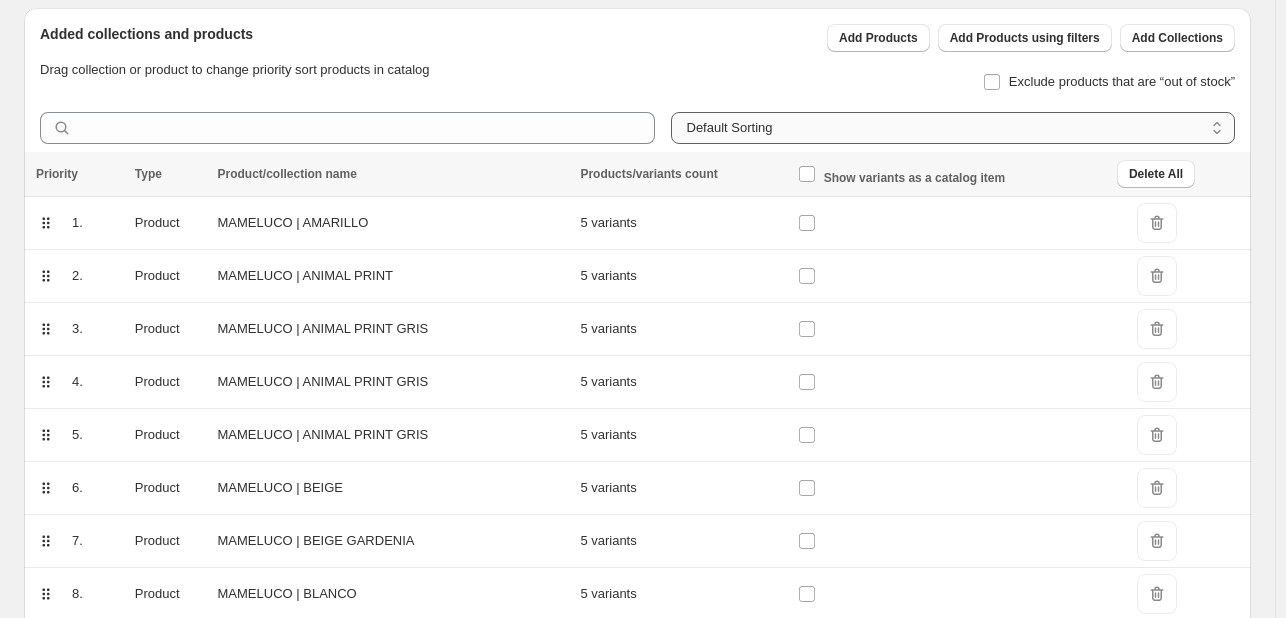 click on "**********" at bounding box center (953, 128) 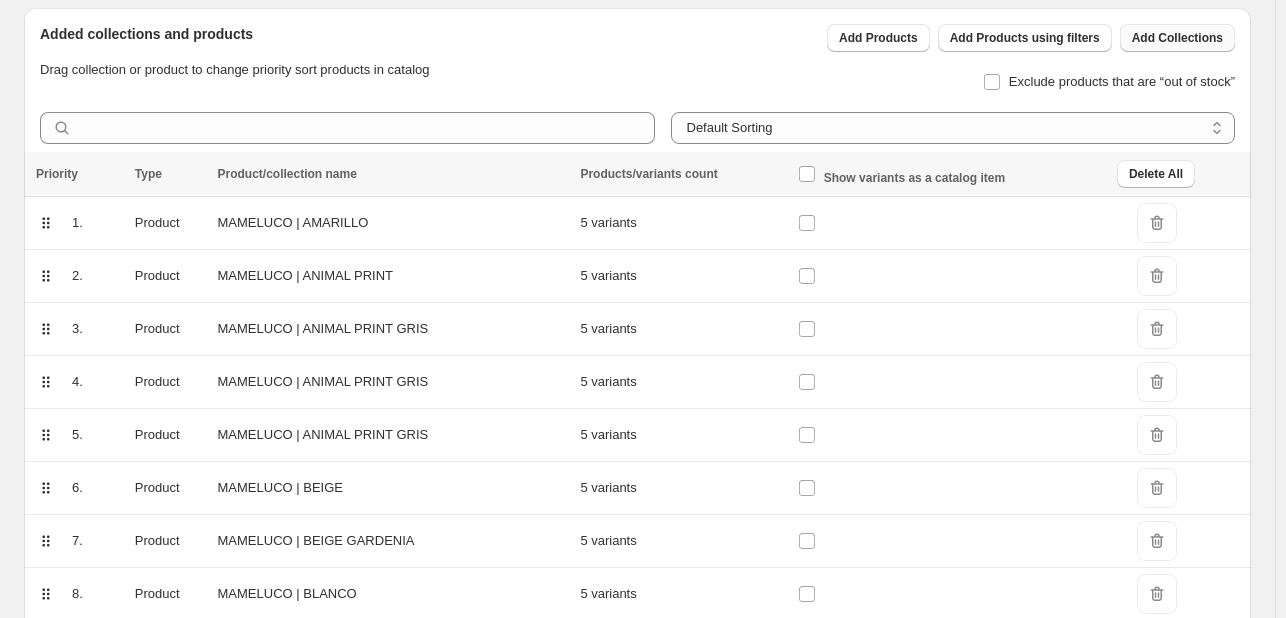 click on "Add Collections" at bounding box center (1177, 38) 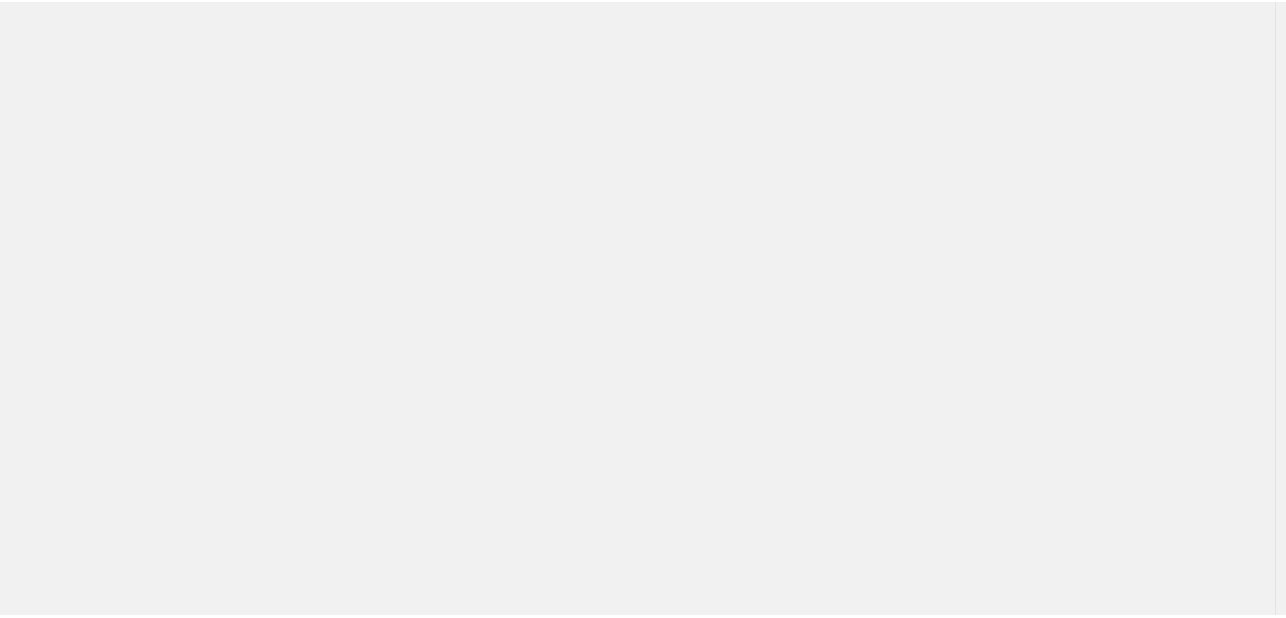 scroll, scrollTop: 0, scrollLeft: 0, axis: both 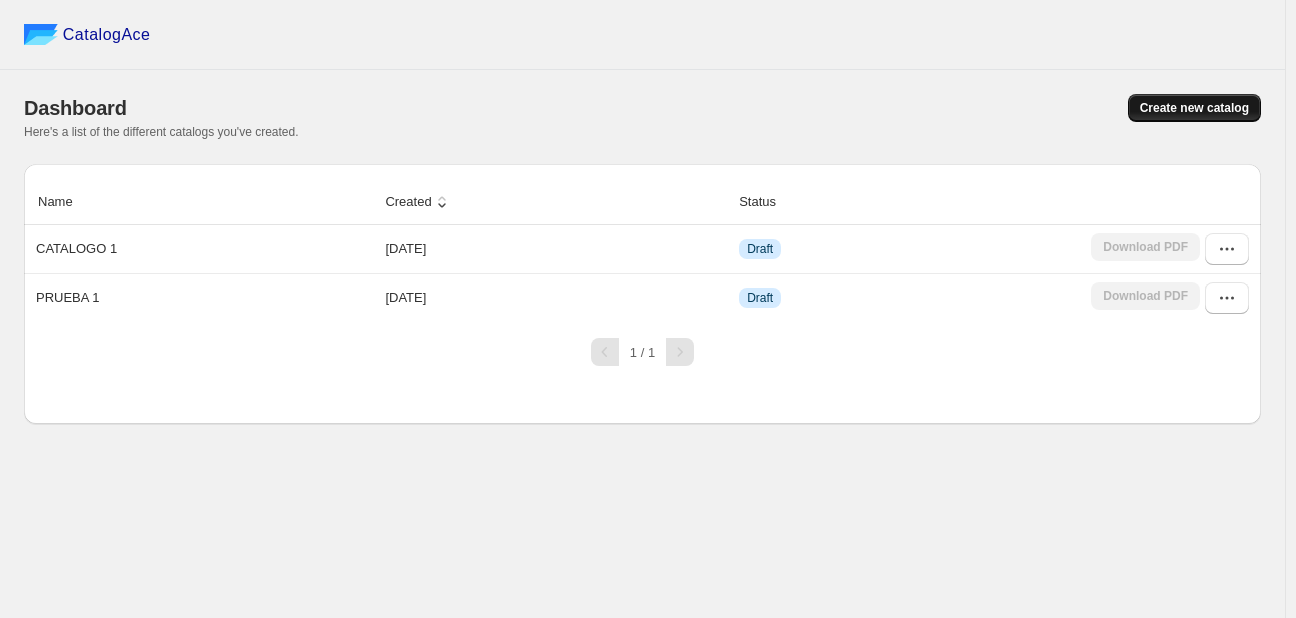 click on "Create new catalog" at bounding box center (1194, 108) 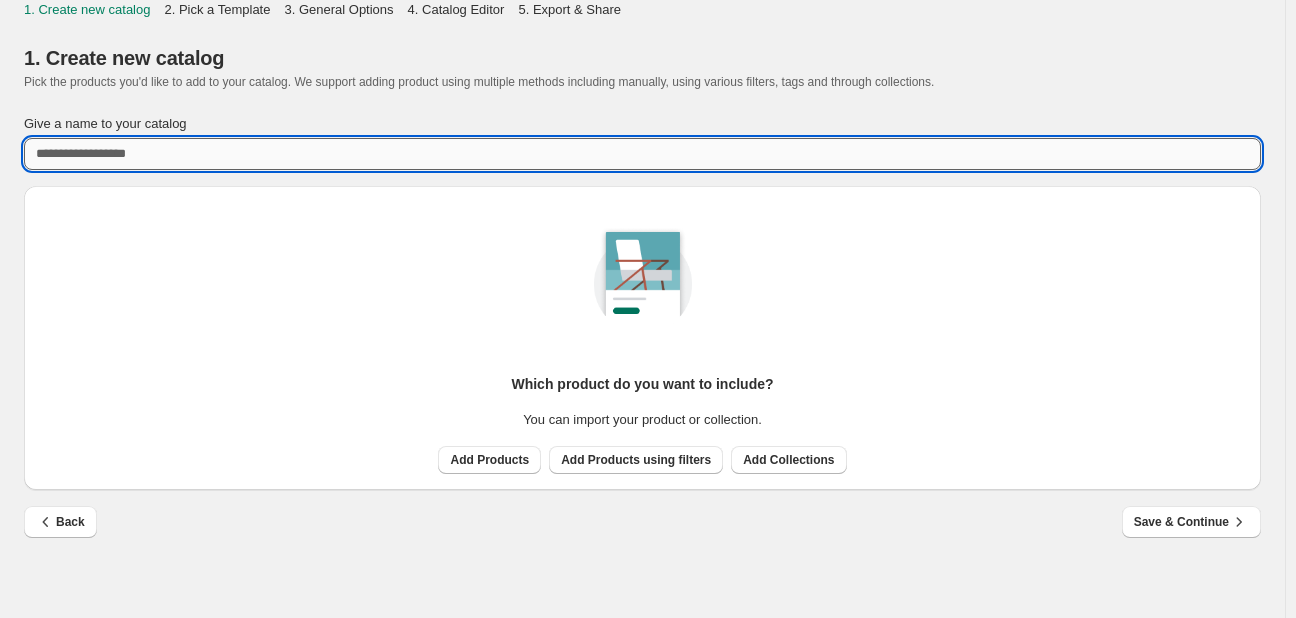 click on "Give a name to your catalog" at bounding box center (642, 154) 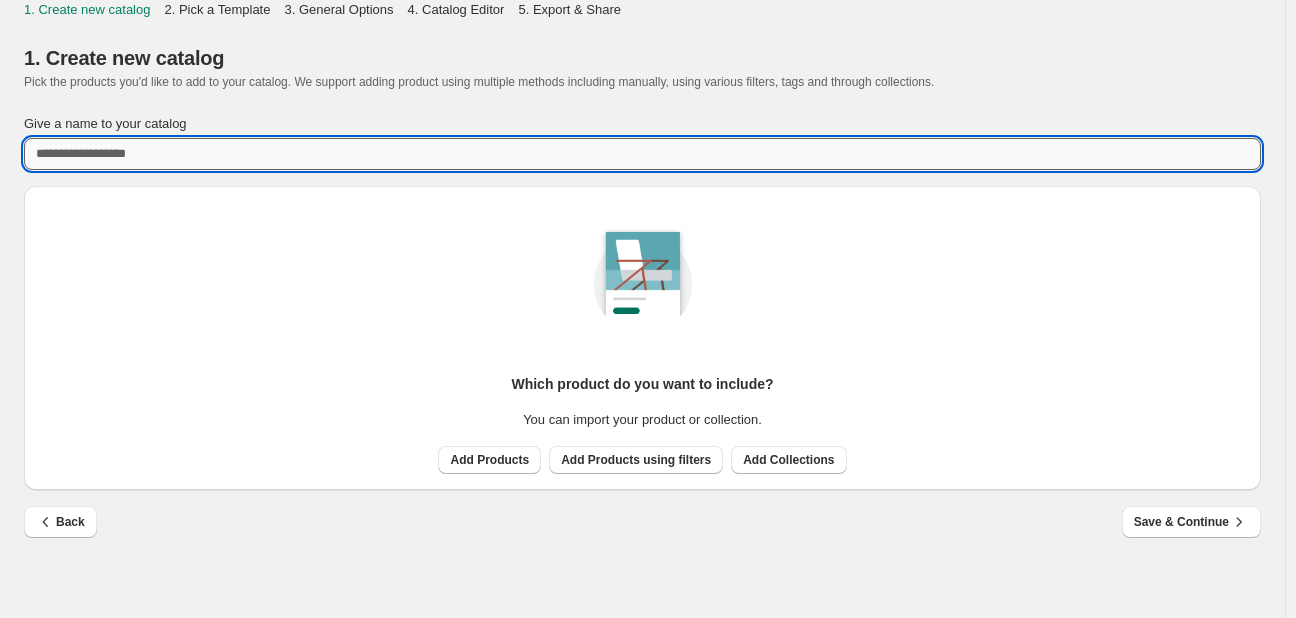 type 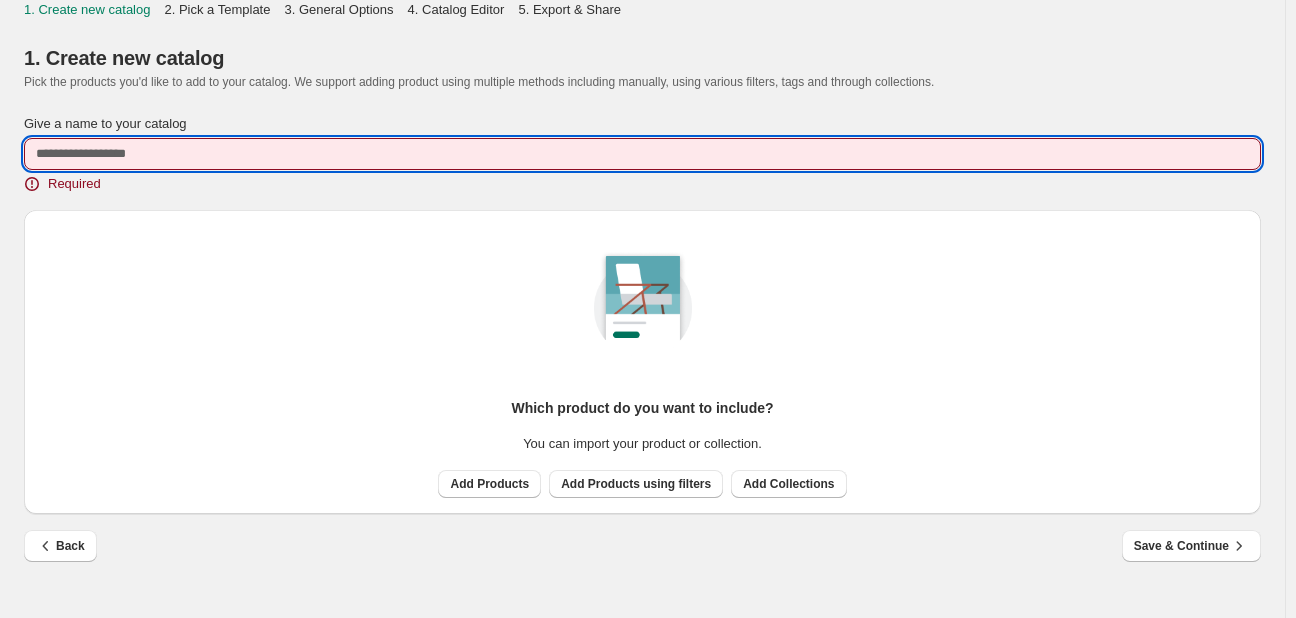 click on "Give a name to your catalog" at bounding box center (642, 154) 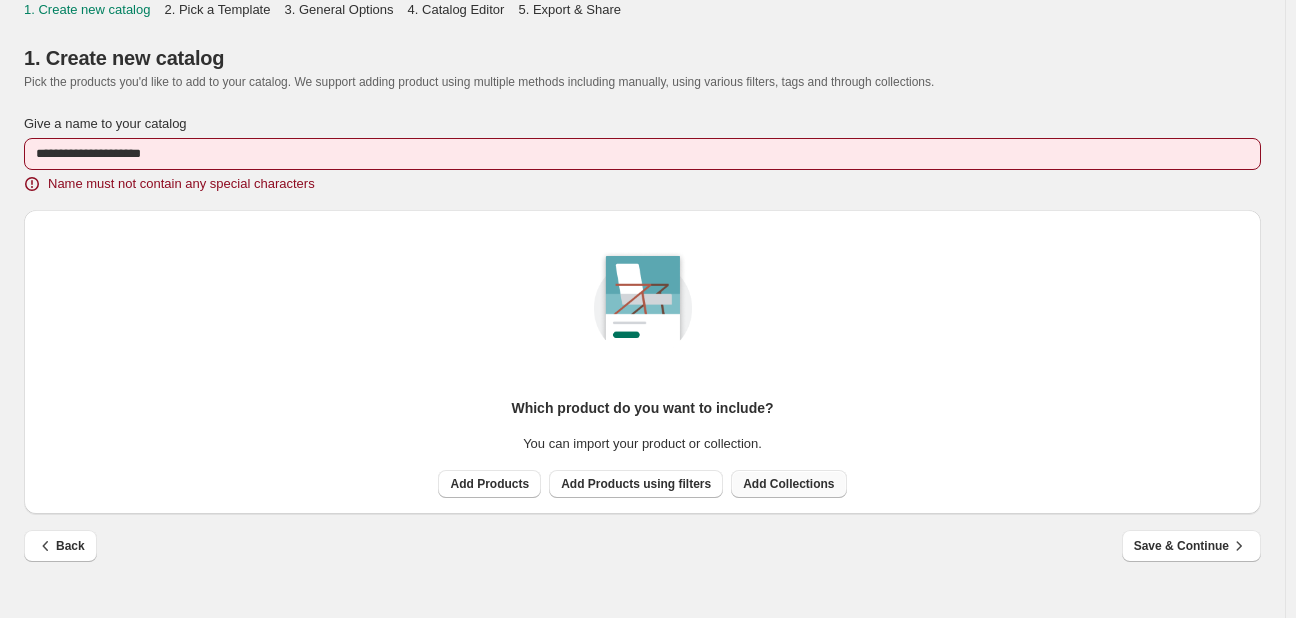 click on "Add Products Add Products using filters Add Collections" at bounding box center (638, 480) 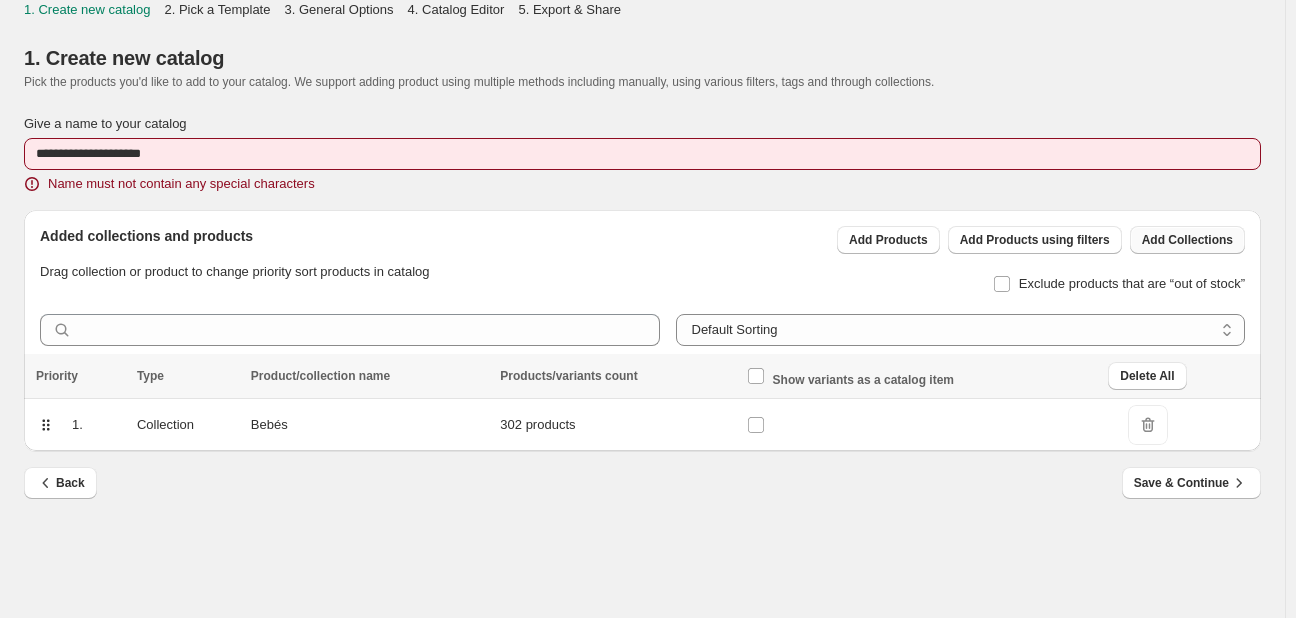 click on "Add Collections" at bounding box center [1187, 240] 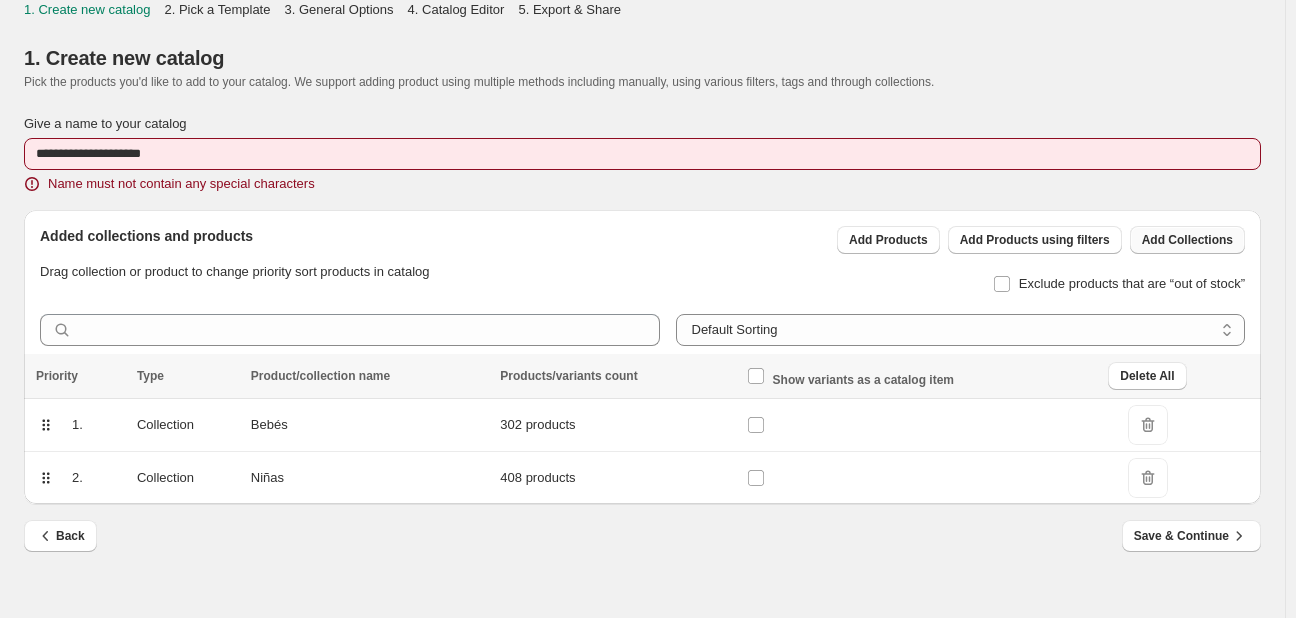 click on "Add Collections" at bounding box center (1187, 240) 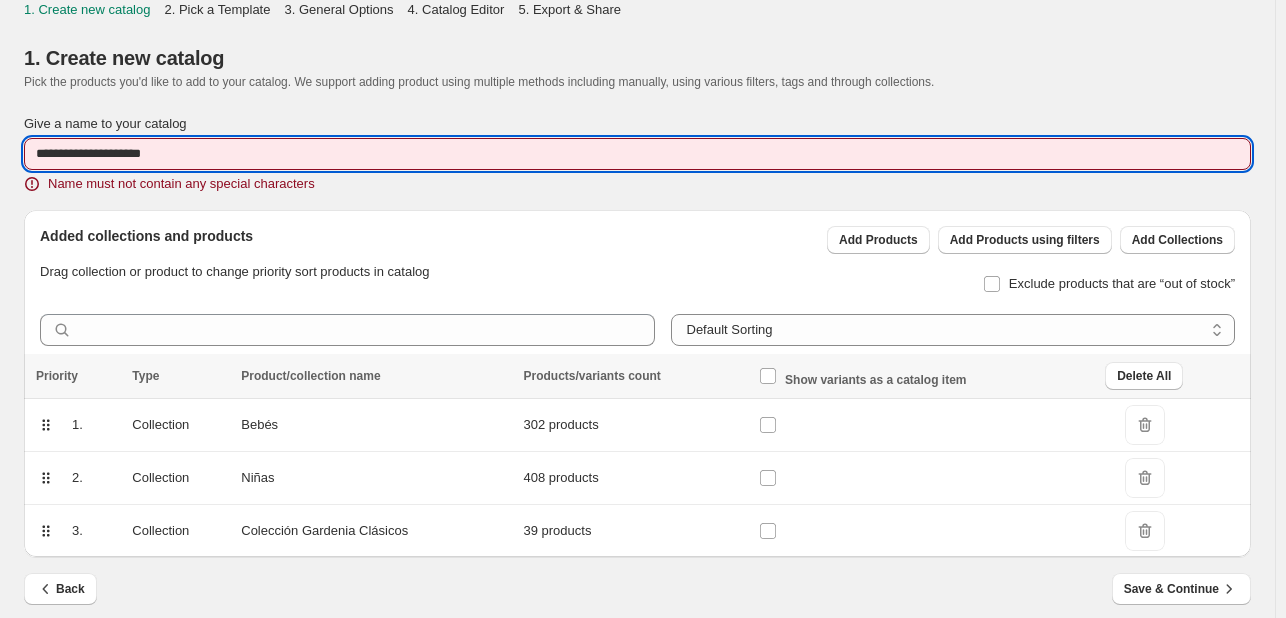 click on "**********" at bounding box center [637, 154] 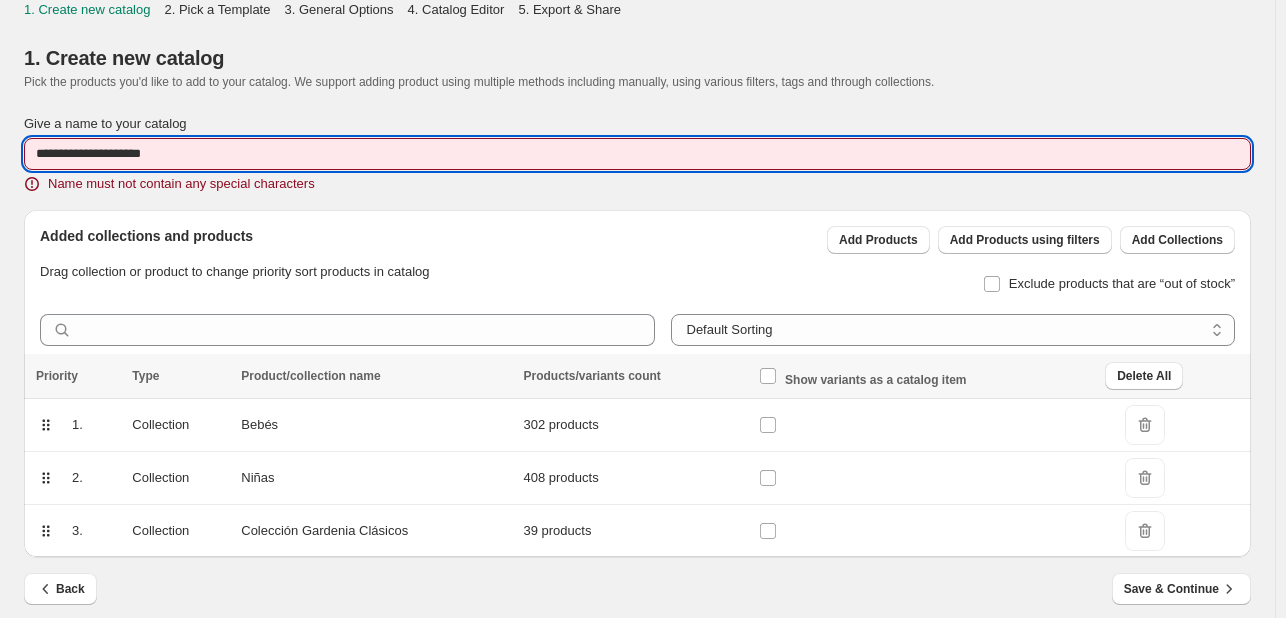 click on "**********" at bounding box center (637, 154) 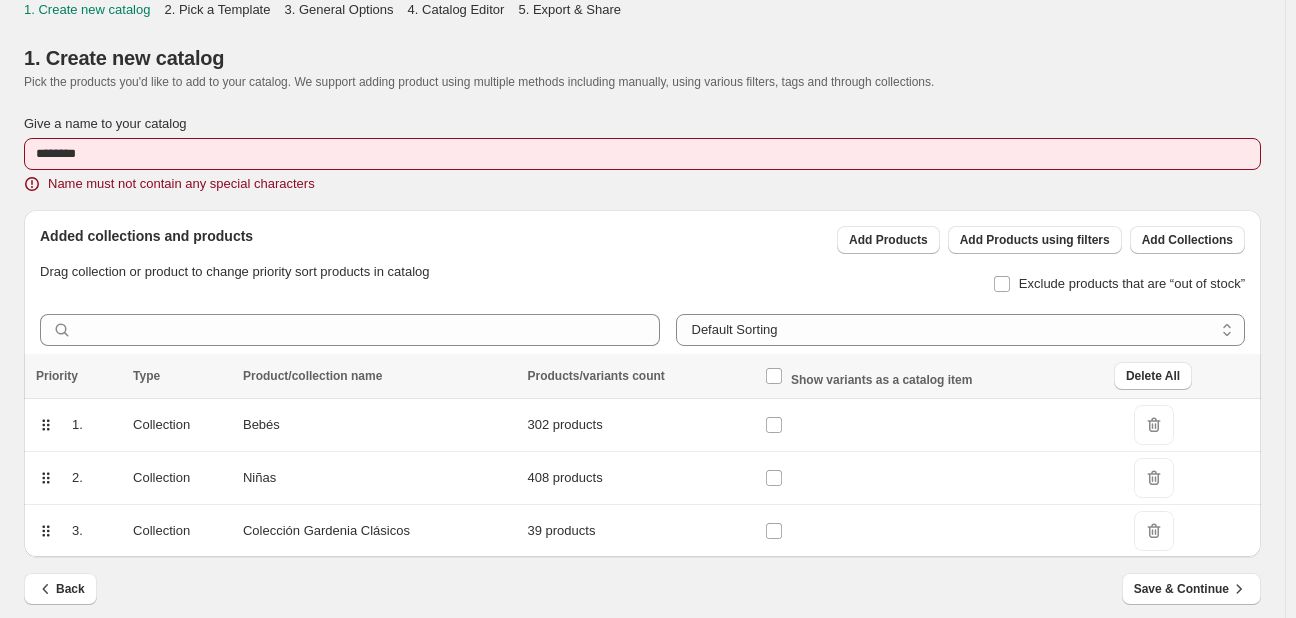 click on "Added collections and products Drag collection or product to change priority sort products in catalog" at bounding box center [234, 246] 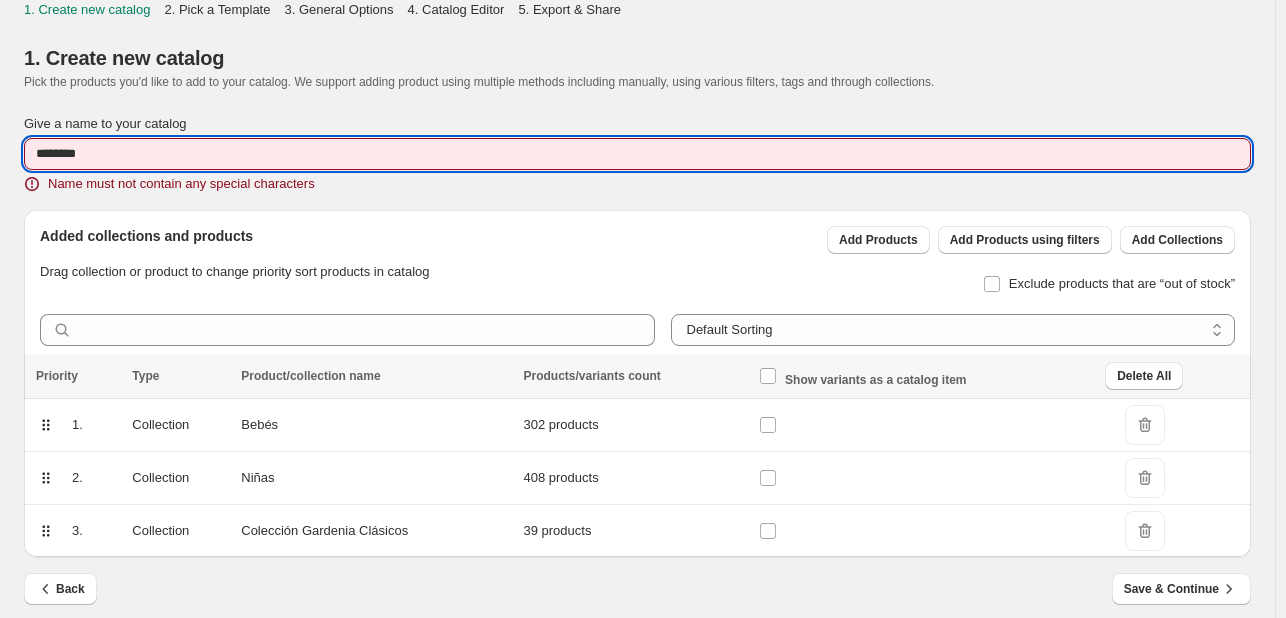 click on "********" at bounding box center [637, 154] 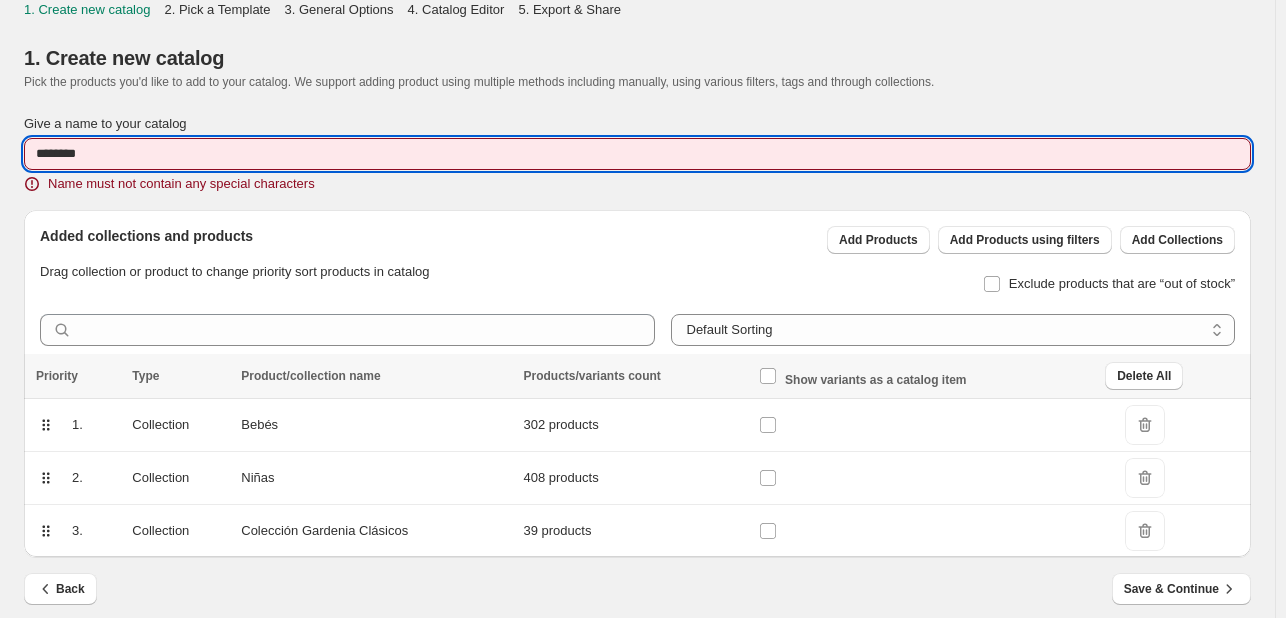 click on "********" at bounding box center [637, 154] 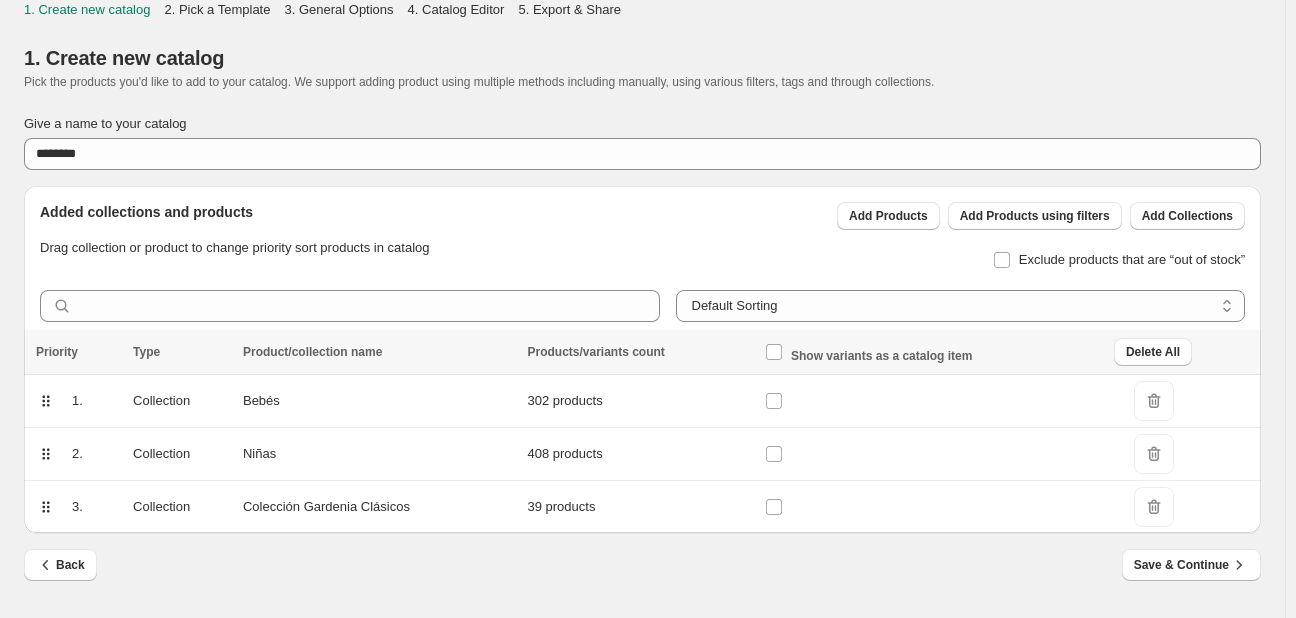 click on "Give a name to your catalog ********" at bounding box center (642, 142) 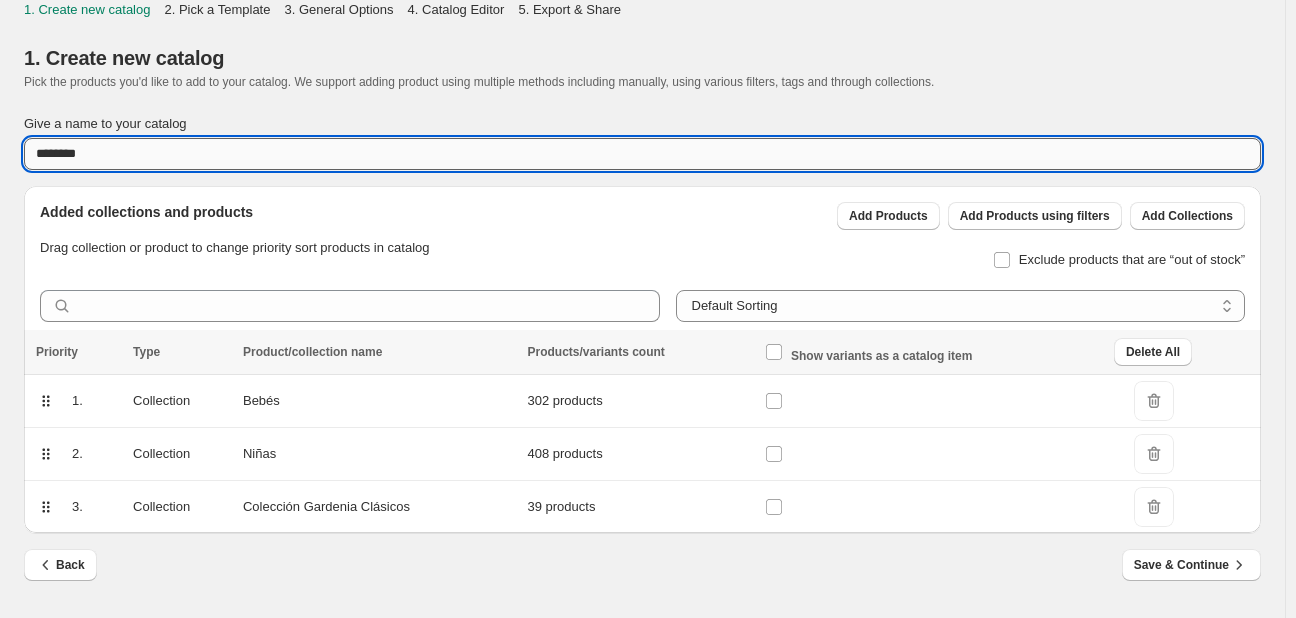 click on "********" at bounding box center (642, 154) 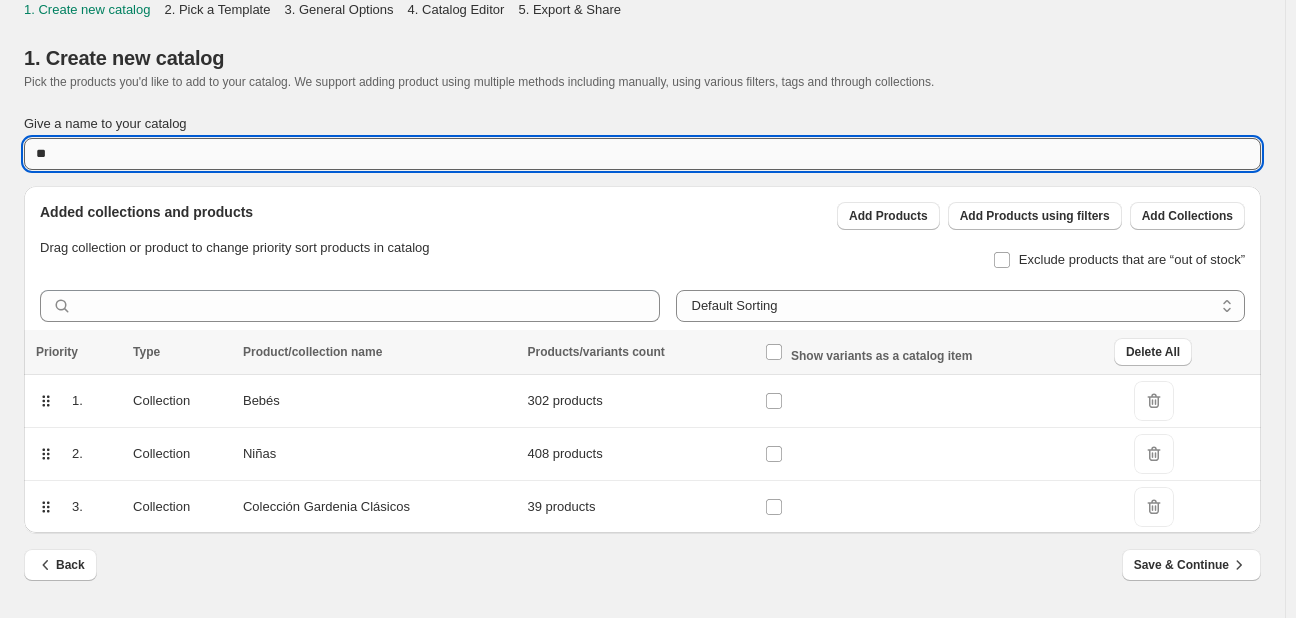 type on "*" 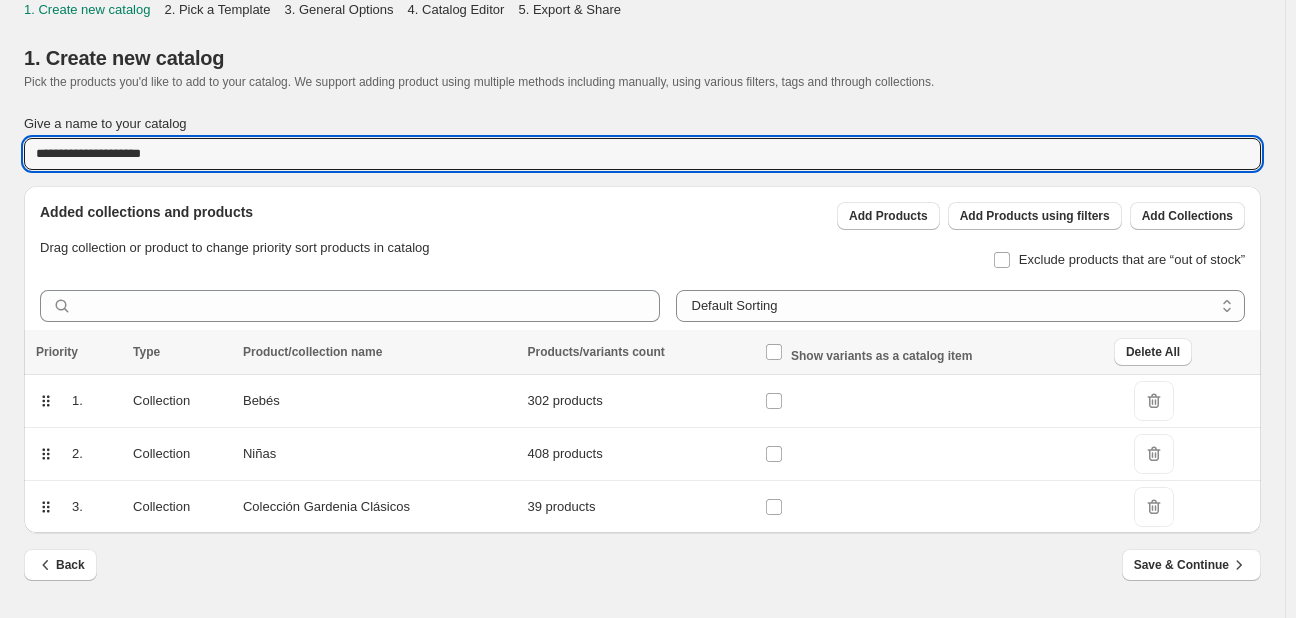 type on "**********" 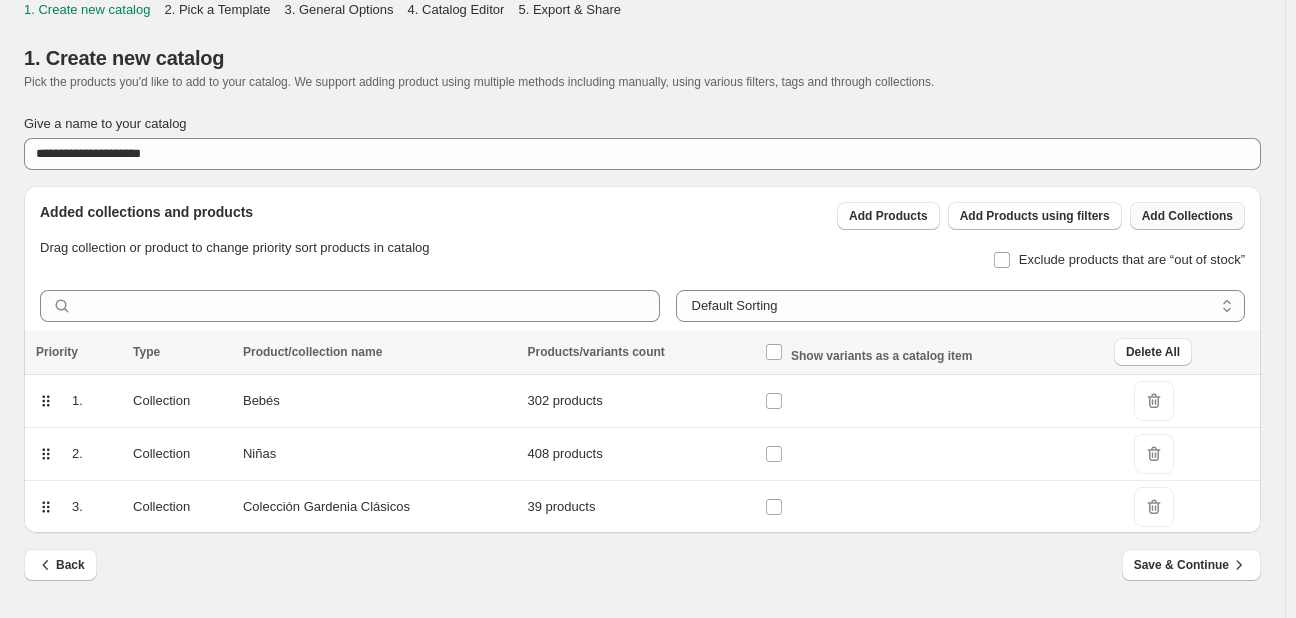 click on "Add Collections" at bounding box center (1187, 216) 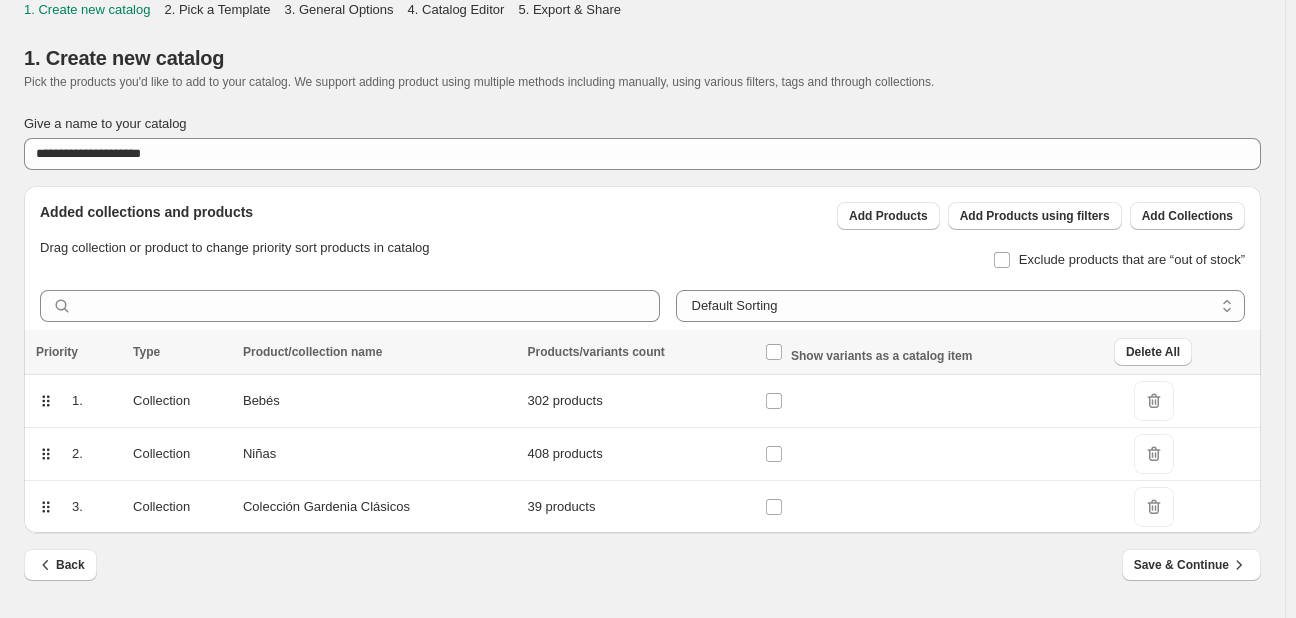 click on "Add Products Add Products using filters Add Collections" at bounding box center [1037, 212] 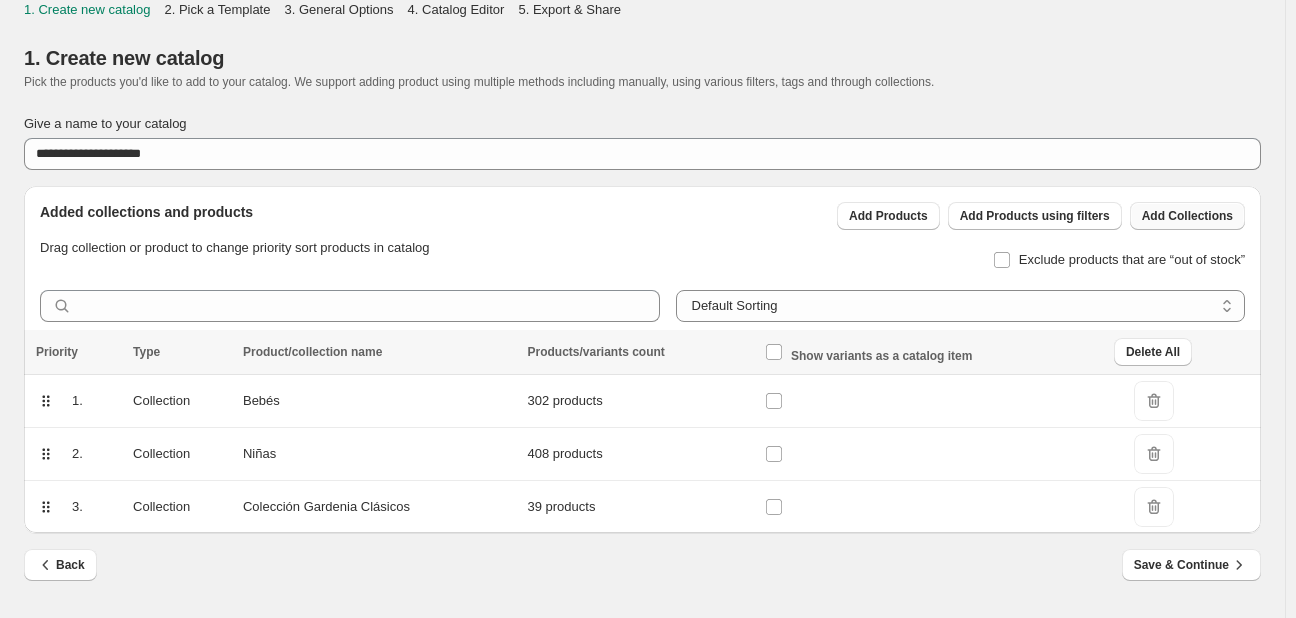 click on "Add Collections" at bounding box center (1187, 216) 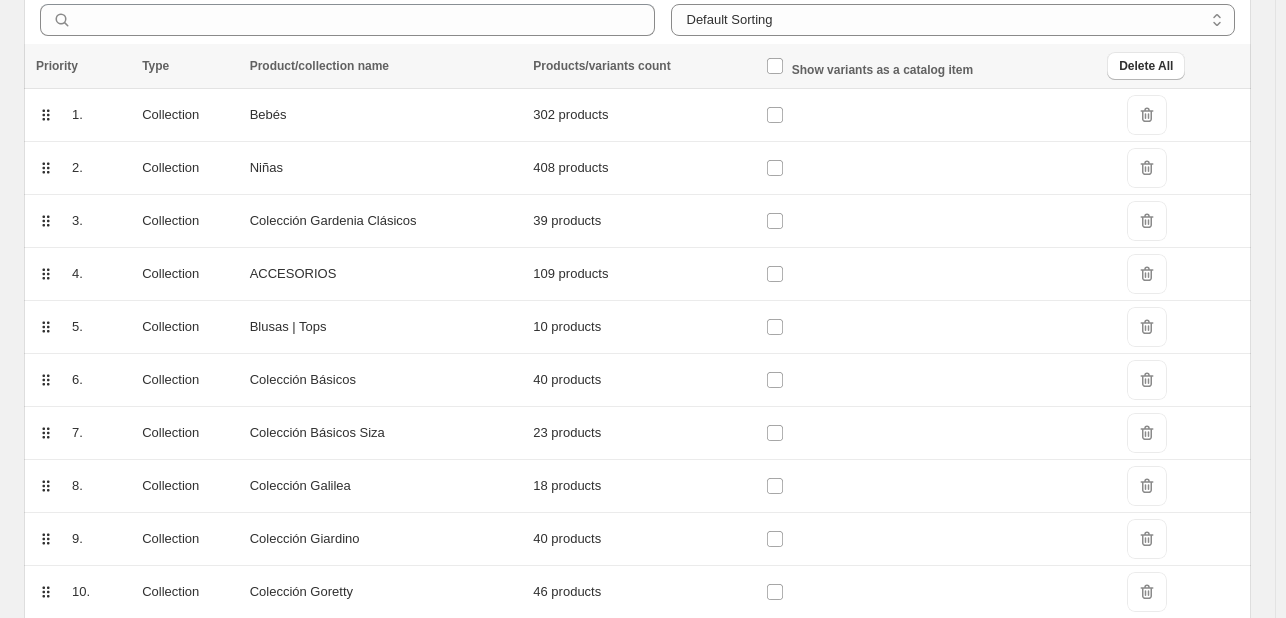 scroll, scrollTop: 313, scrollLeft: 0, axis: vertical 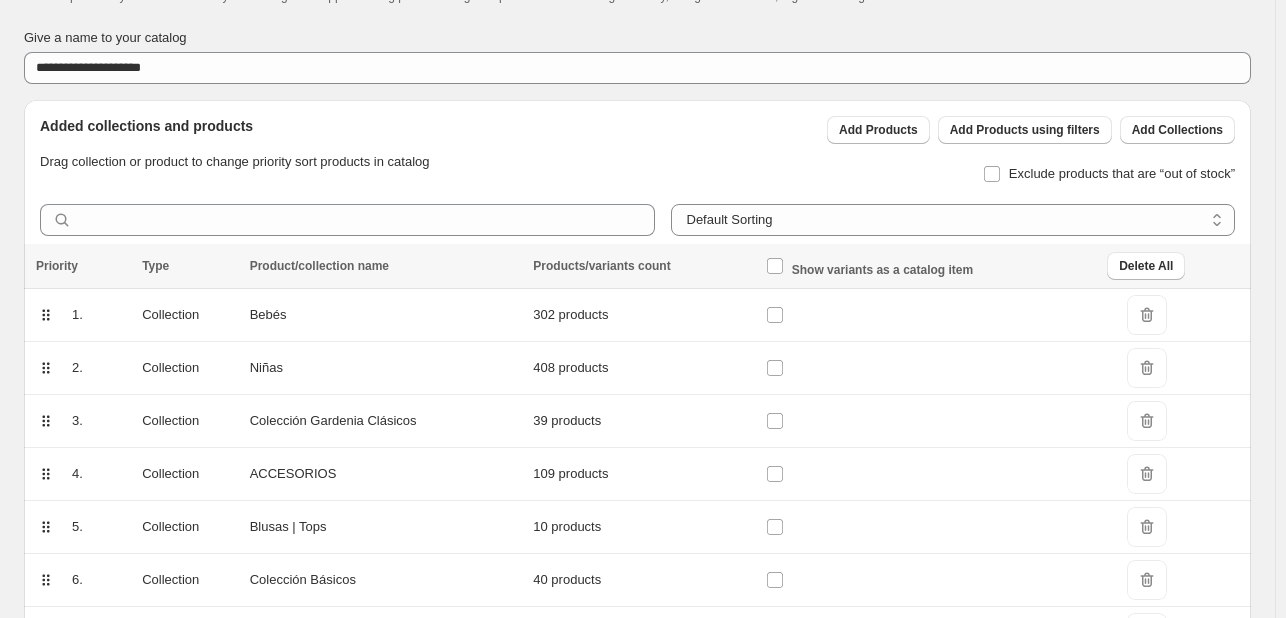 click on "Show variants as a catalog item" at bounding box center [930, 266] 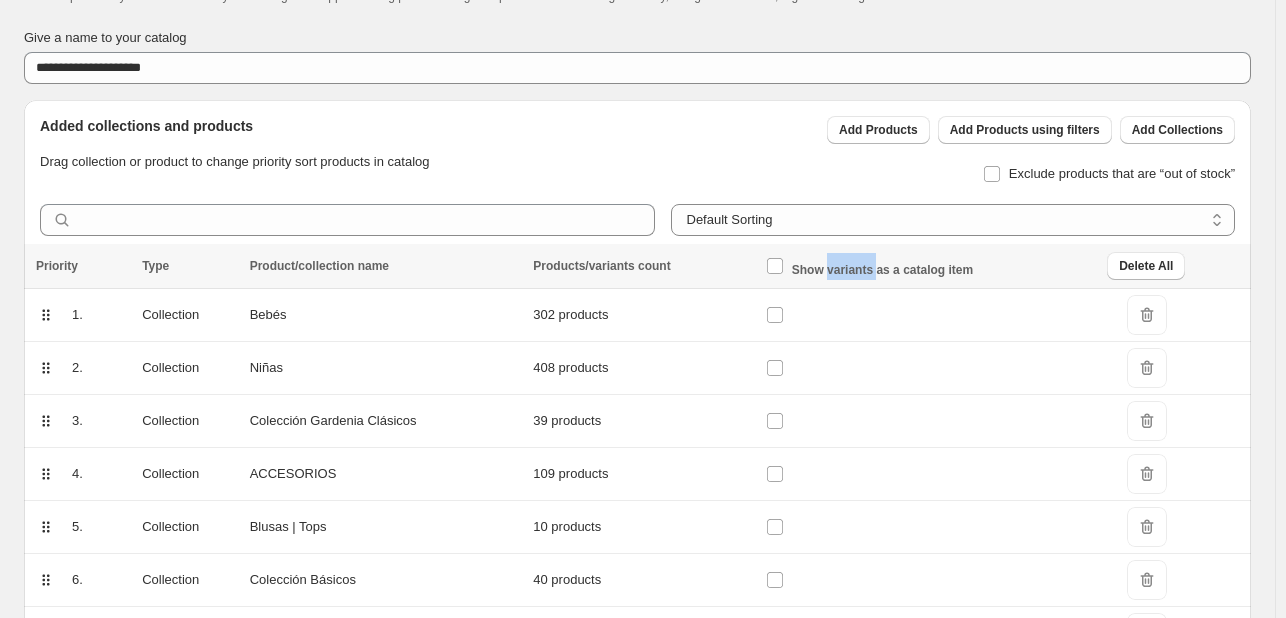 click on "Show variants as a catalog item" at bounding box center [930, 266] 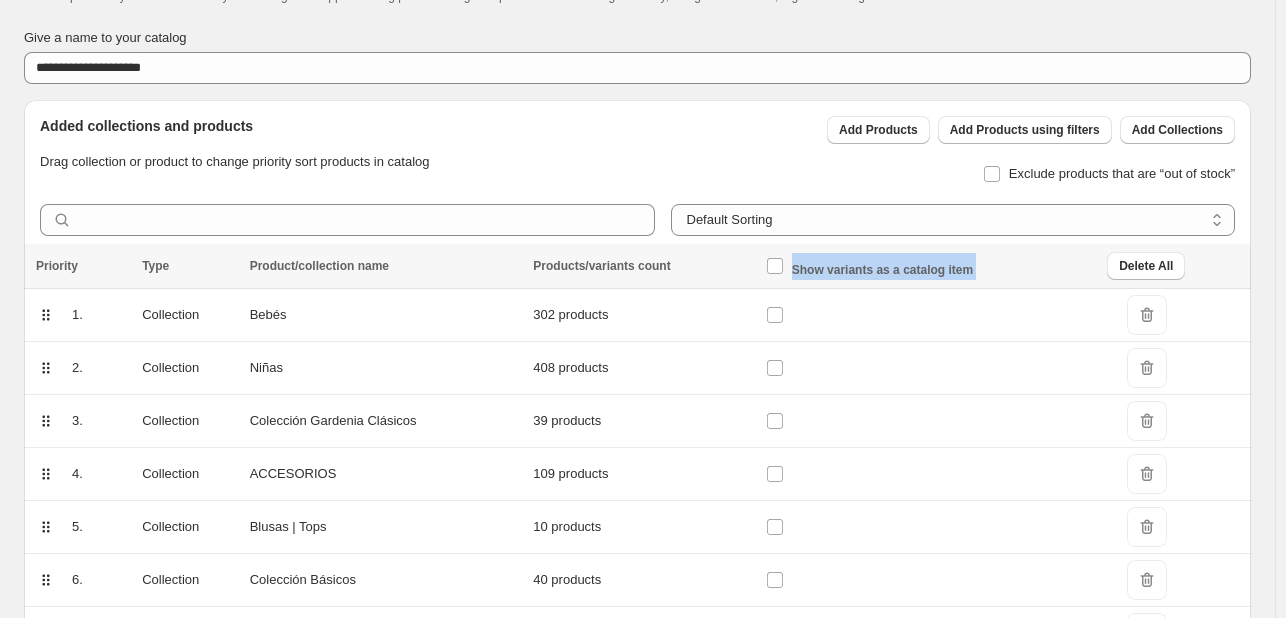 click on "Show variants as a catalog item" at bounding box center [869, 270] 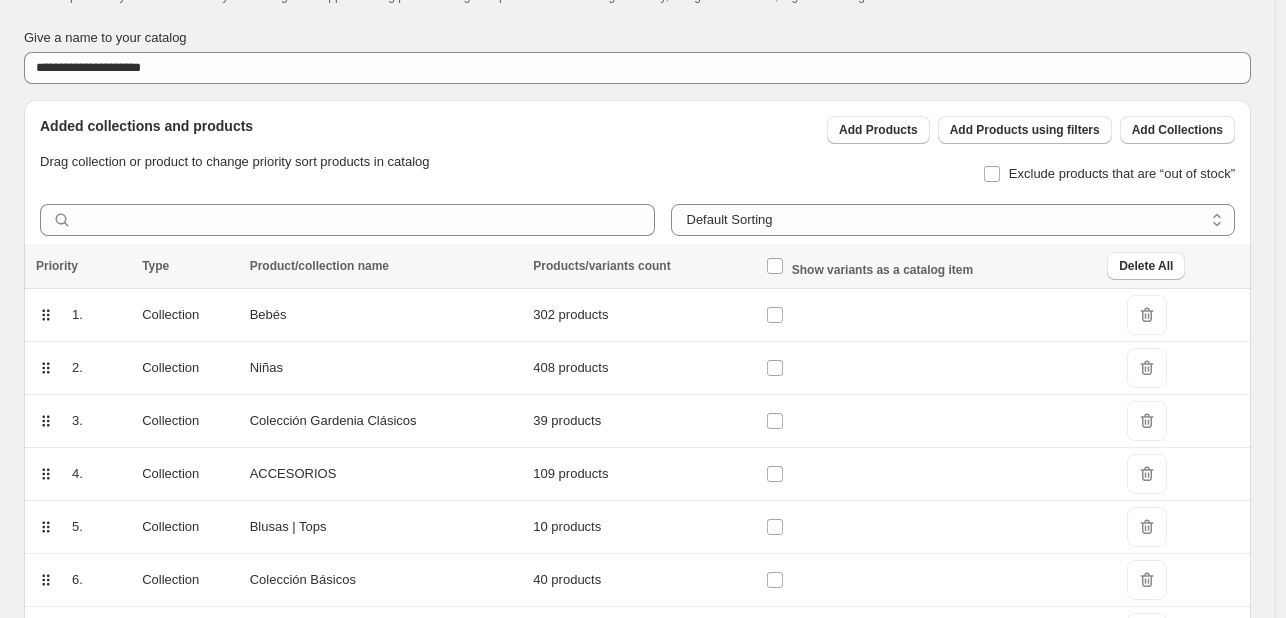 click on "Added collections and products Drag collection or product to change priority sort products in catalog Add Products Add Products using filters Add Collections Exclude products that are “out of stock”" at bounding box center (629, 144) 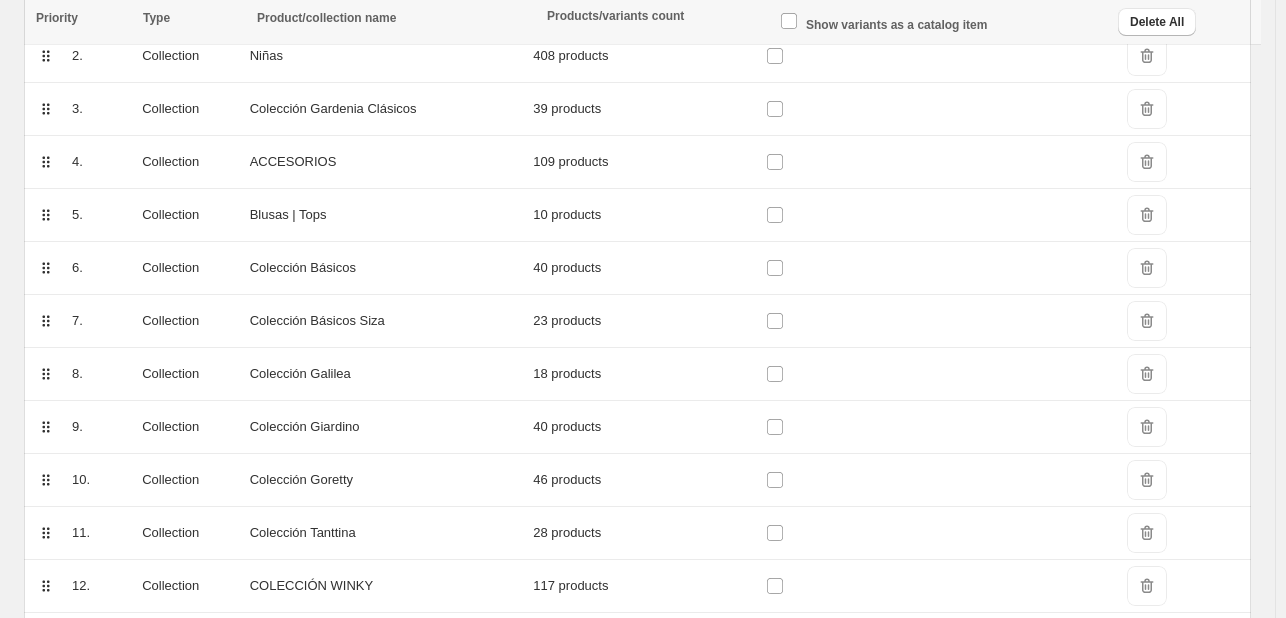 scroll, scrollTop: 396, scrollLeft: 0, axis: vertical 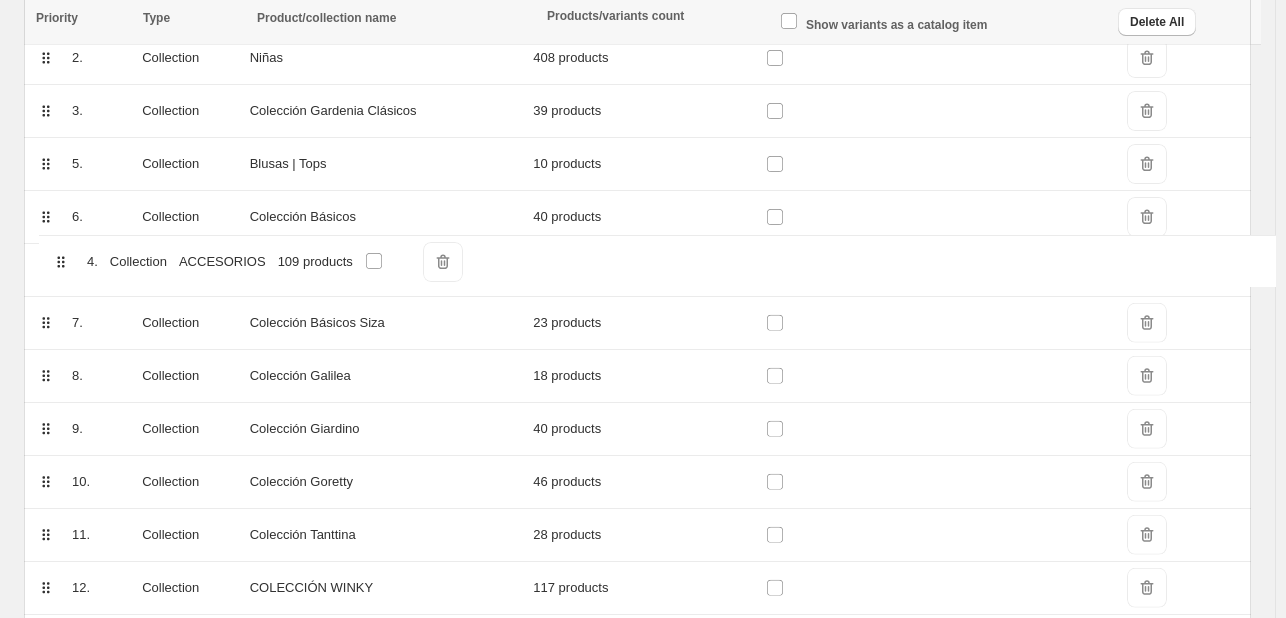 drag, startPoint x: 45, startPoint y: 166, endPoint x: 62, endPoint y: 269, distance: 104.393486 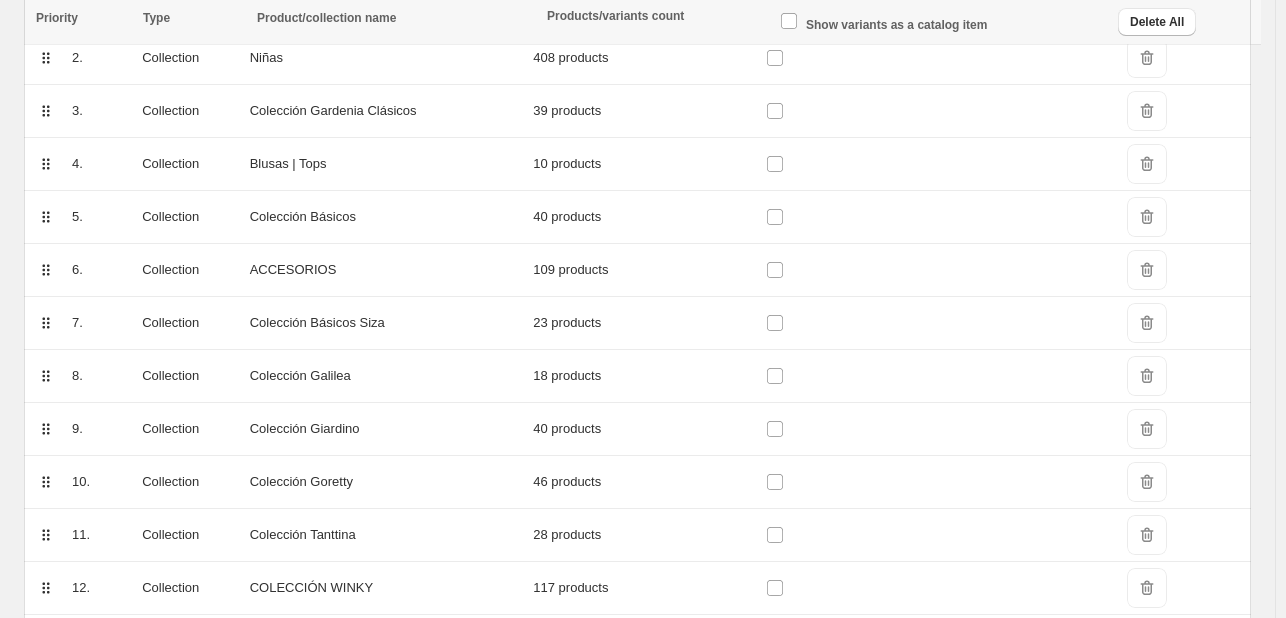 scroll, scrollTop: 396, scrollLeft: 0, axis: vertical 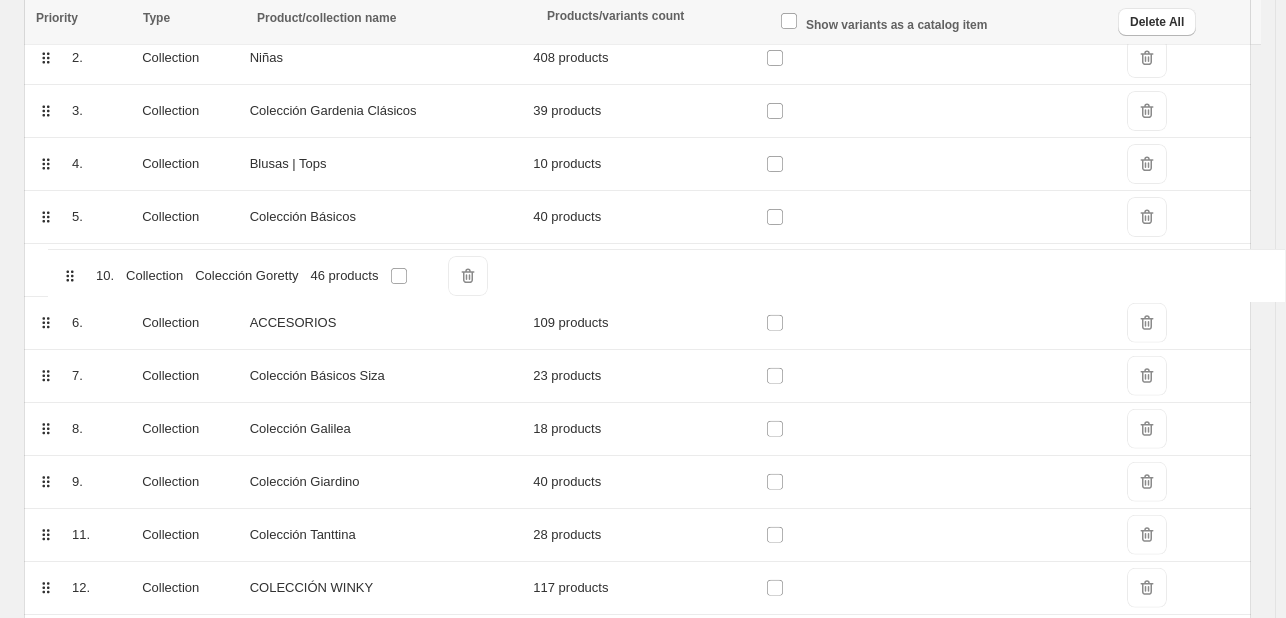 drag, startPoint x: 46, startPoint y: 485, endPoint x: 70, endPoint y: 272, distance: 214.34785 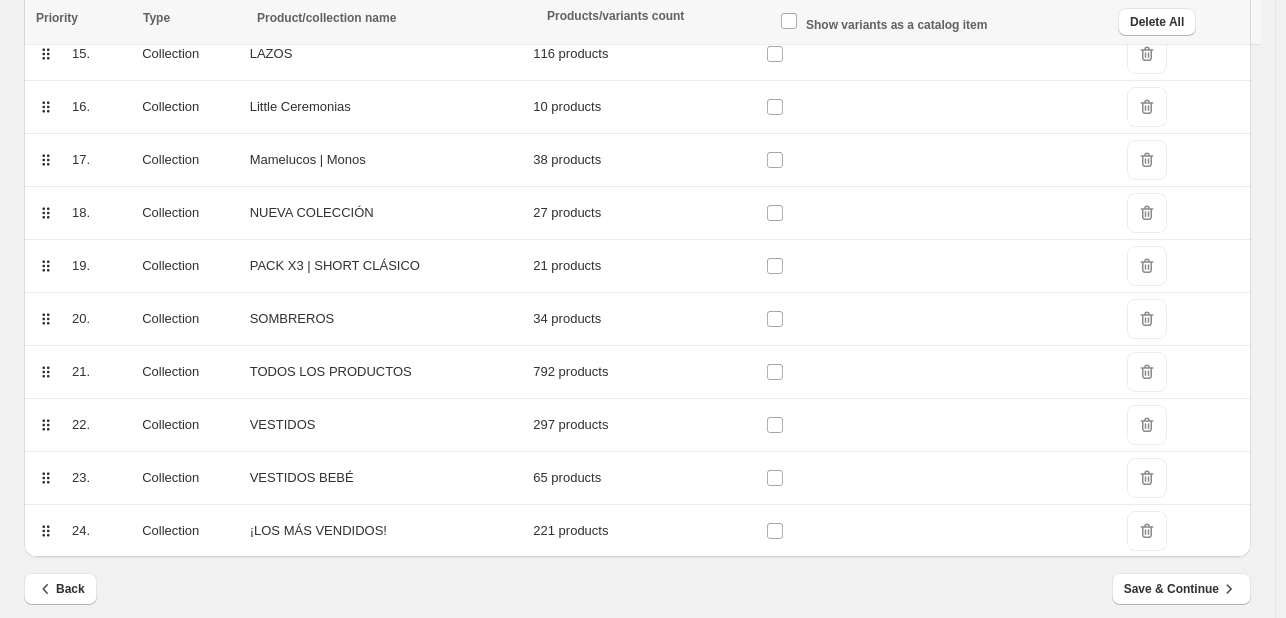 scroll, scrollTop: 1098, scrollLeft: 0, axis: vertical 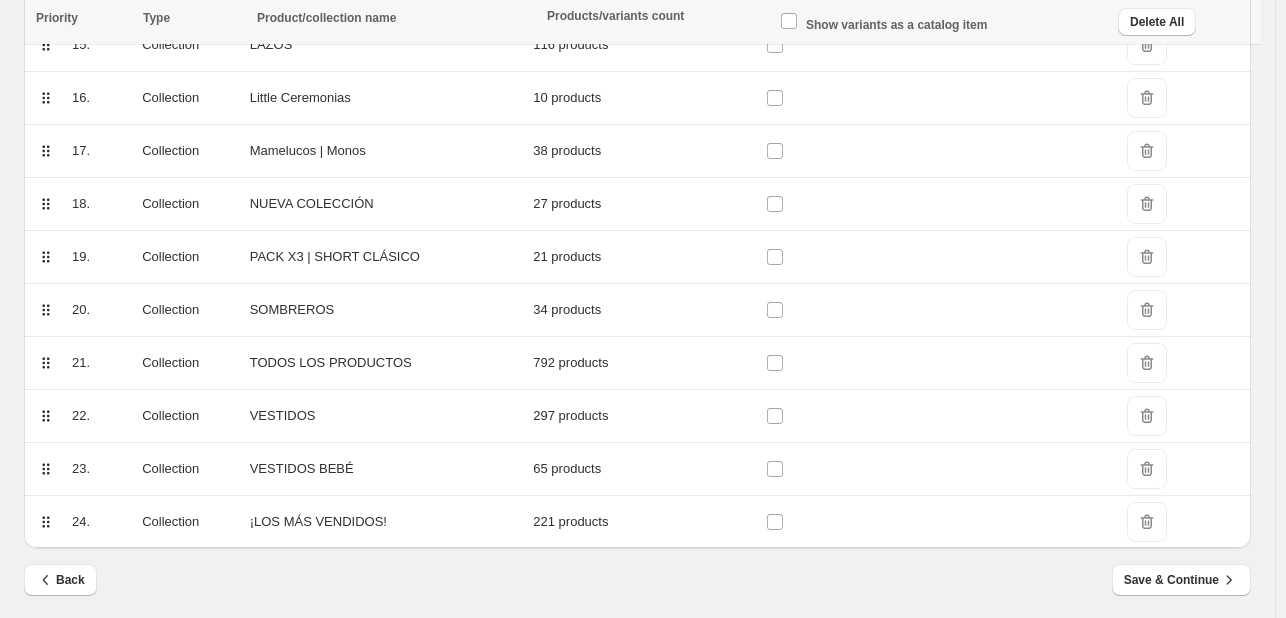 click on "21." at bounding box center [75, 355] 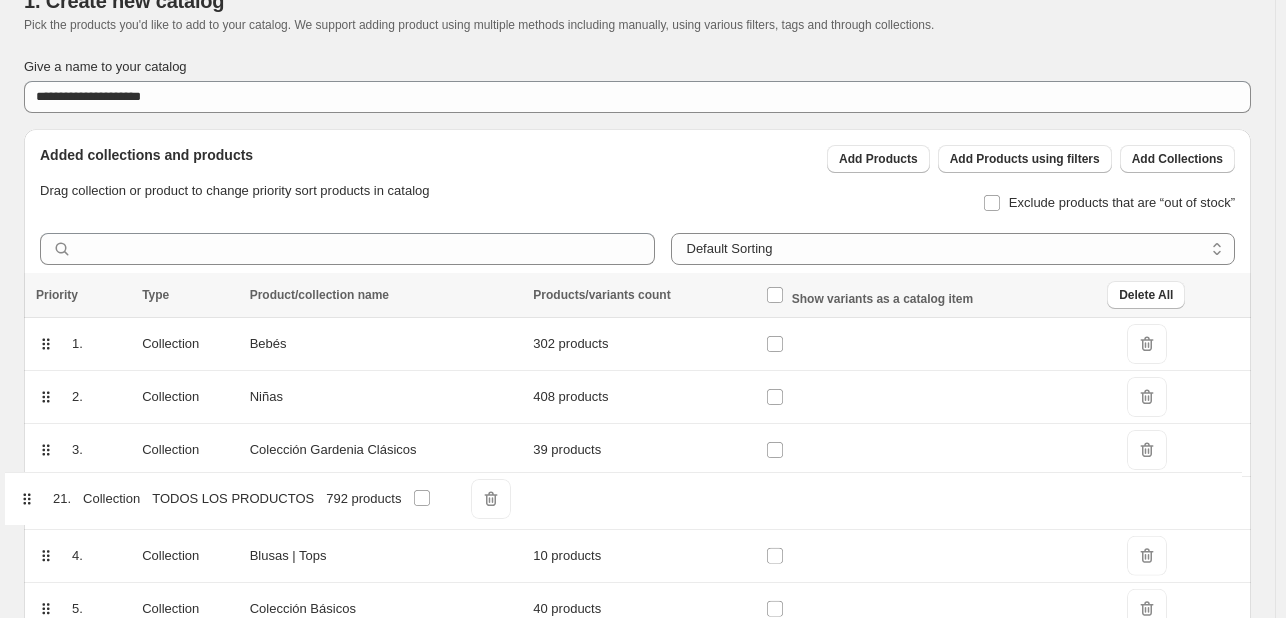 scroll, scrollTop: 76, scrollLeft: 0, axis: vertical 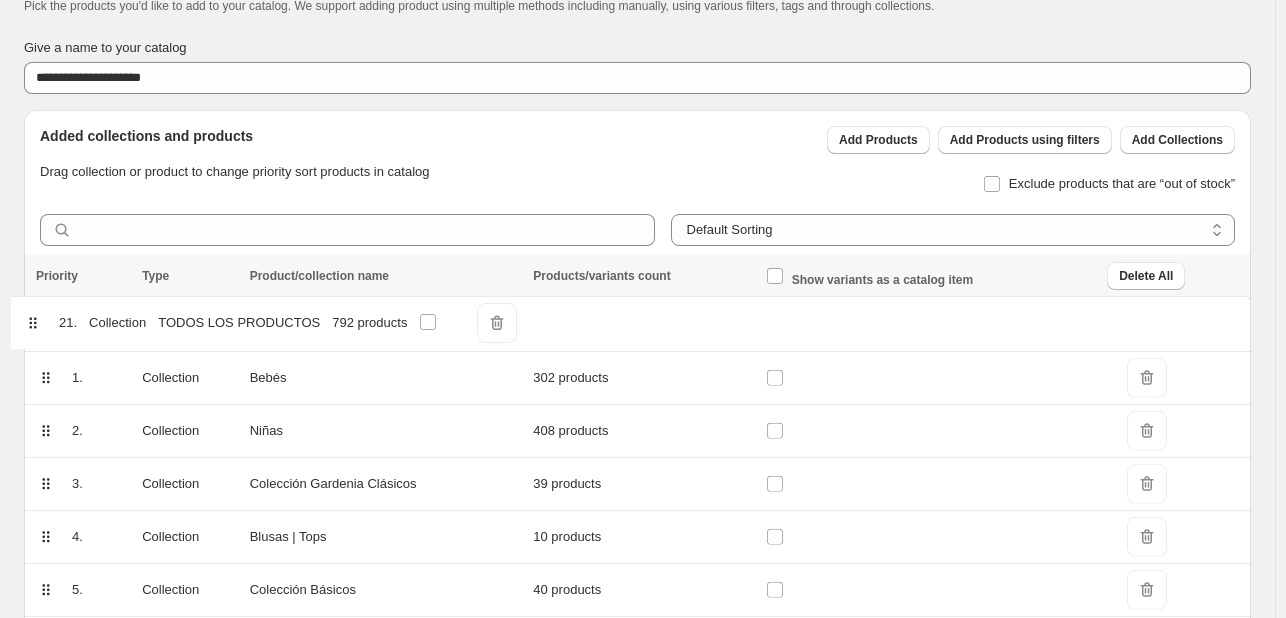 drag, startPoint x: 46, startPoint y: 359, endPoint x: 34, endPoint y: 328, distance: 33.24154 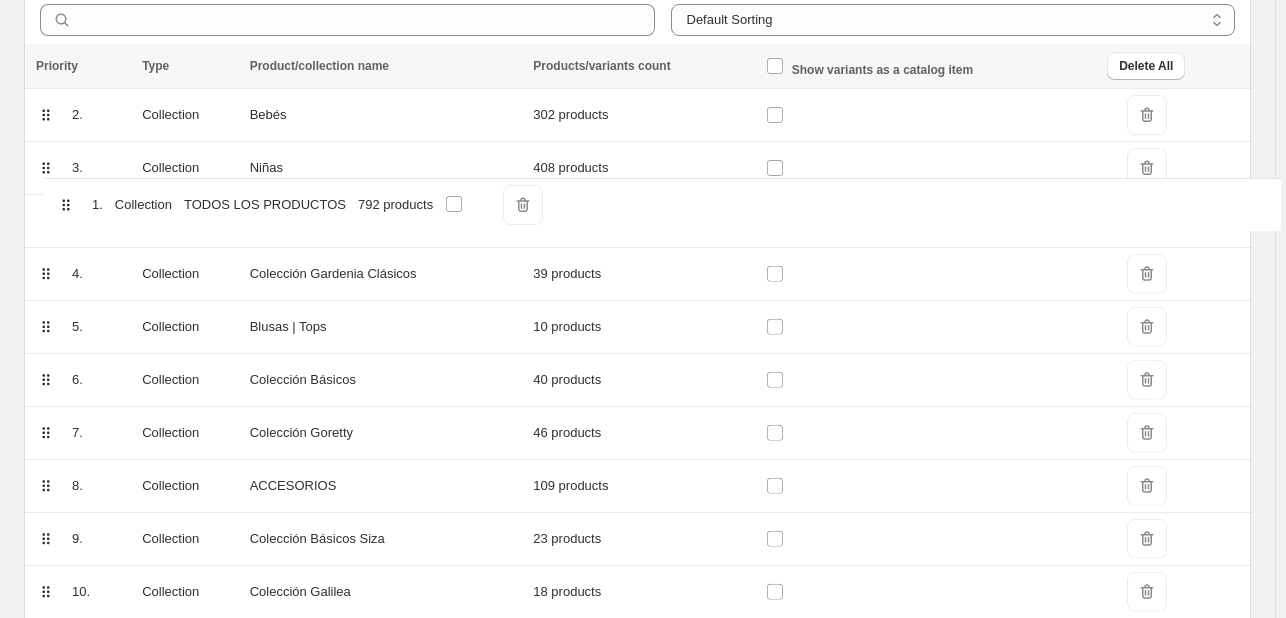 scroll, scrollTop: 284, scrollLeft: 0, axis: vertical 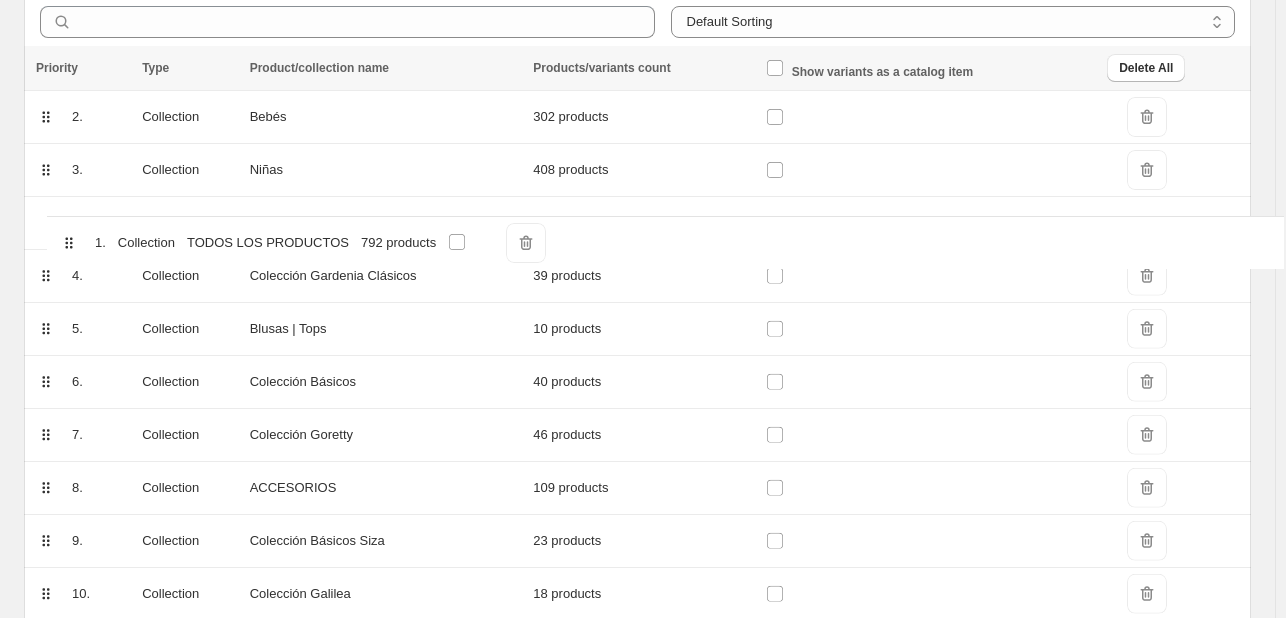drag, startPoint x: 41, startPoint y: 112, endPoint x: 71, endPoint y: 256, distance: 147.09181 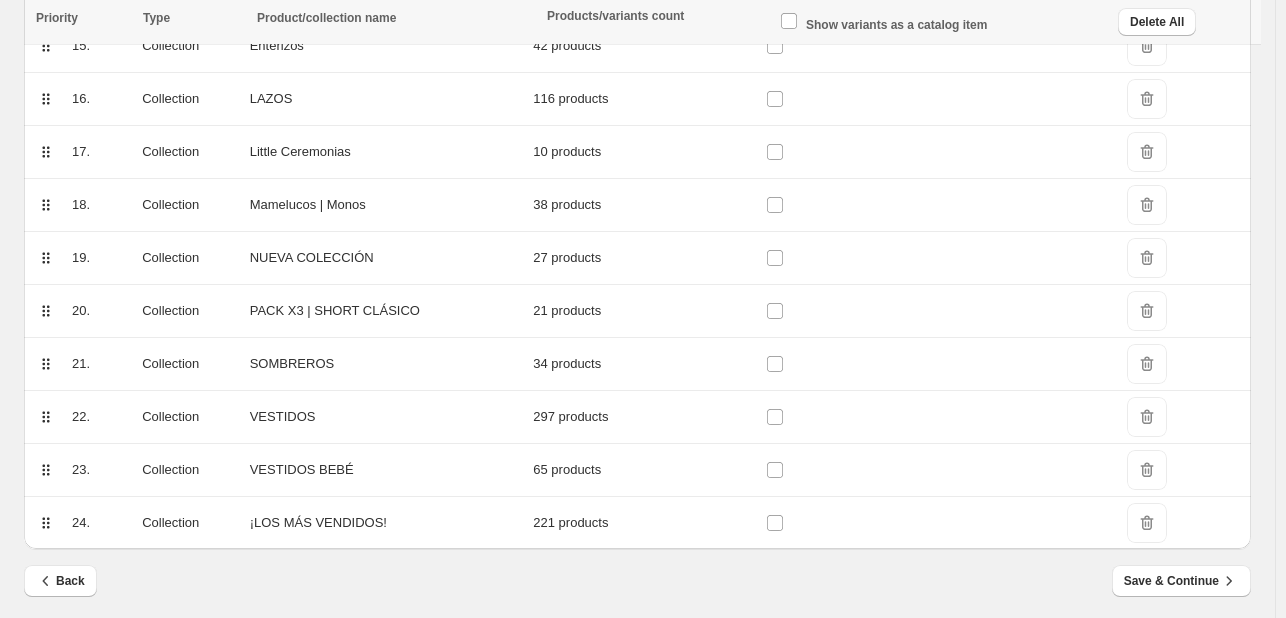scroll, scrollTop: 1098, scrollLeft: 0, axis: vertical 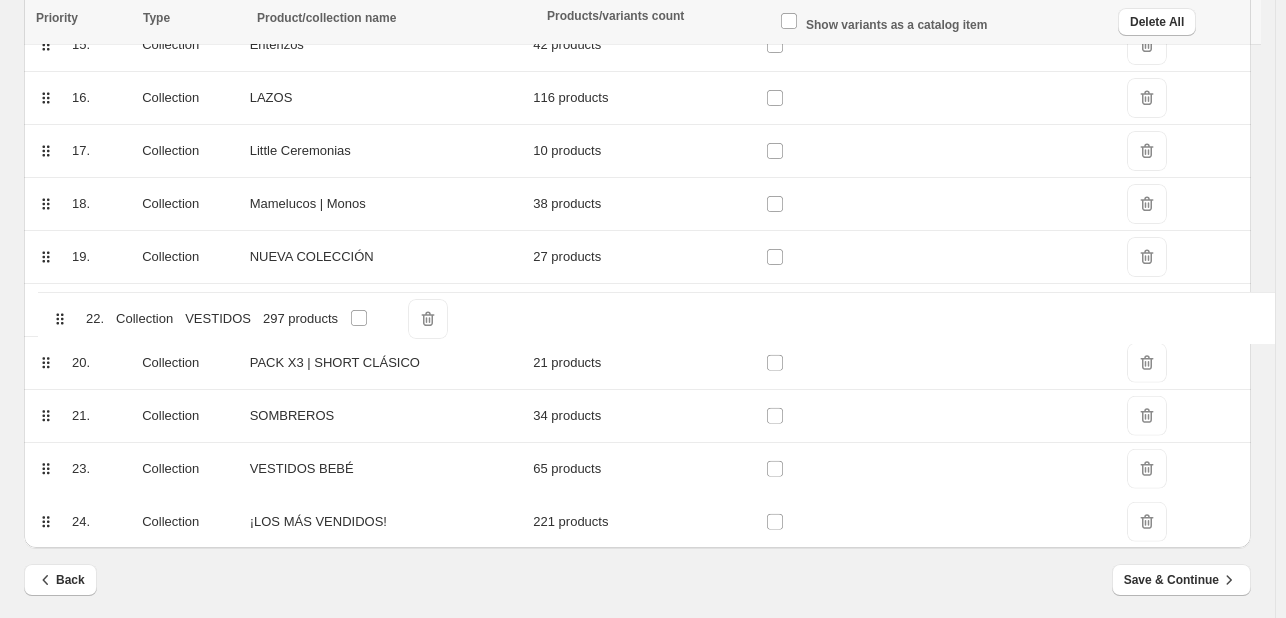 drag, startPoint x: 48, startPoint y: 412, endPoint x: 60, endPoint y: 295, distance: 117.61378 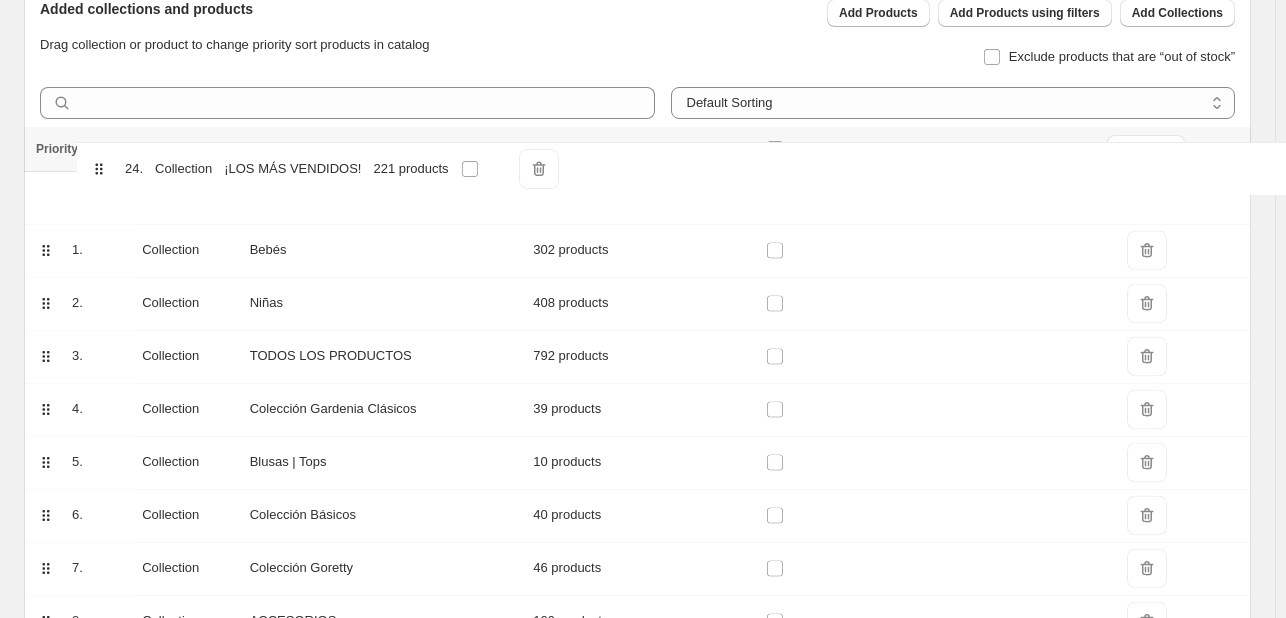 scroll, scrollTop: 196, scrollLeft: 0, axis: vertical 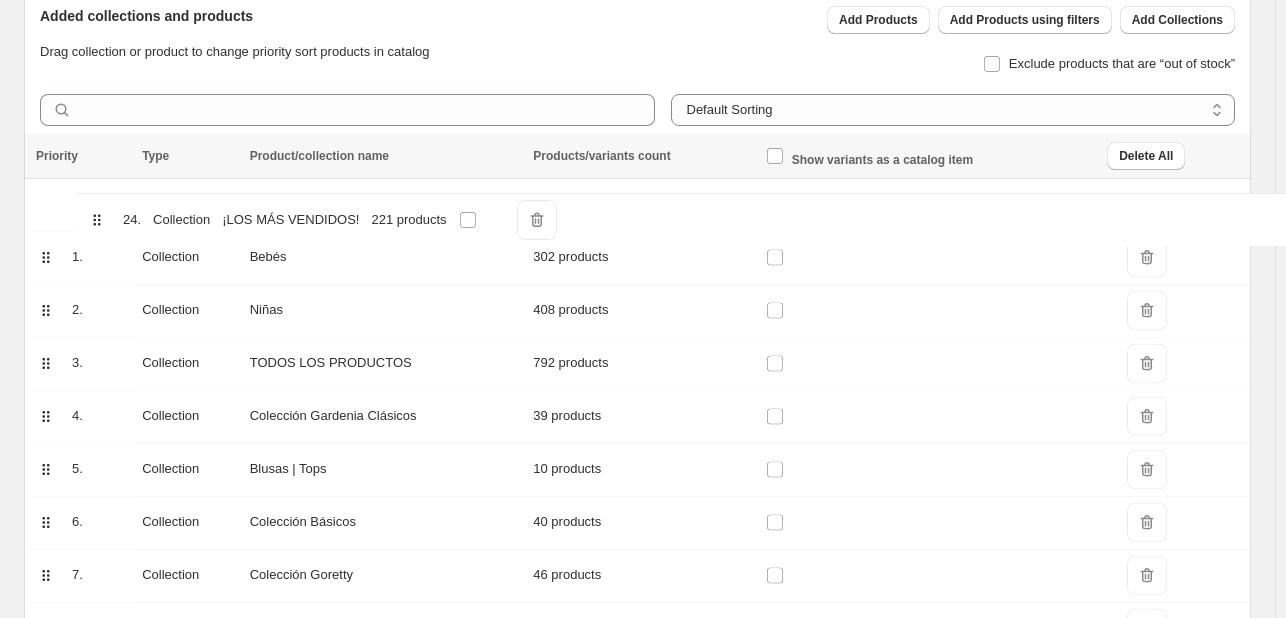 drag, startPoint x: 46, startPoint y: 526, endPoint x: 92, endPoint y: 214, distance: 315.3728 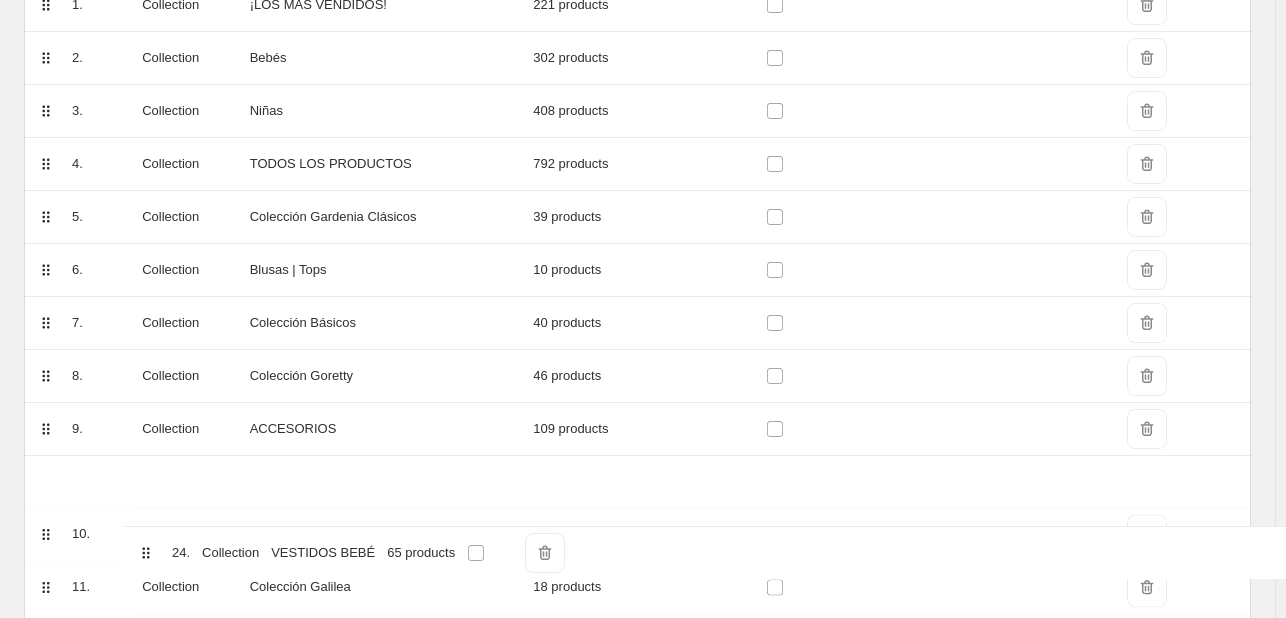 scroll, scrollTop: 399, scrollLeft: 0, axis: vertical 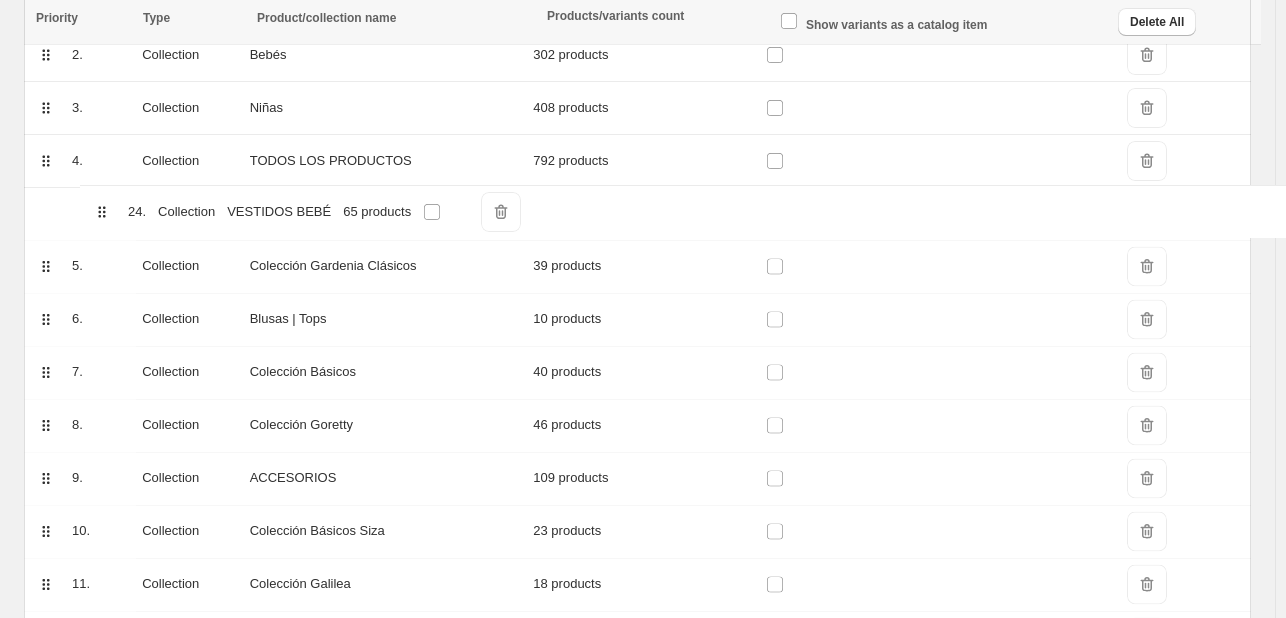 drag, startPoint x: 36, startPoint y: 515, endPoint x: 92, endPoint y: 194, distance: 325.8481 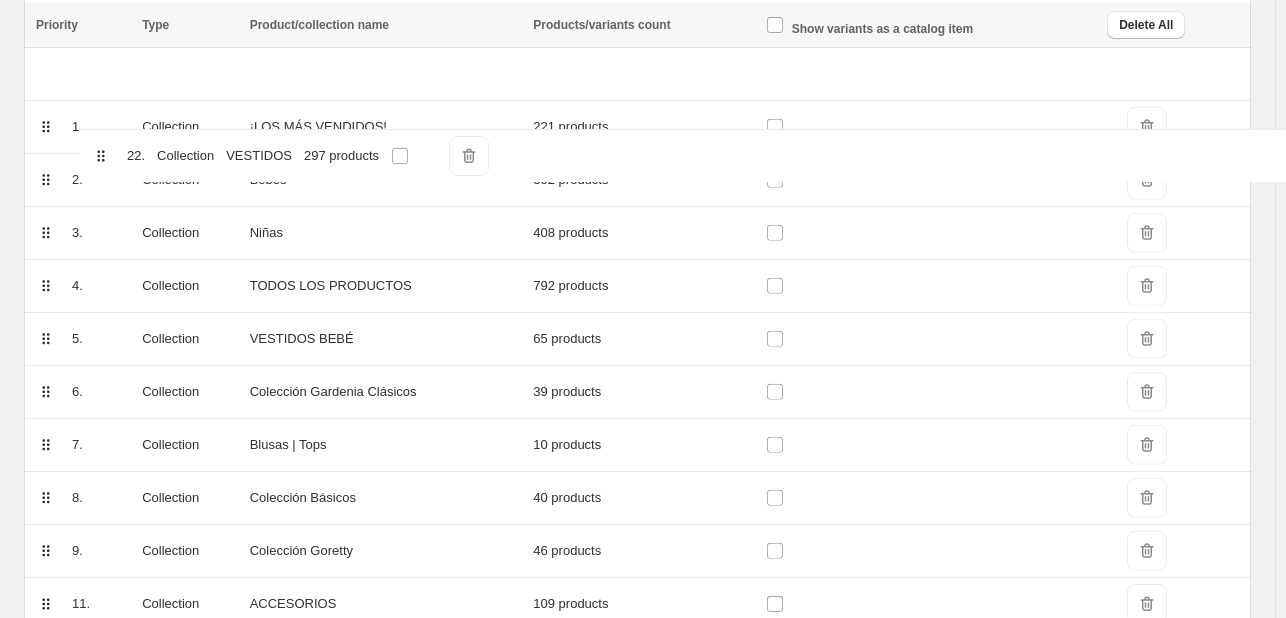 scroll, scrollTop: 224, scrollLeft: 0, axis: vertical 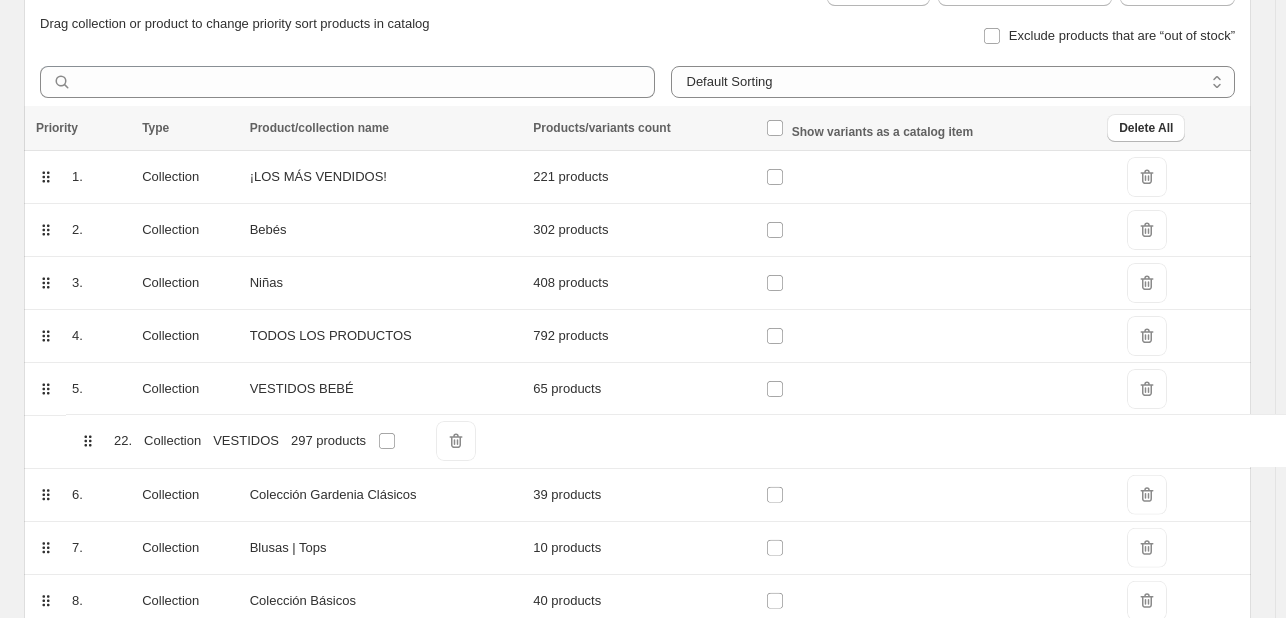 drag, startPoint x: 50, startPoint y: 413, endPoint x: 92, endPoint y: 430, distance: 45.310043 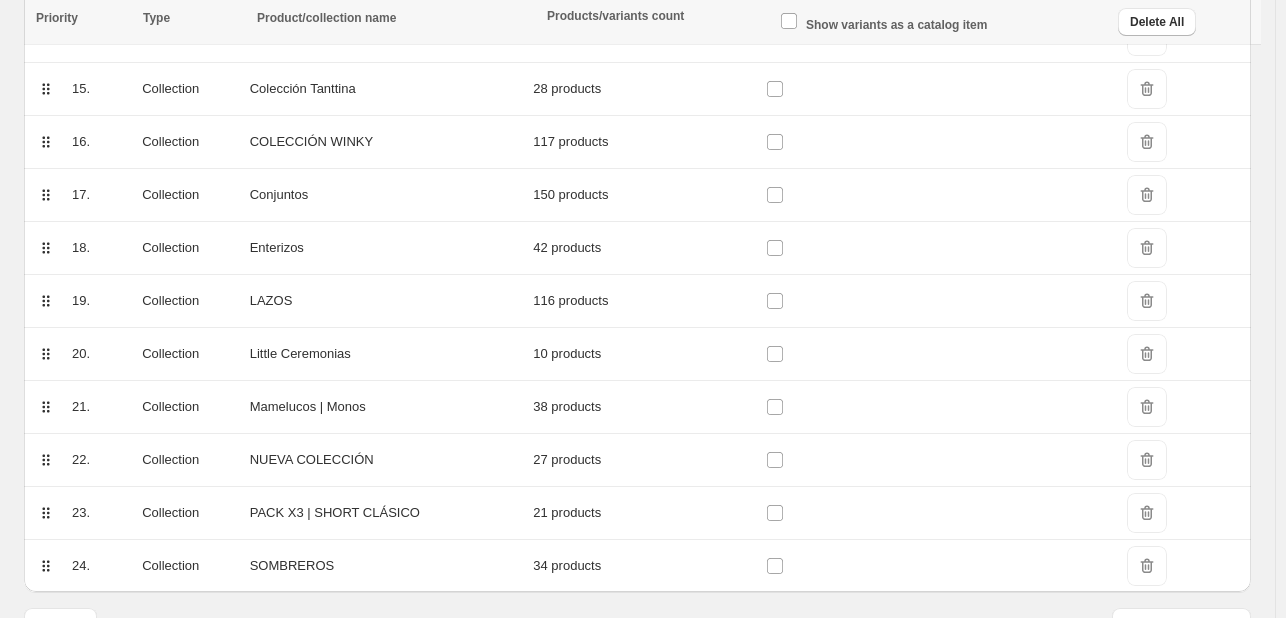scroll, scrollTop: 1068, scrollLeft: 0, axis: vertical 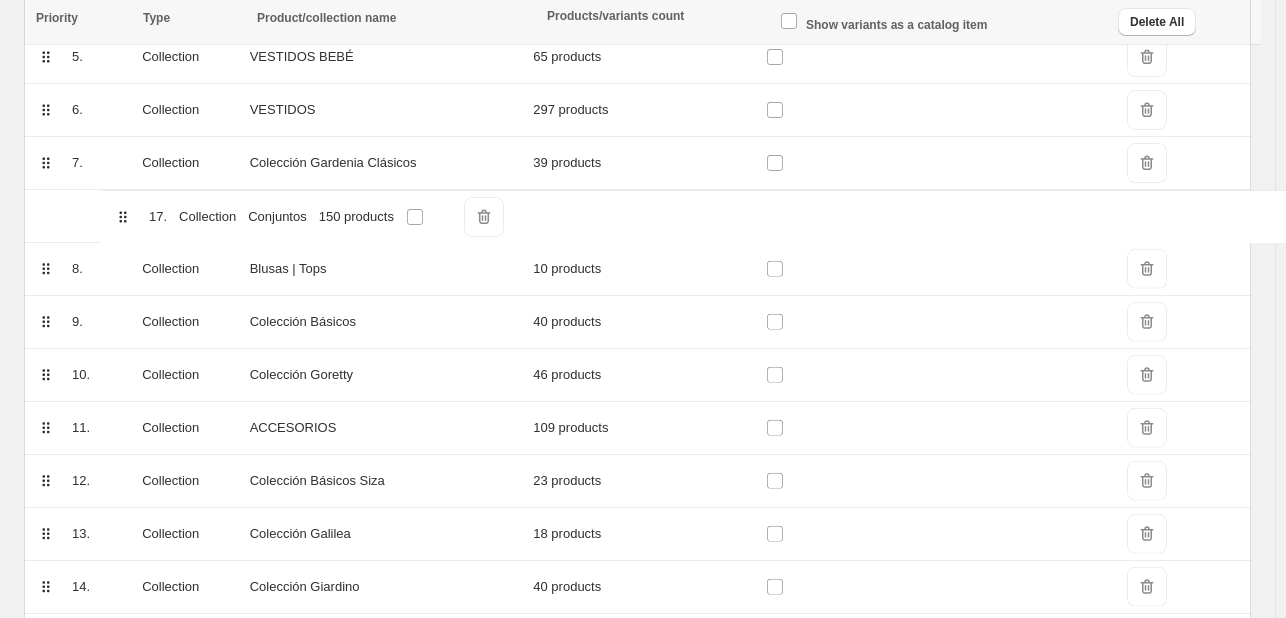drag, startPoint x: 47, startPoint y: 174, endPoint x: 125, endPoint y: 205, distance: 83.9345 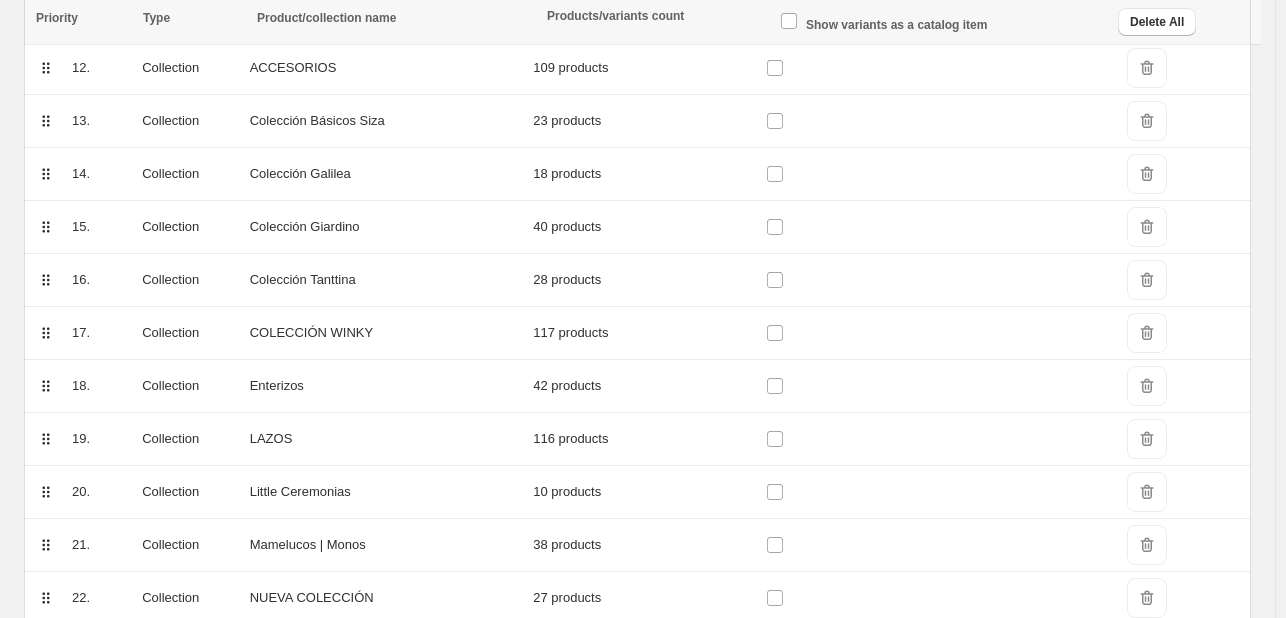 scroll, scrollTop: 953, scrollLeft: 0, axis: vertical 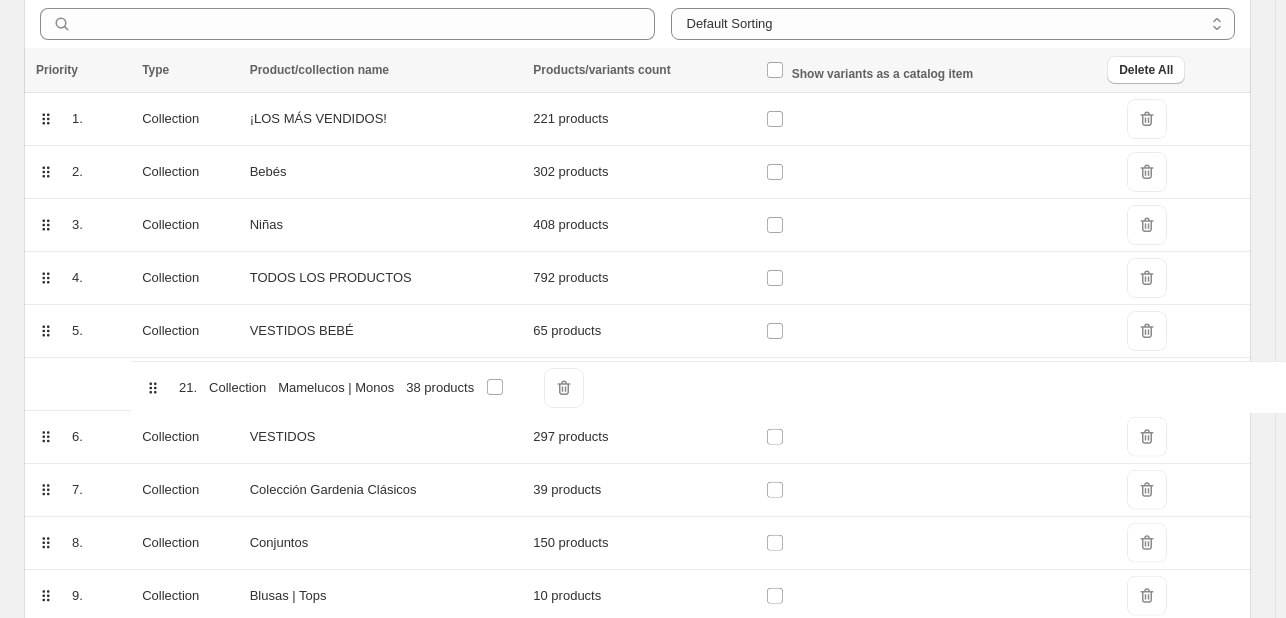 drag, startPoint x: 50, startPoint y: 496, endPoint x: 156, endPoint y: 364, distance: 169.29265 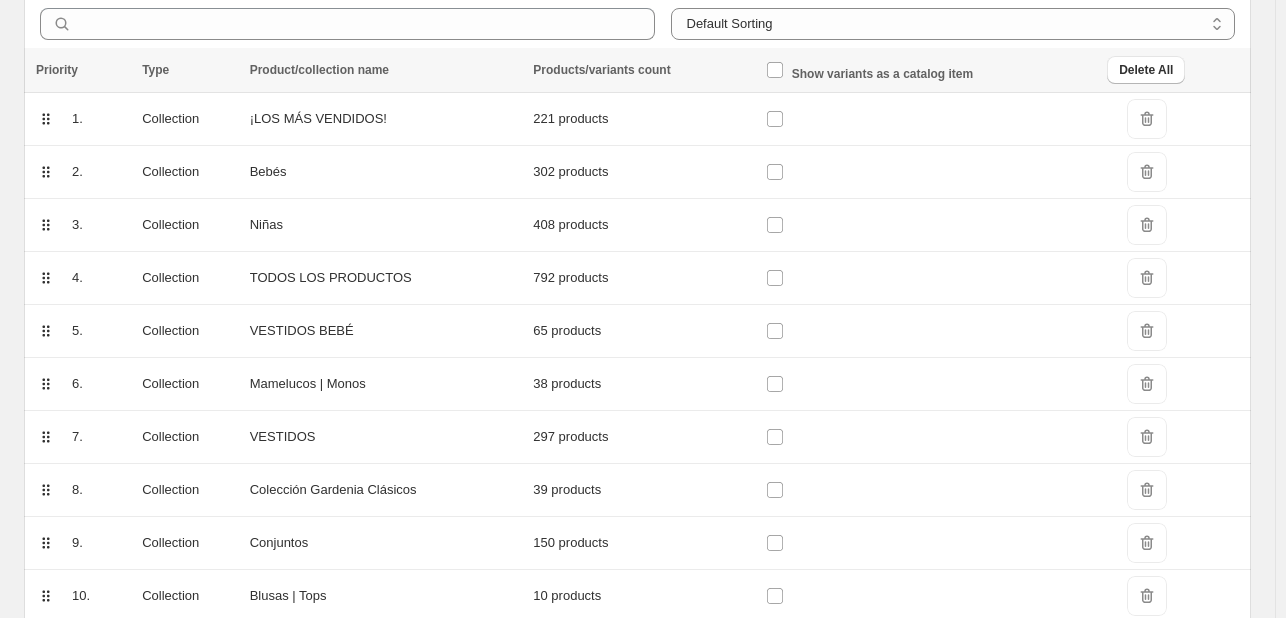 drag, startPoint x: 1284, startPoint y: 279, endPoint x: 1293, endPoint y: 490, distance: 211.19185 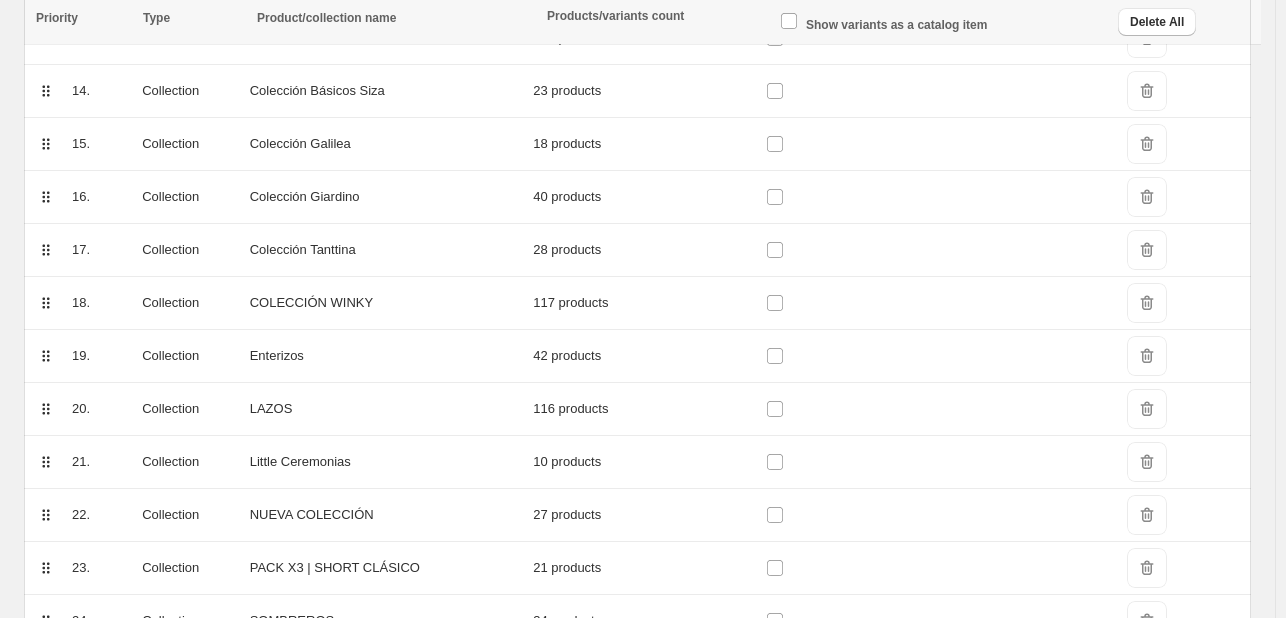 scroll, scrollTop: 1098, scrollLeft: 0, axis: vertical 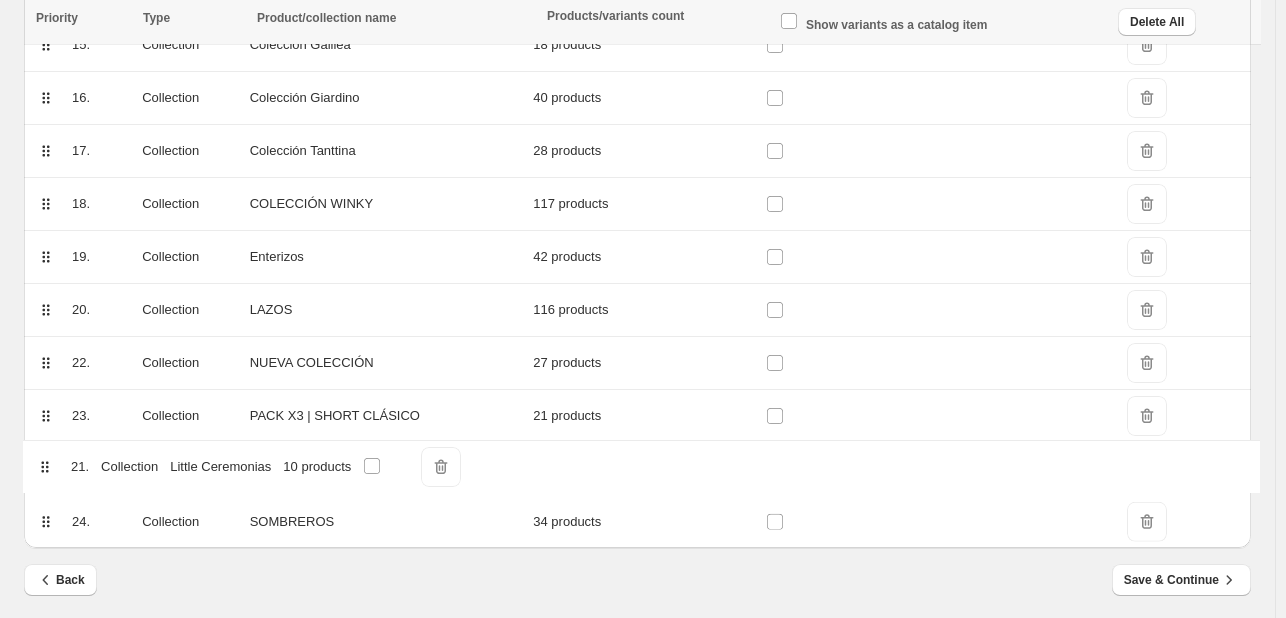 drag, startPoint x: 43, startPoint y: 366, endPoint x: 44, endPoint y: 481, distance: 115.00435 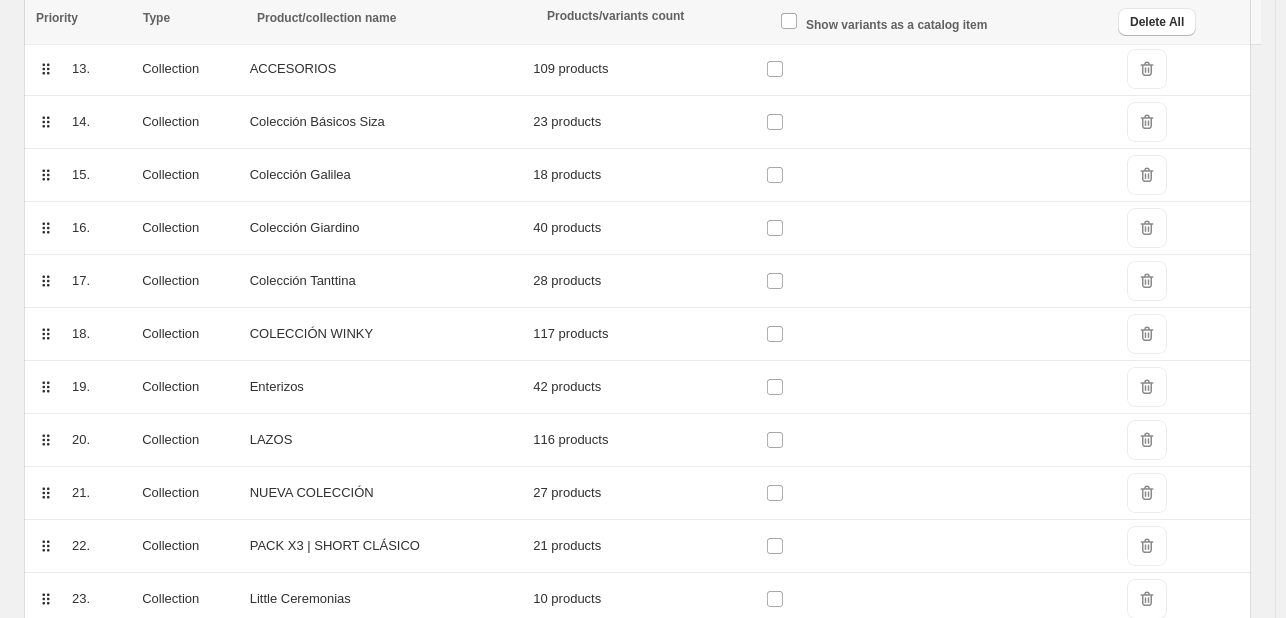 scroll, scrollTop: 1098, scrollLeft: 0, axis: vertical 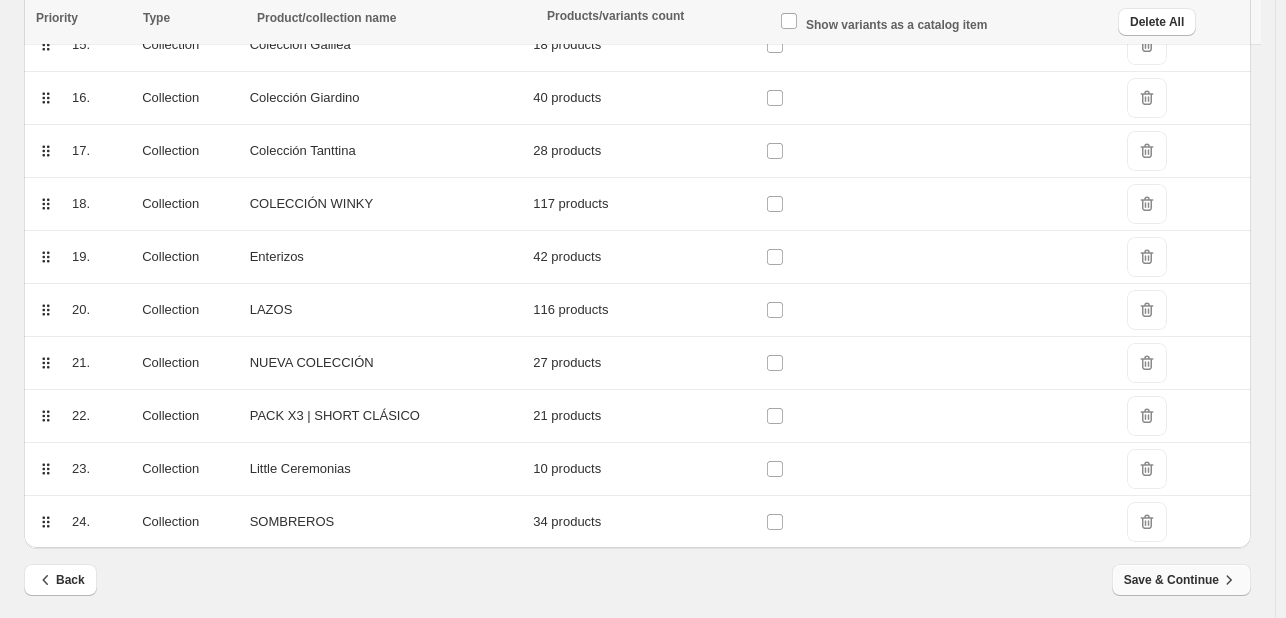 click on "Save & Continue" at bounding box center (1181, 580) 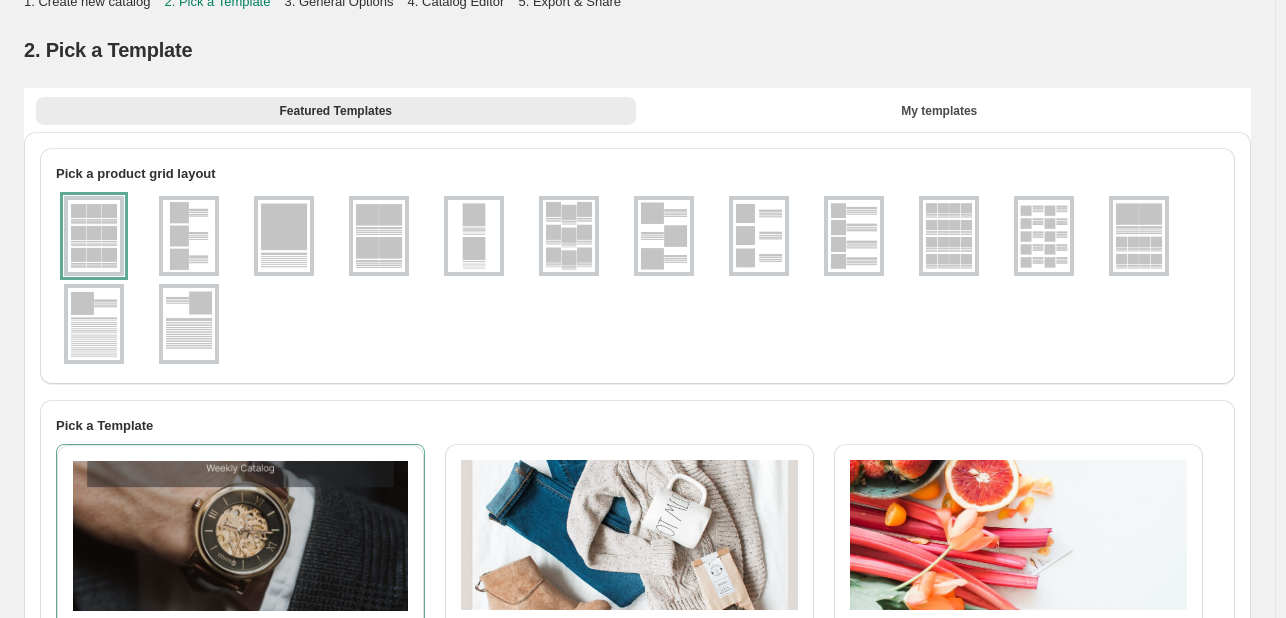 scroll, scrollTop: 0, scrollLeft: 0, axis: both 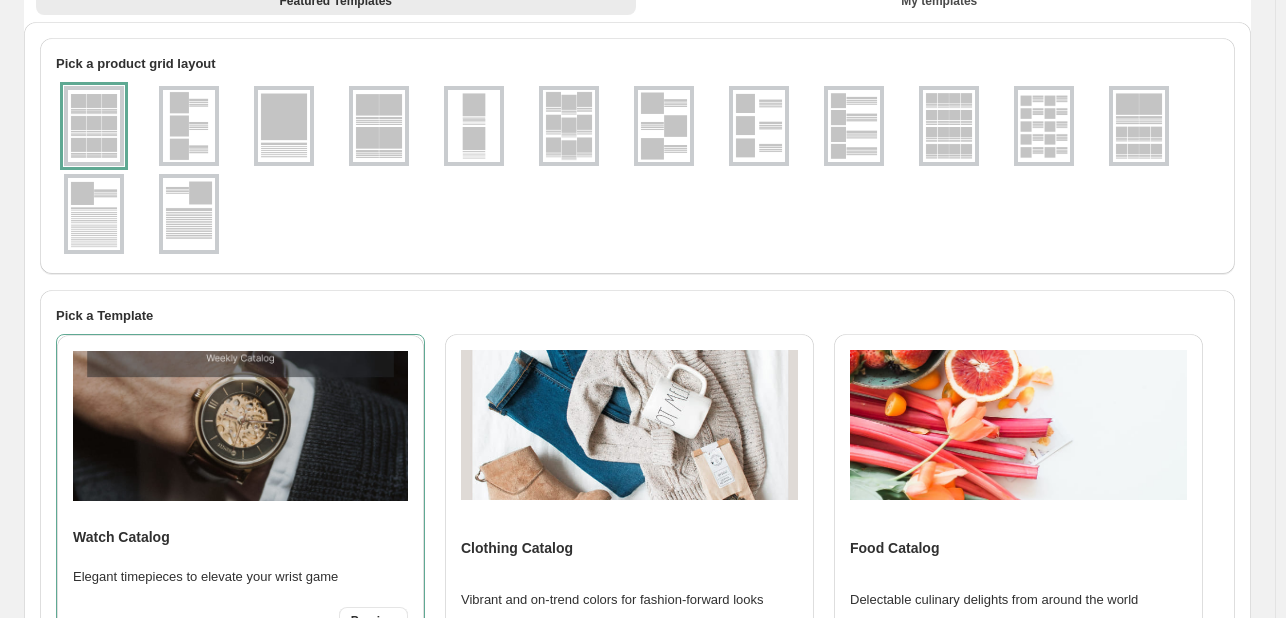 click at bounding box center (949, 126) 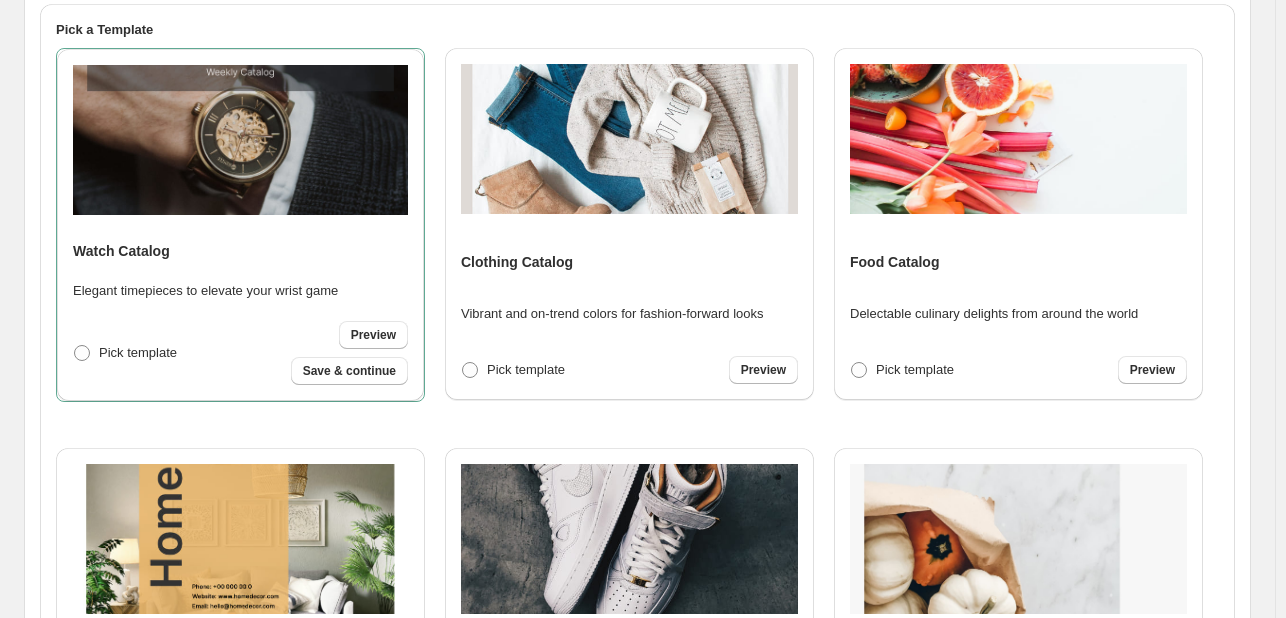 scroll, scrollTop: 419, scrollLeft: 0, axis: vertical 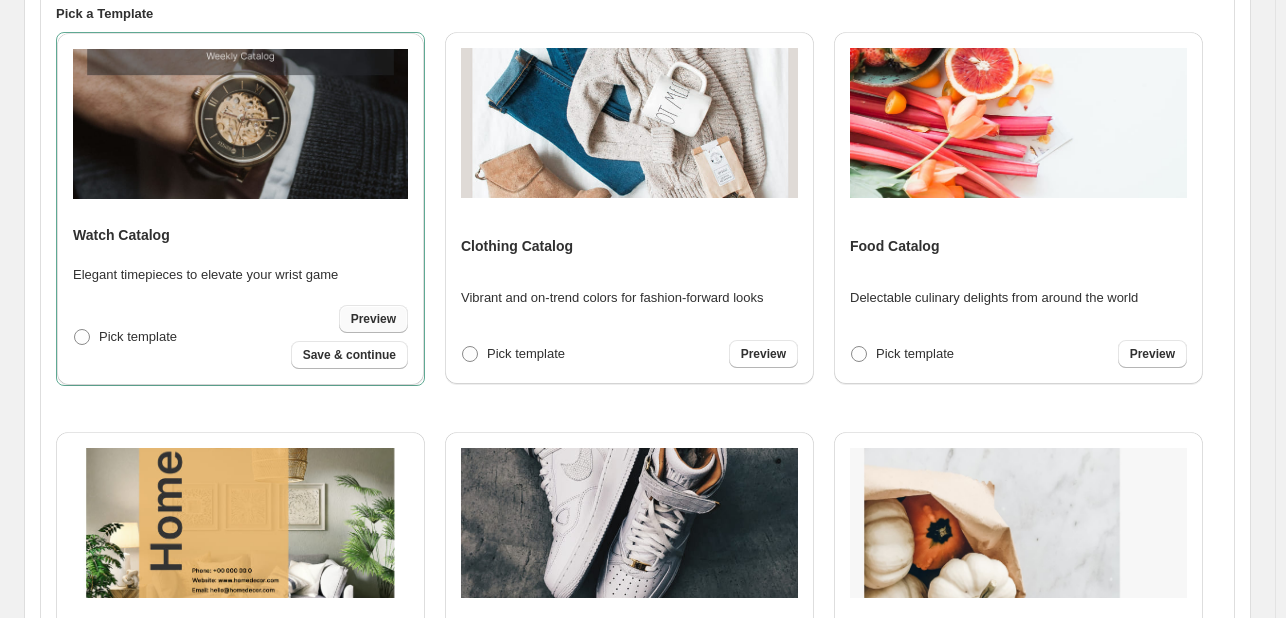 click on "Preview" at bounding box center (373, 319) 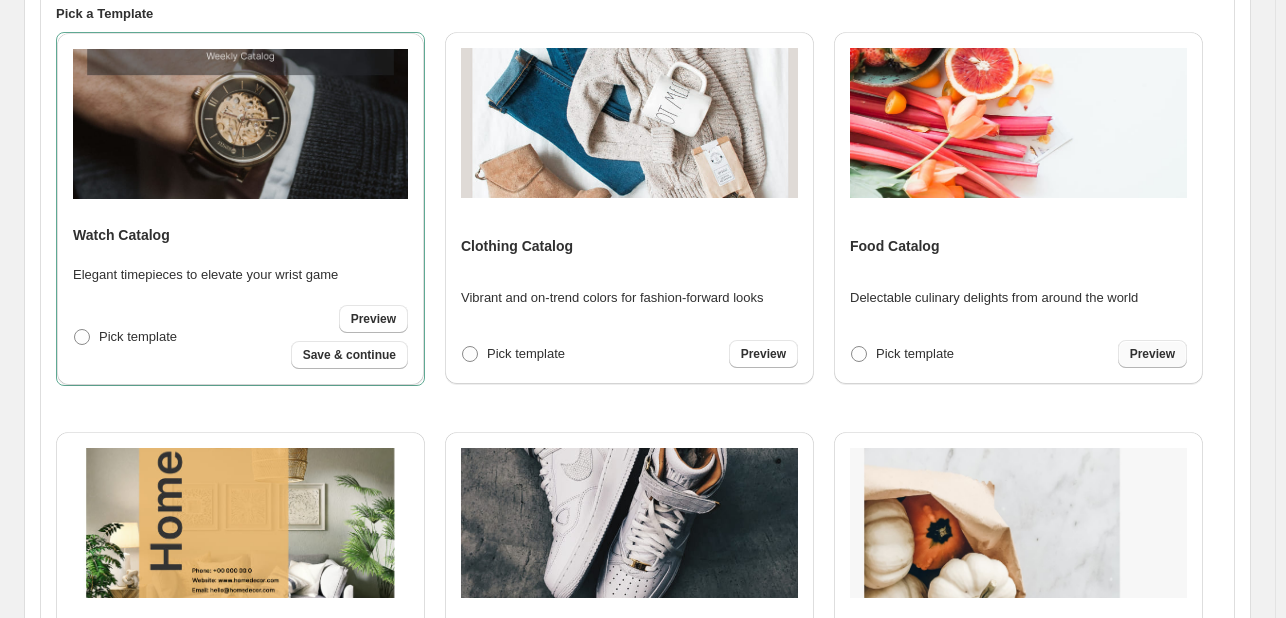 click on "Preview" at bounding box center (1152, 354) 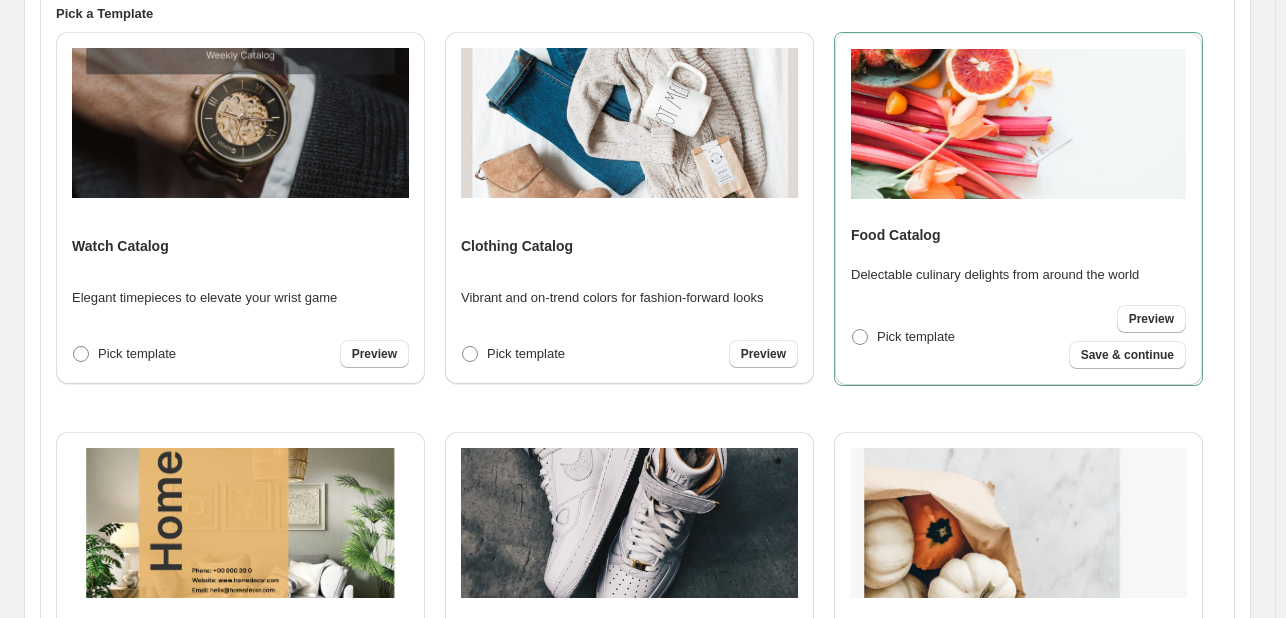 scroll, scrollTop: 669, scrollLeft: 0, axis: vertical 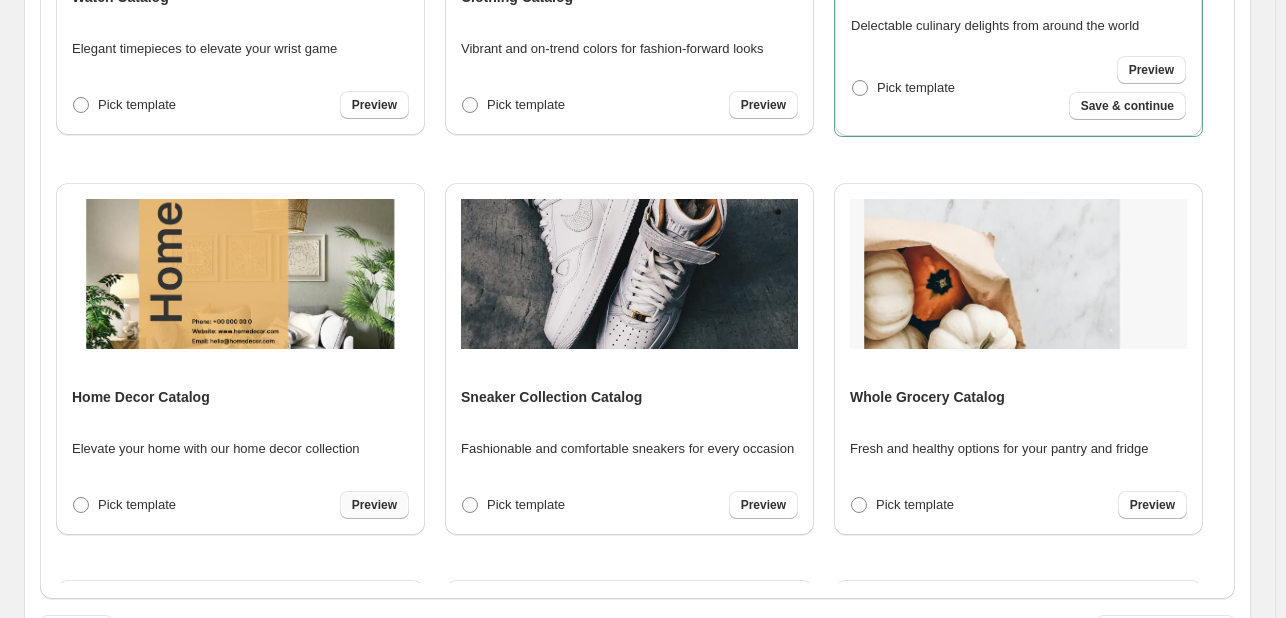 click on "Preview" at bounding box center [374, 505] 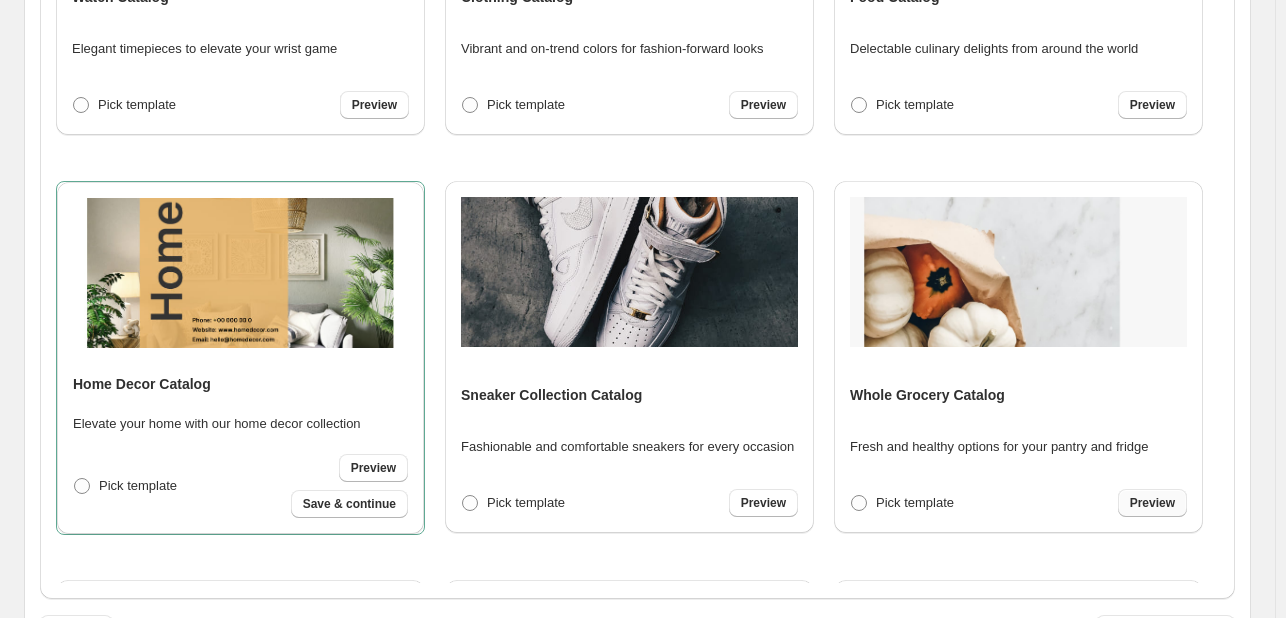 click on "Preview" at bounding box center [1152, 503] 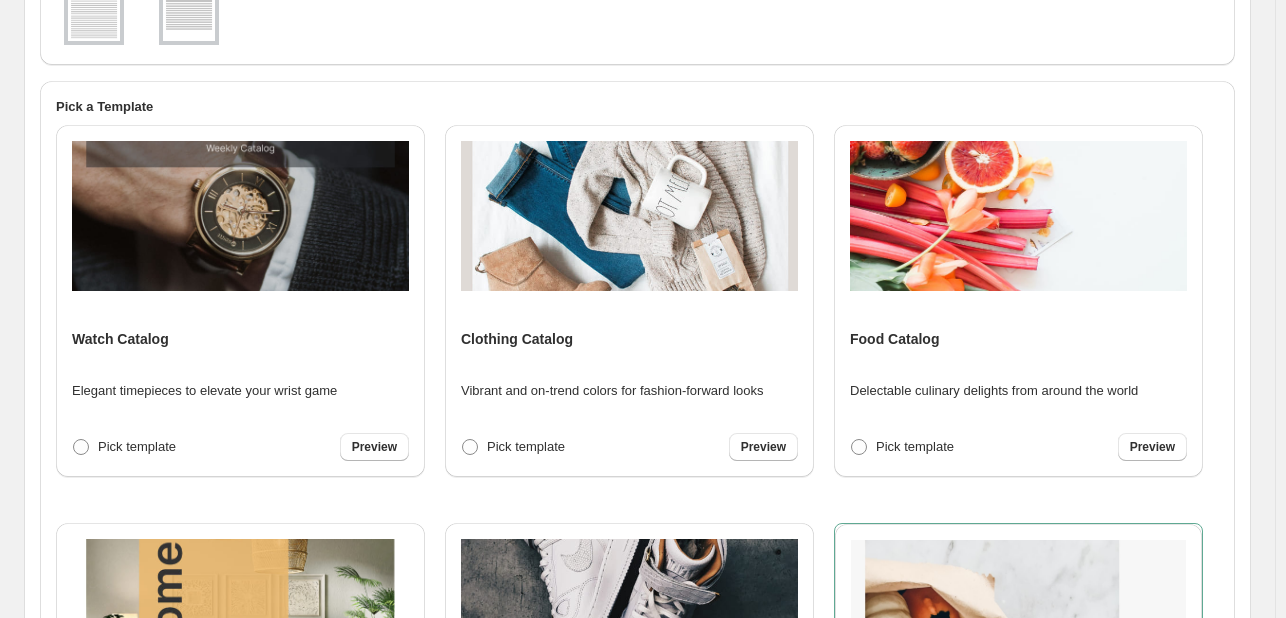 scroll, scrollTop: 323, scrollLeft: 0, axis: vertical 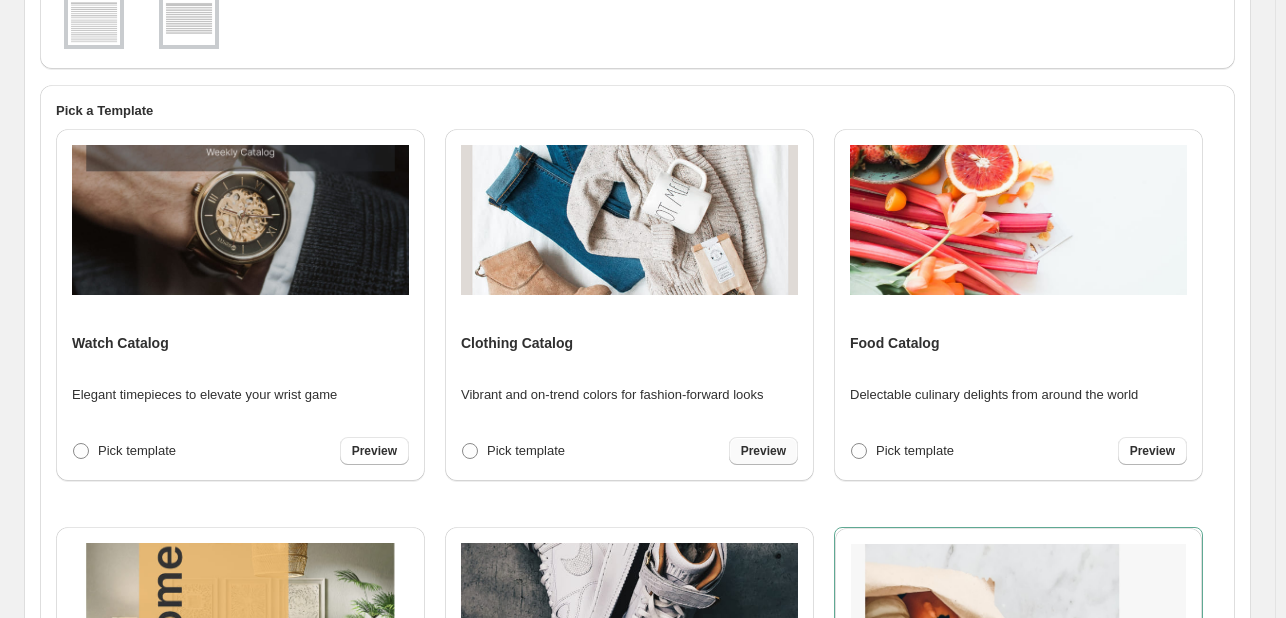 click on "Preview" at bounding box center [763, 451] 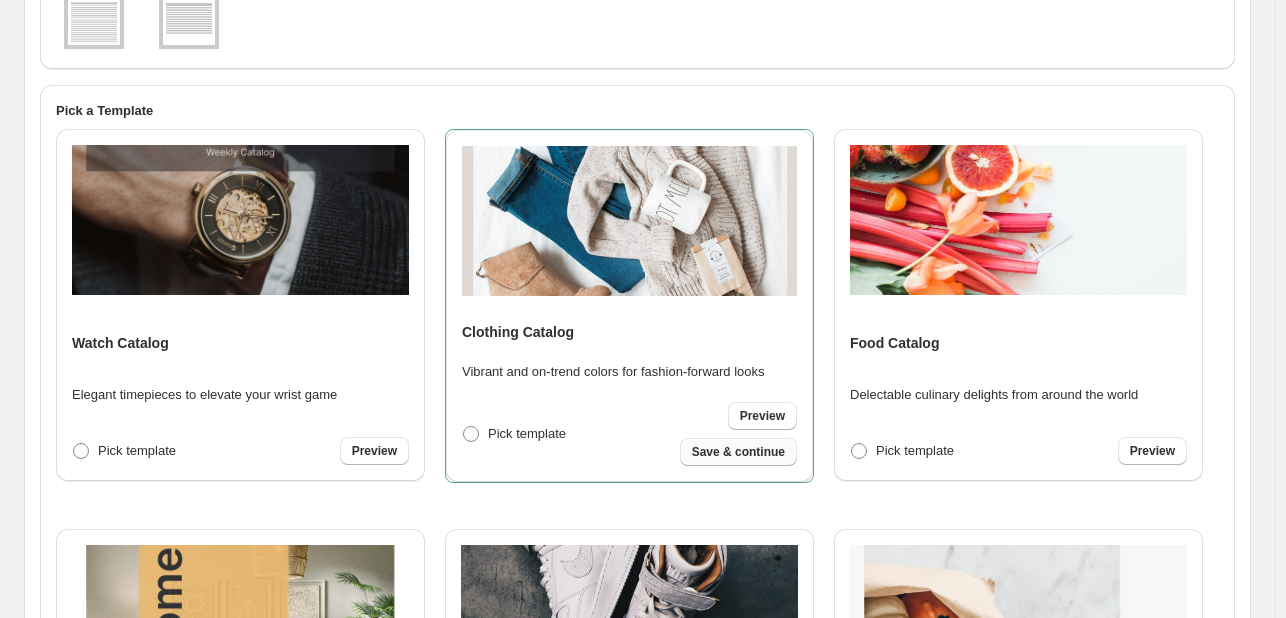 click on "Save & continue" at bounding box center [738, 452] 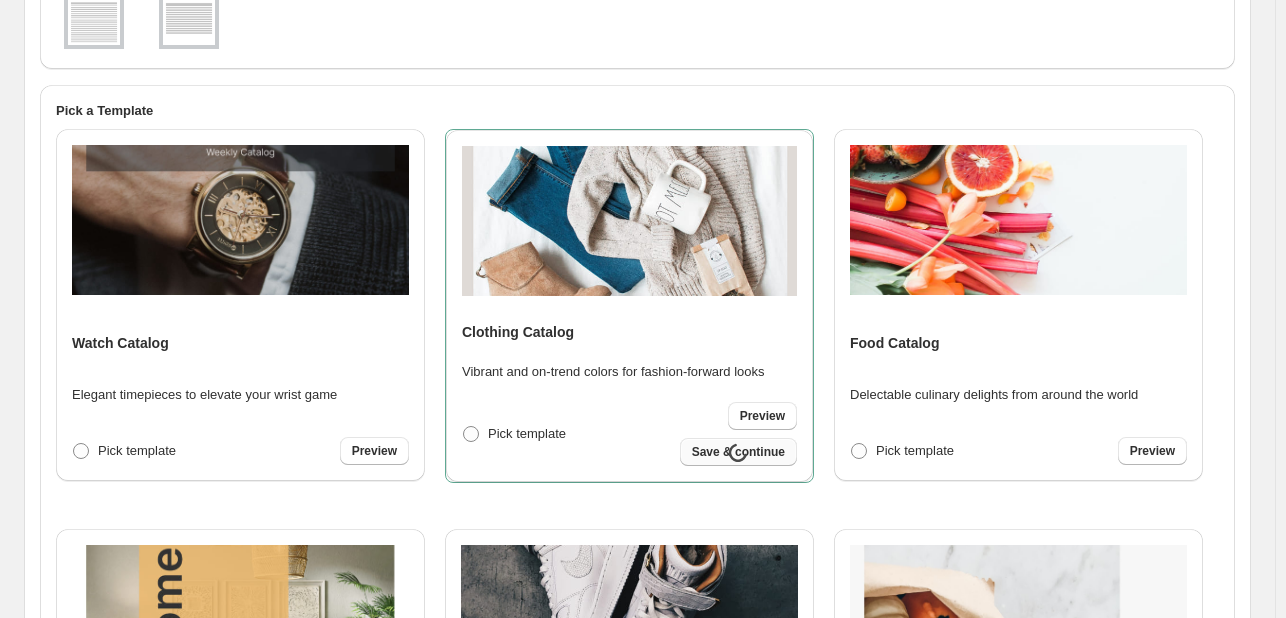 select on "**********" 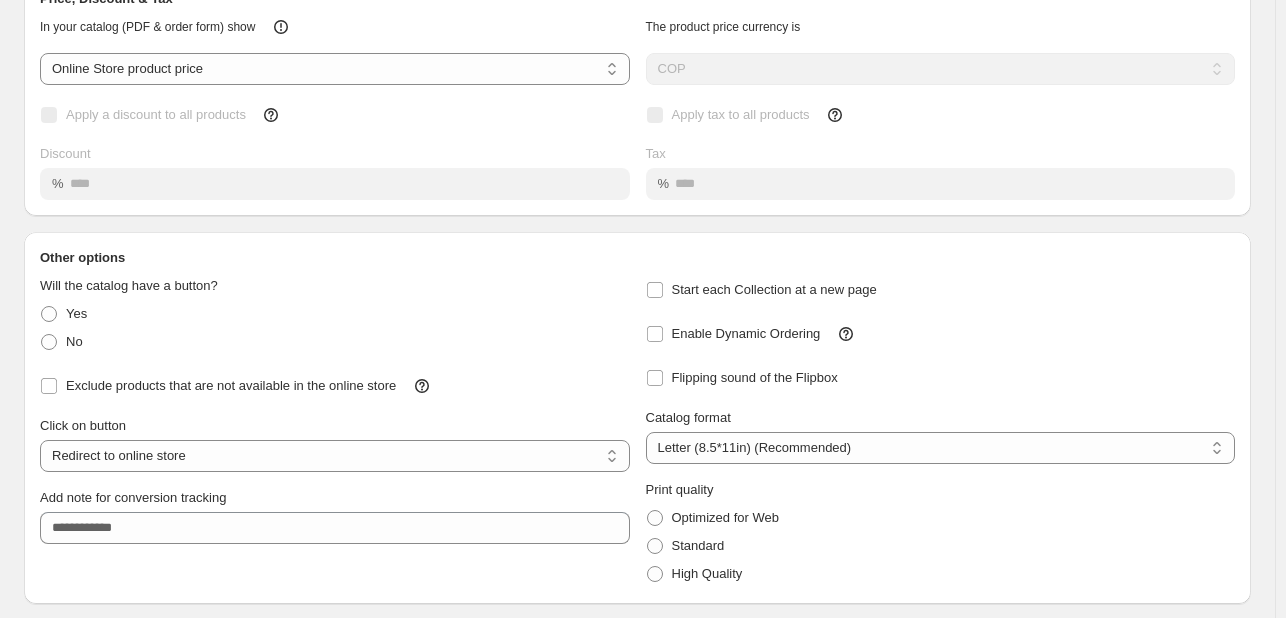 scroll, scrollTop: 0, scrollLeft: 0, axis: both 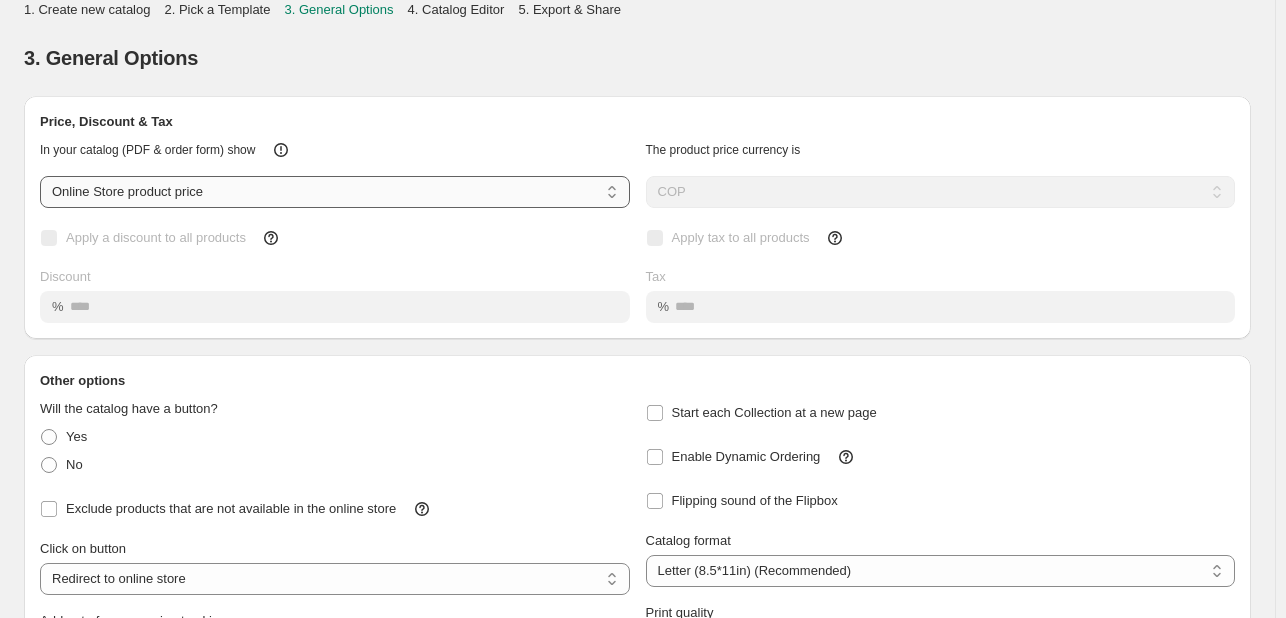 drag, startPoint x: 407, startPoint y: 170, endPoint x: 242, endPoint y: 193, distance: 166.59532 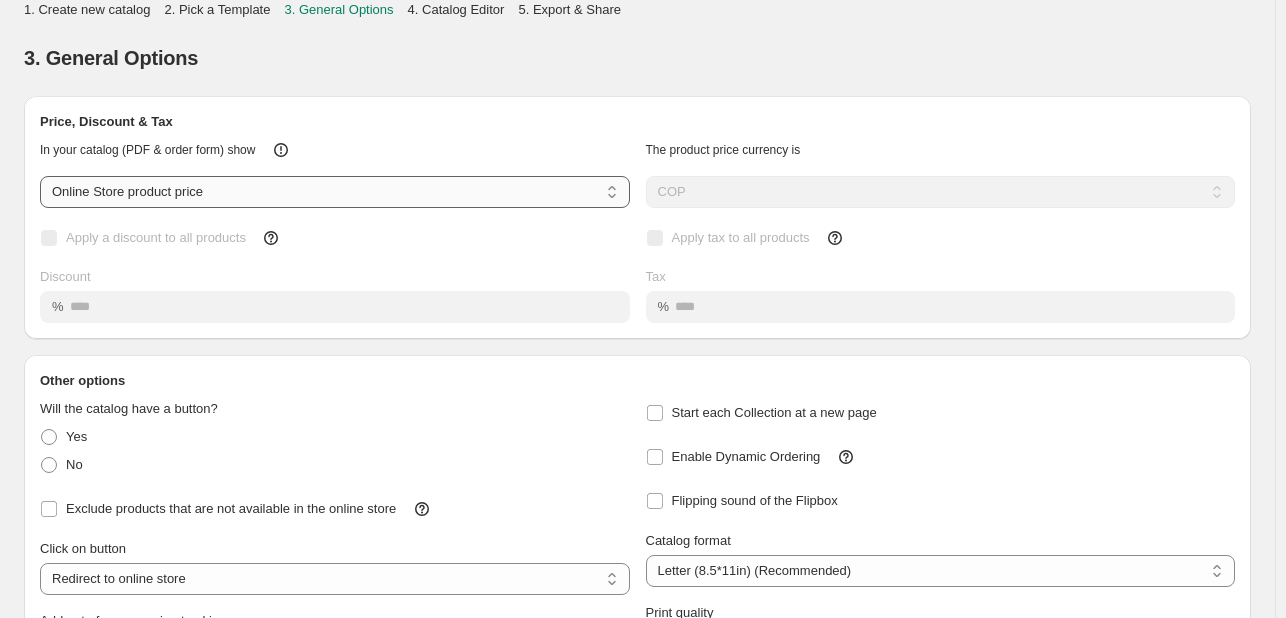 click on "**********" at bounding box center (335, 192) 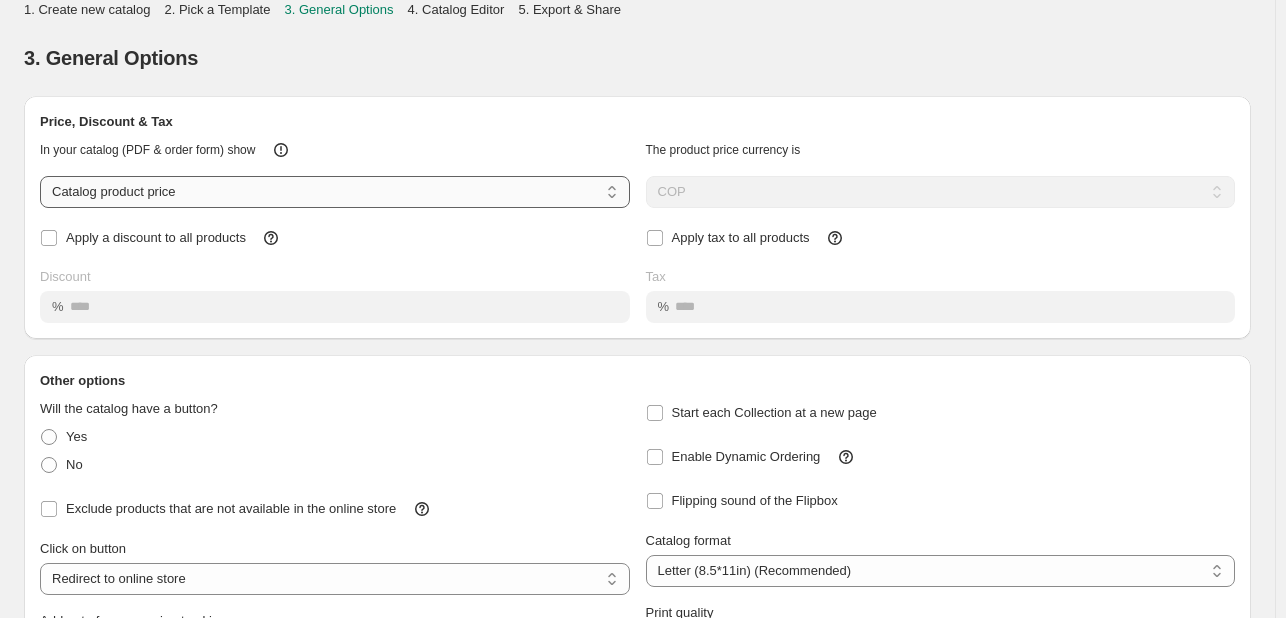 click on "**********" at bounding box center (335, 192) 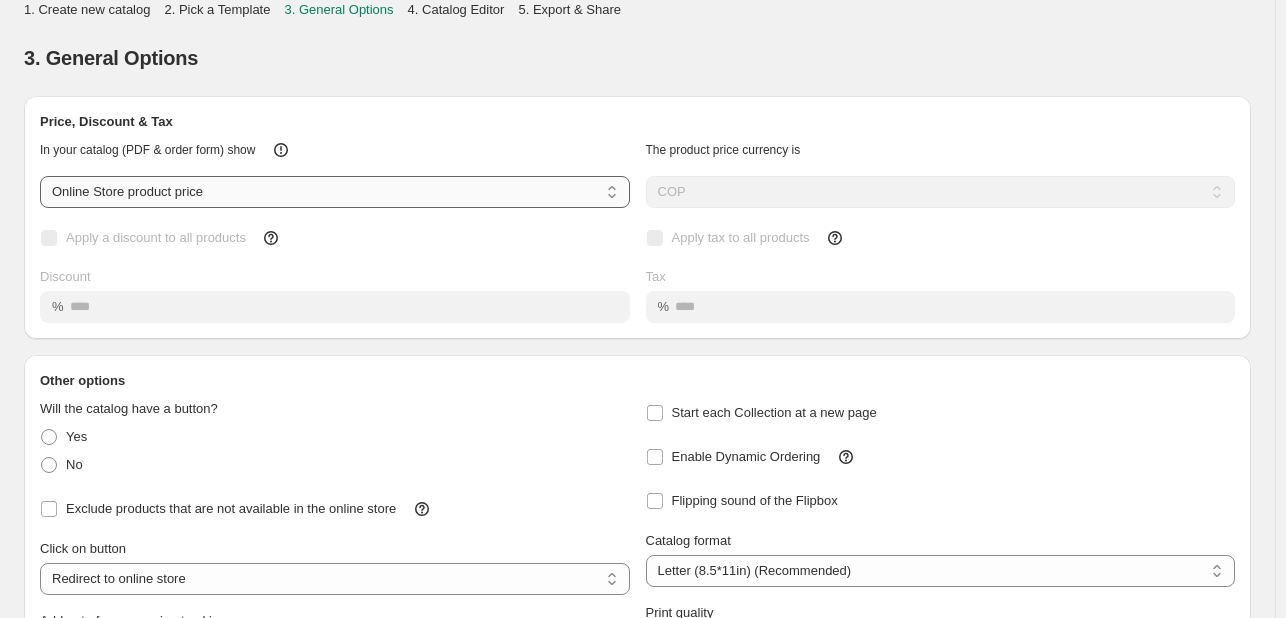 click on "**********" at bounding box center (335, 192) 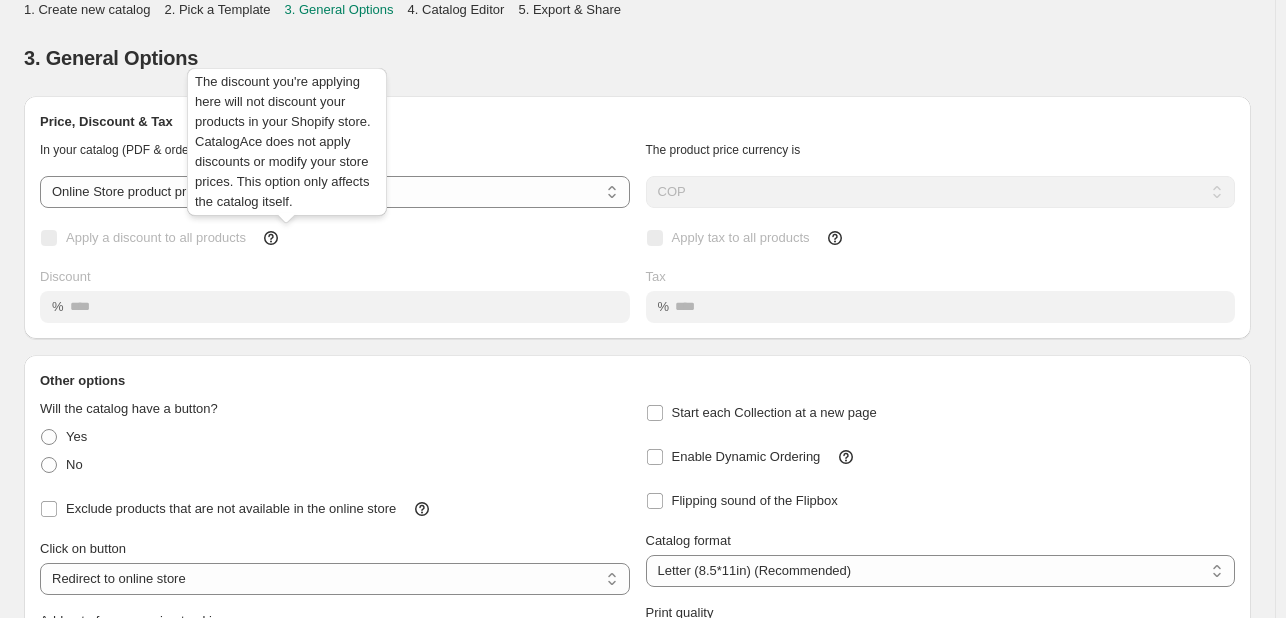 click on "The discount you're applying here will not discount your products in your Shopify store. CatalogAce does not apply discounts or modify your store prices. This option only affects the catalog itself." at bounding box center [287, 146] 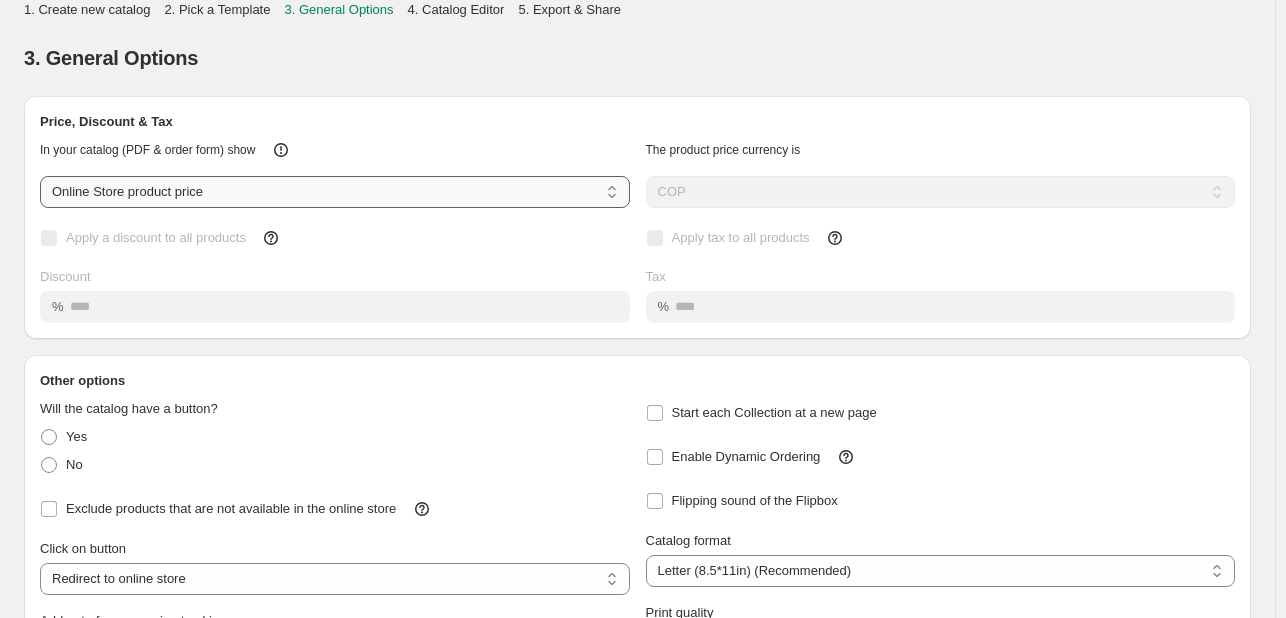 click on "**********" at bounding box center (335, 192) 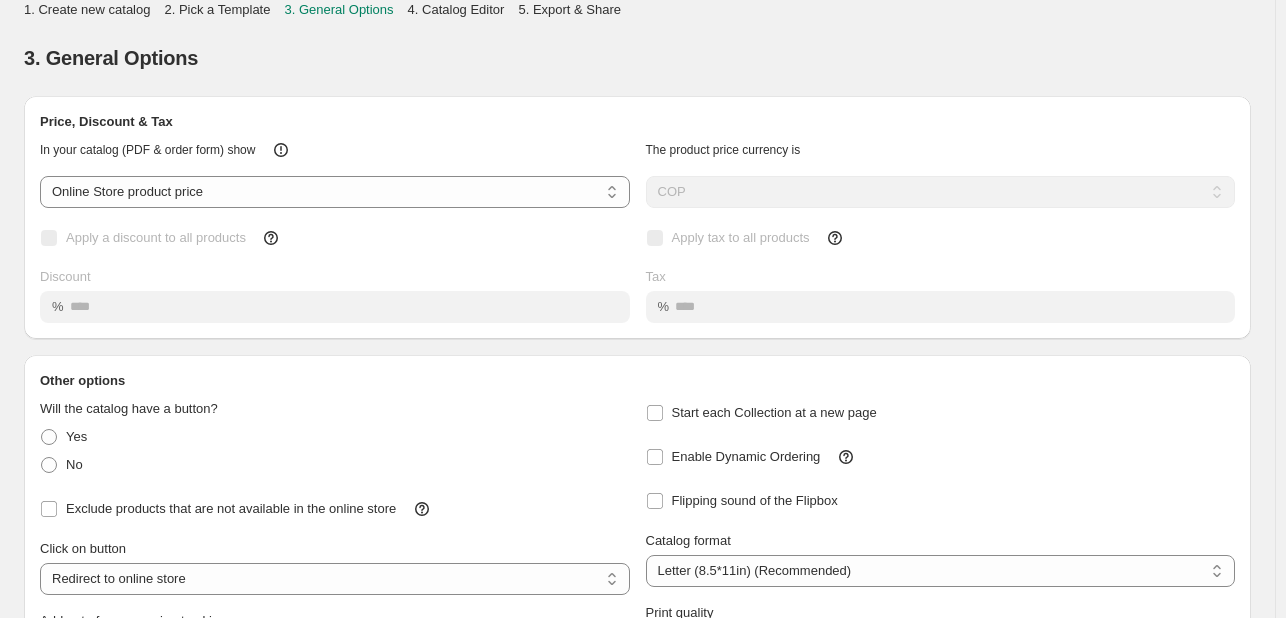 click on "Apply a discount to all products Discount %" at bounding box center [335, 273] 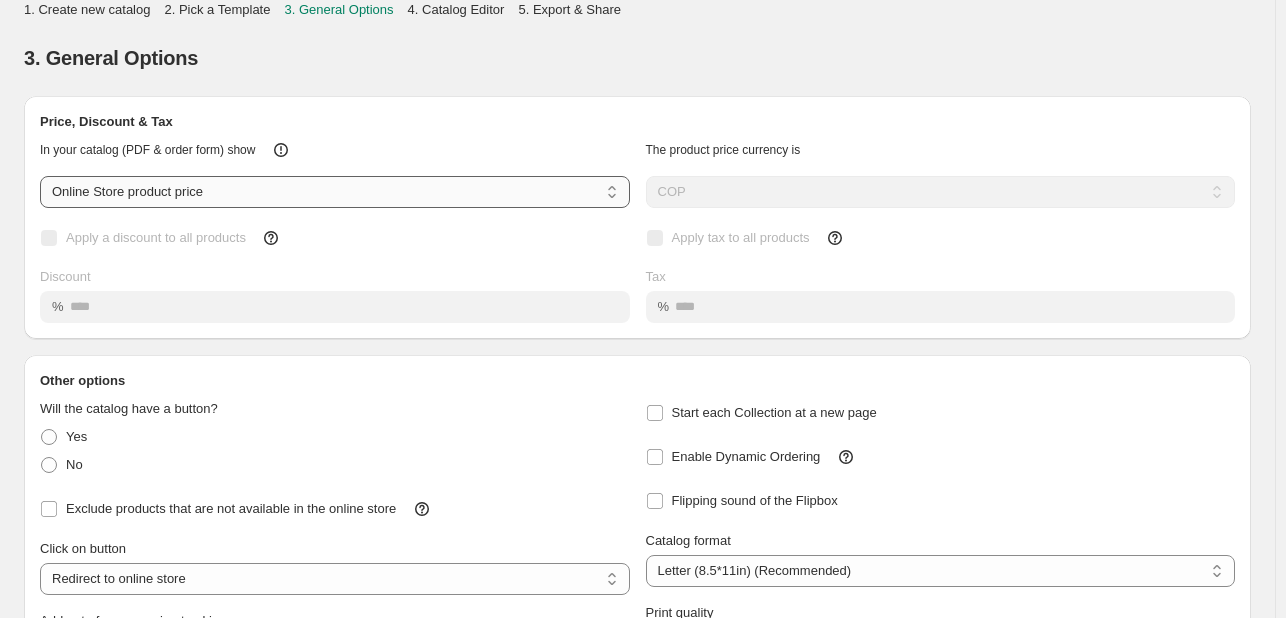 click on "**********" at bounding box center [335, 192] 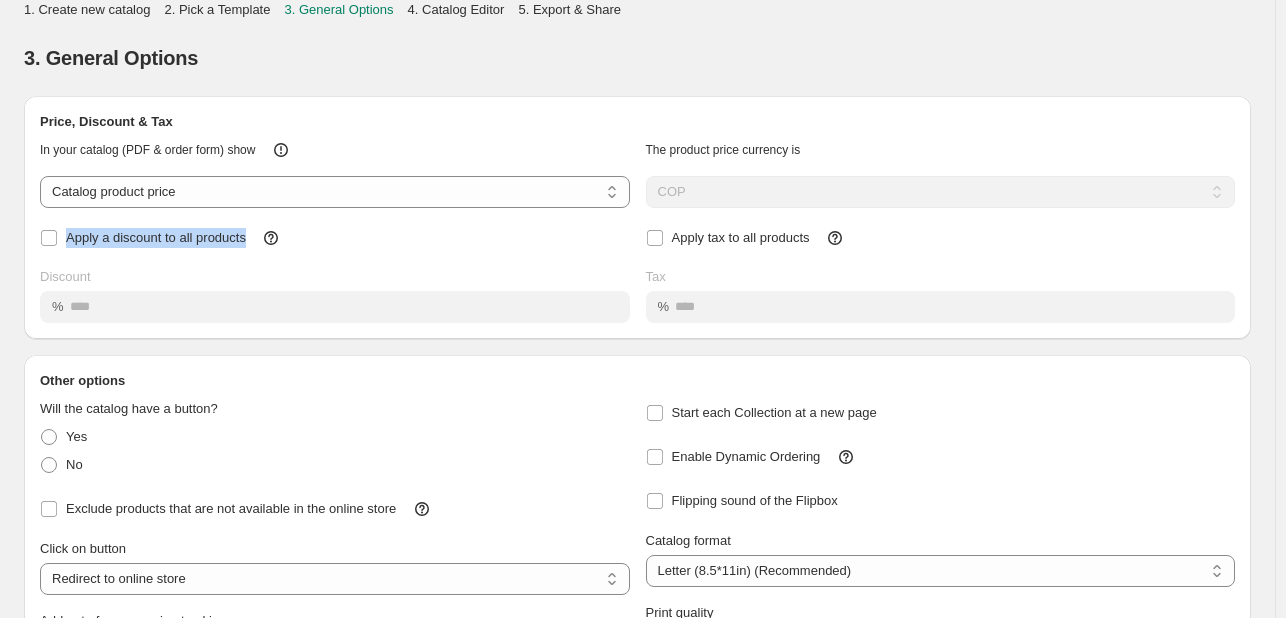 drag, startPoint x: 64, startPoint y: 233, endPoint x: 264, endPoint y: 238, distance: 200.06248 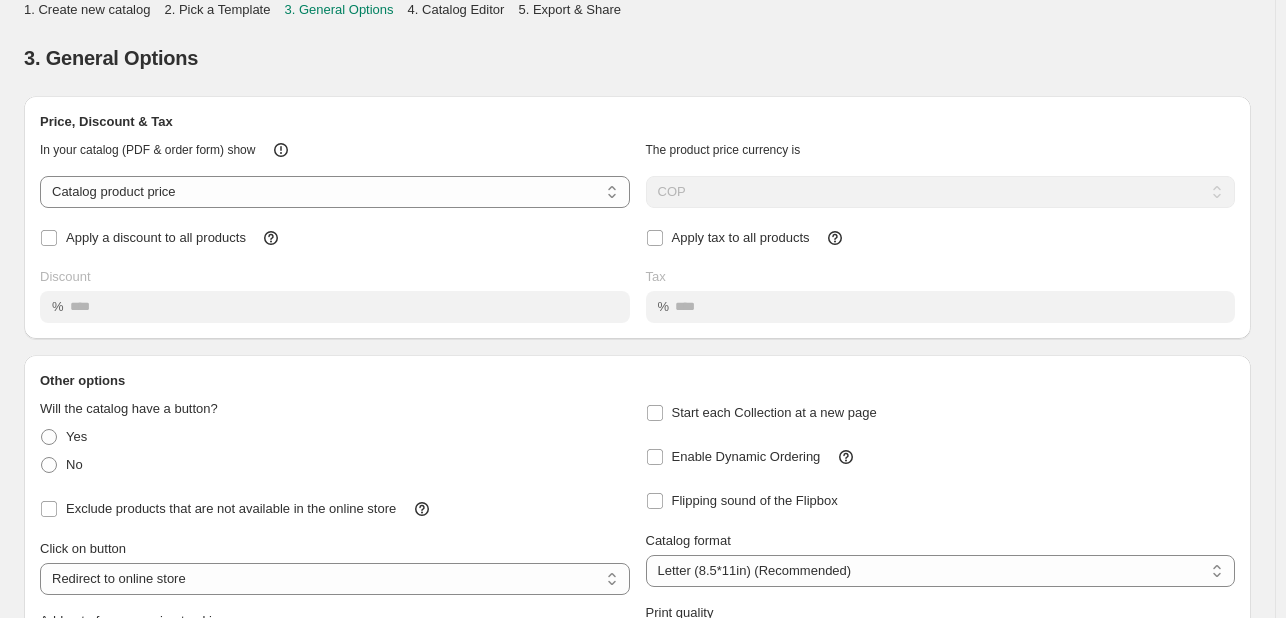 click on "Apply a discount to all products Discount %" at bounding box center (335, 273) 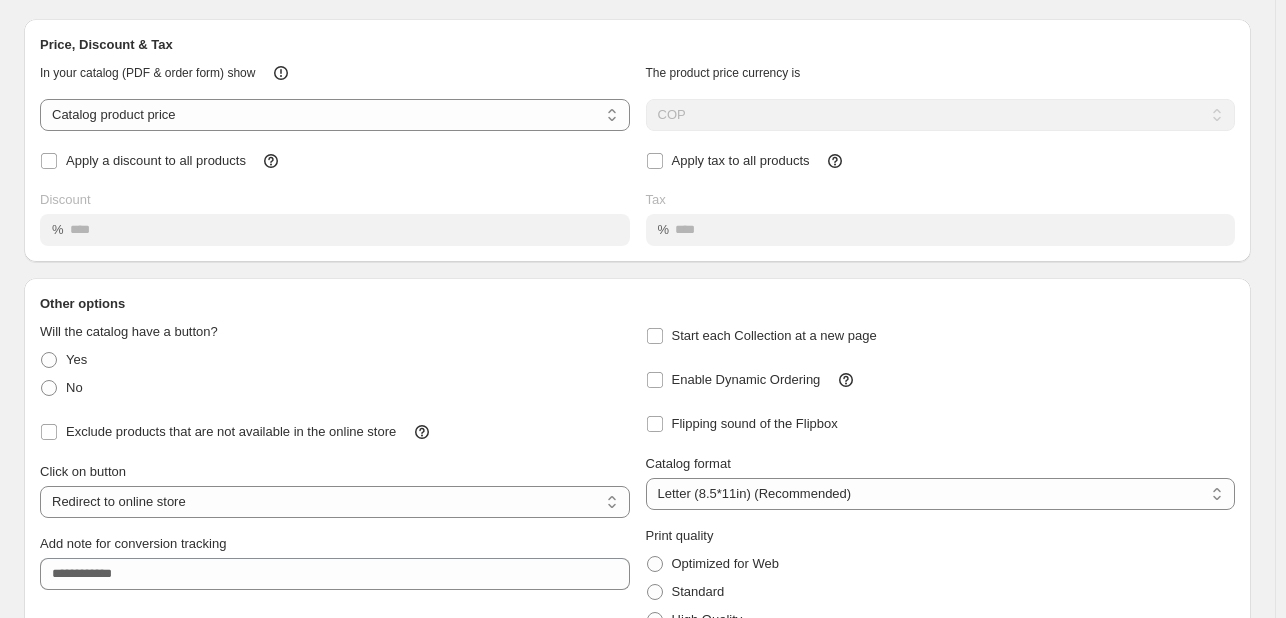 scroll, scrollTop: 84, scrollLeft: 0, axis: vertical 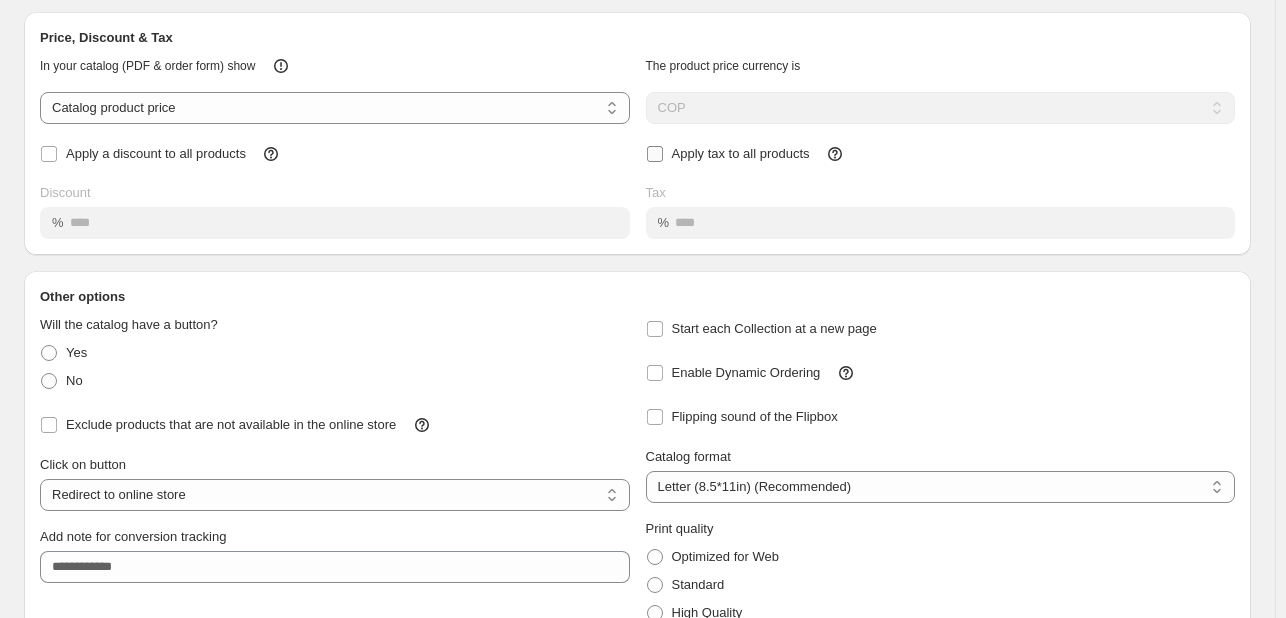 click on "Apply tax to all products" at bounding box center [741, 153] 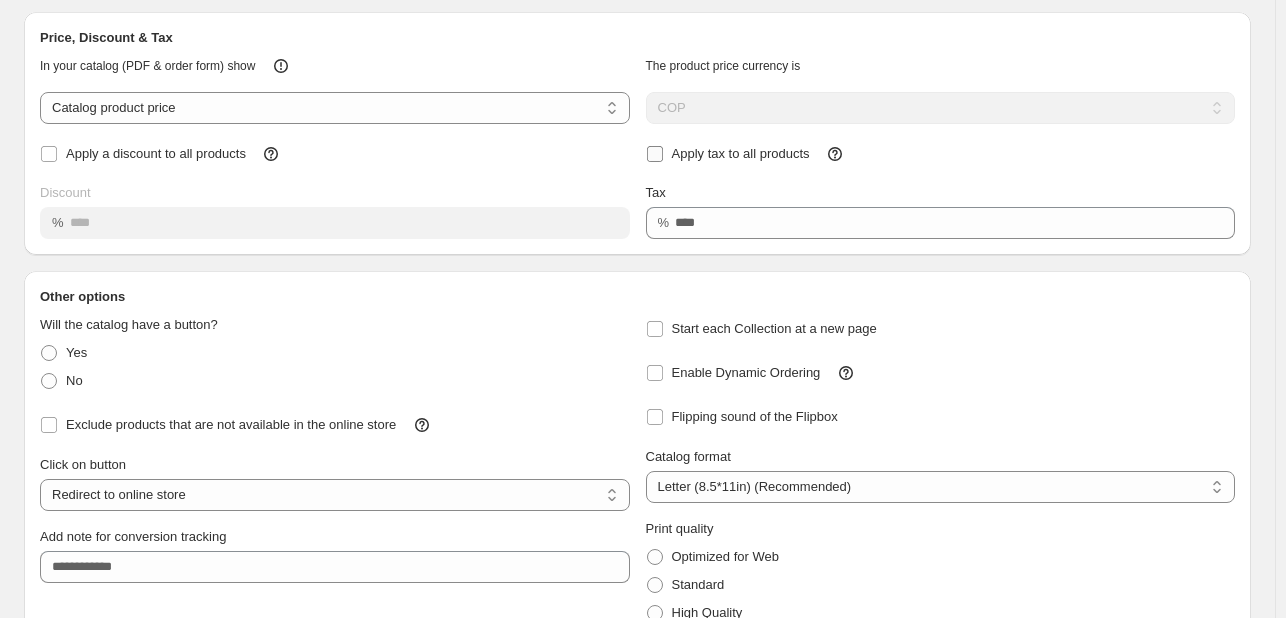click on "Apply tax to all products" at bounding box center [741, 153] 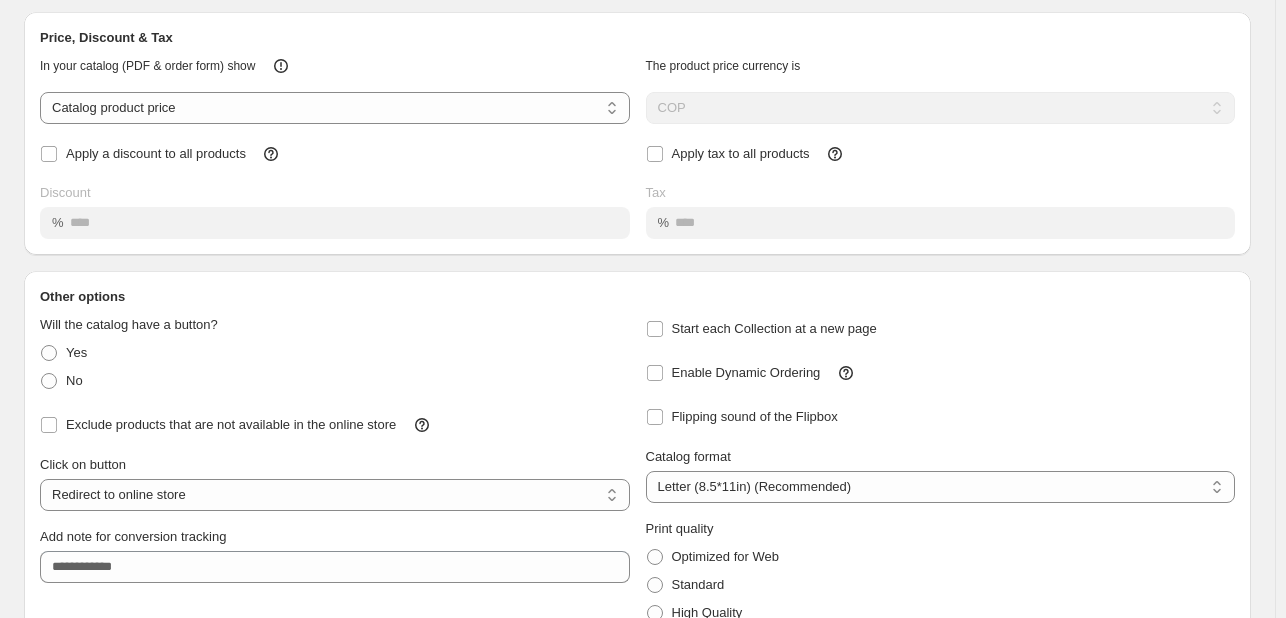 scroll, scrollTop: 183, scrollLeft: 0, axis: vertical 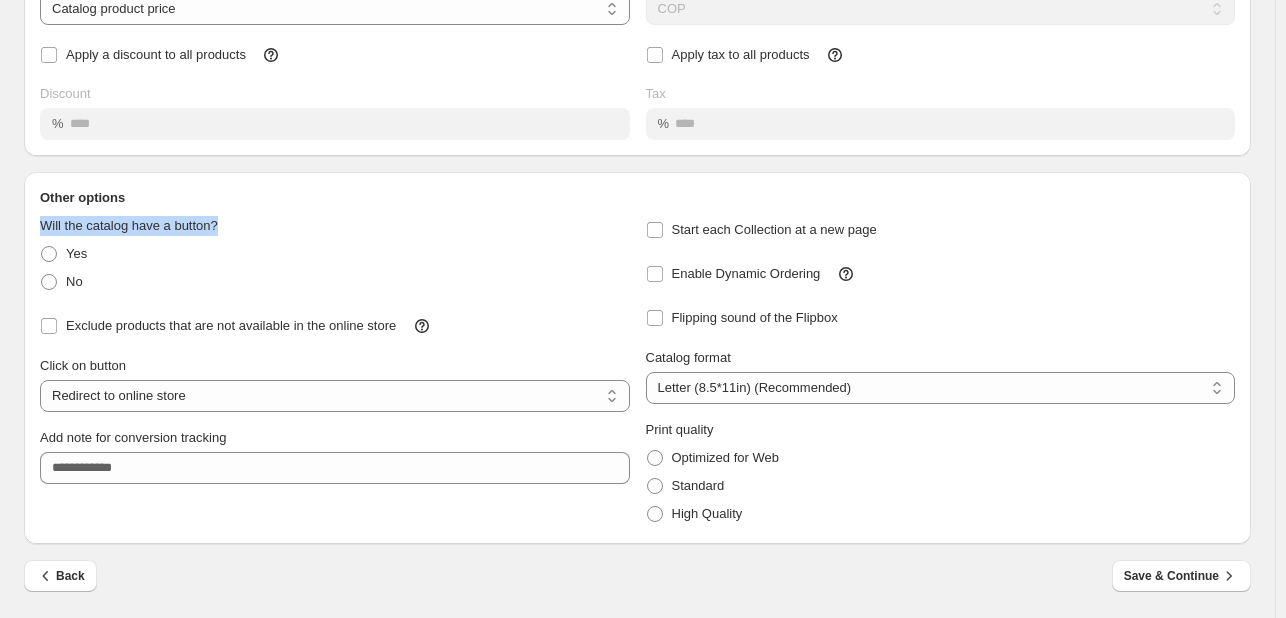 drag, startPoint x: 115, startPoint y: 201, endPoint x: 43, endPoint y: 222, distance: 75 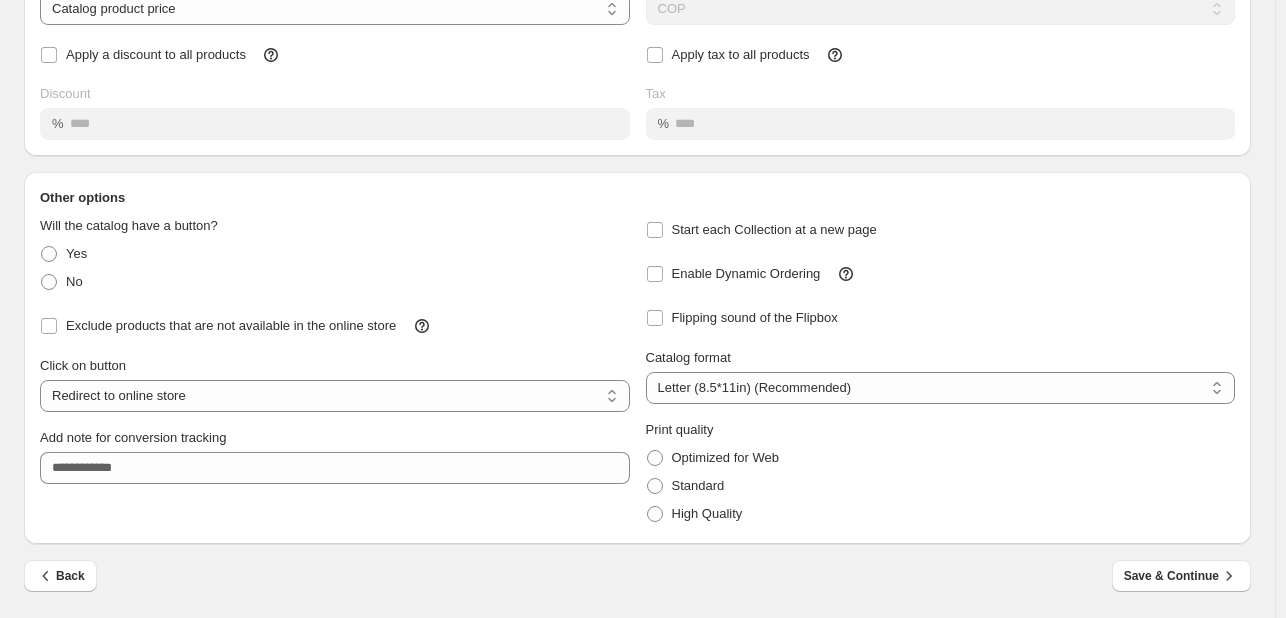 click on "No" at bounding box center [335, 282] 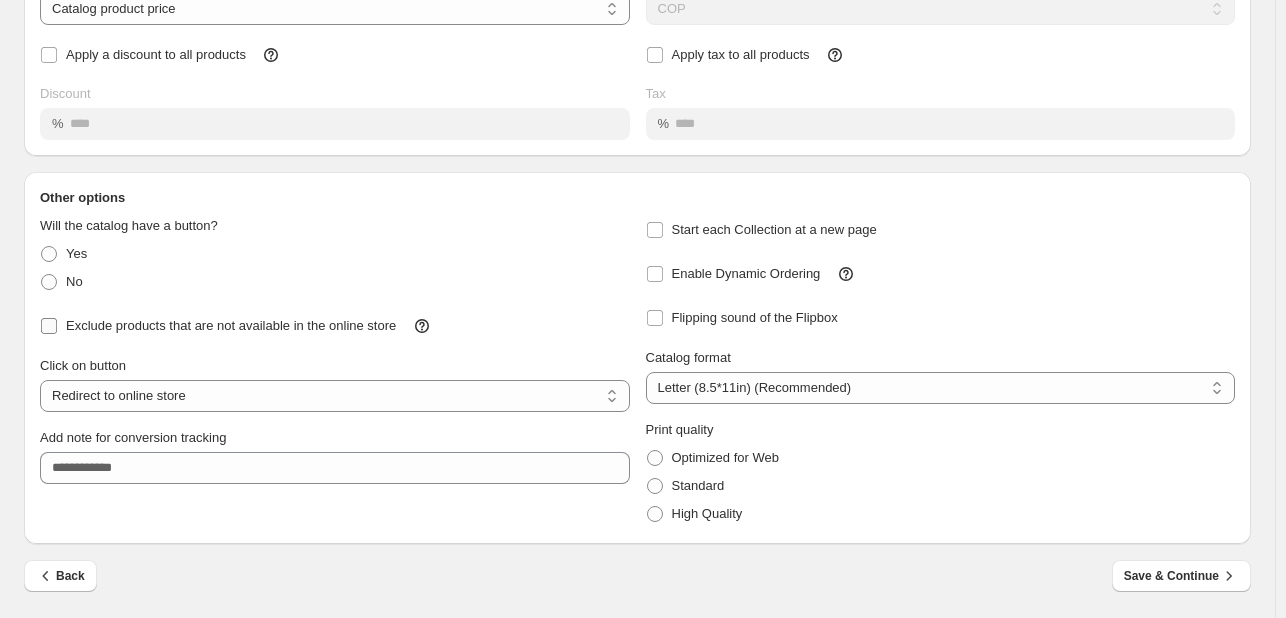 click on "Exclude products that are not available in the online store" at bounding box center [231, 325] 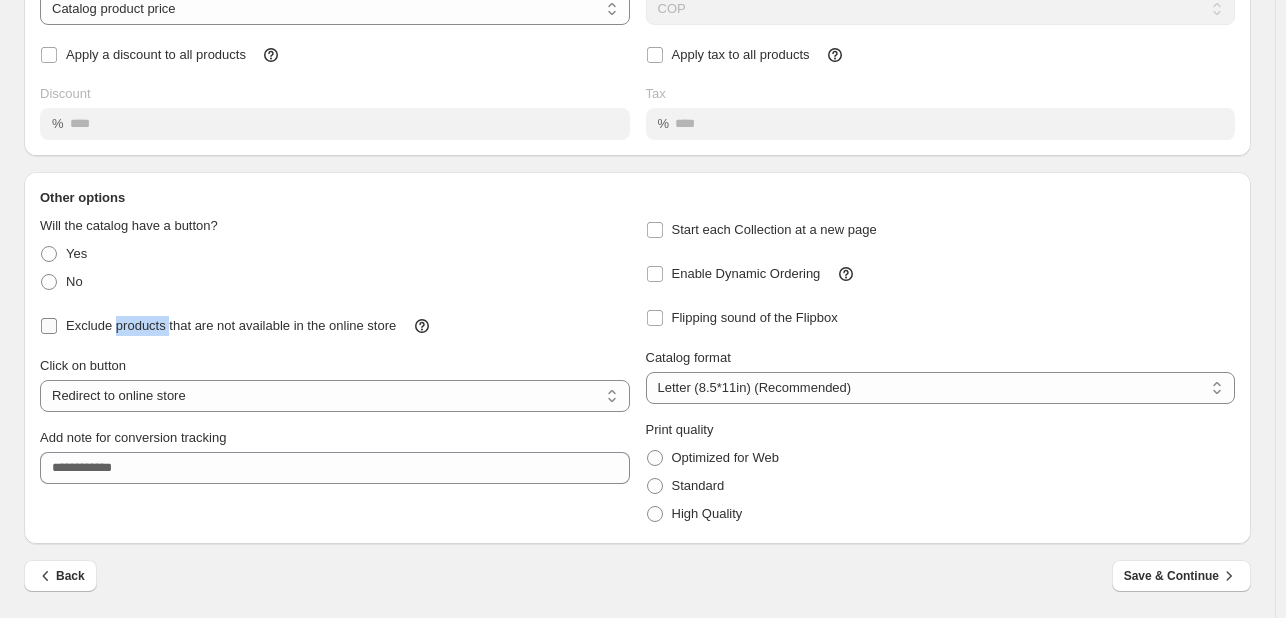 click on "Exclude products that are not available in the online store" at bounding box center (231, 325) 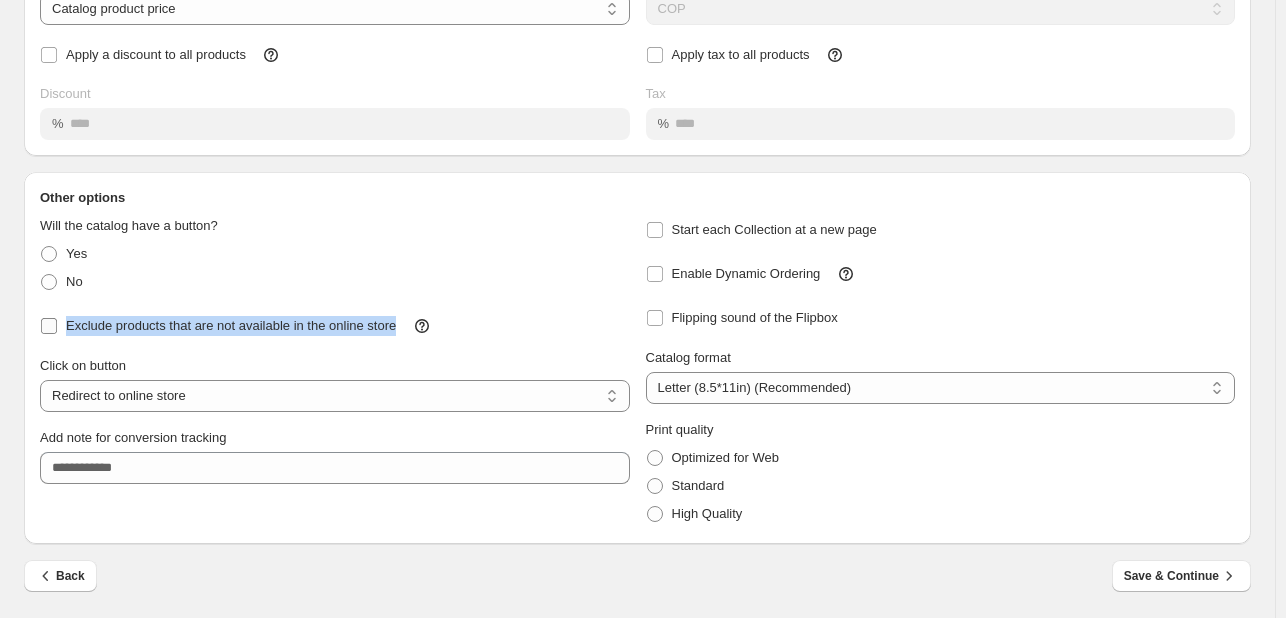 click on "Exclude products that are not available in the online store" at bounding box center [231, 325] 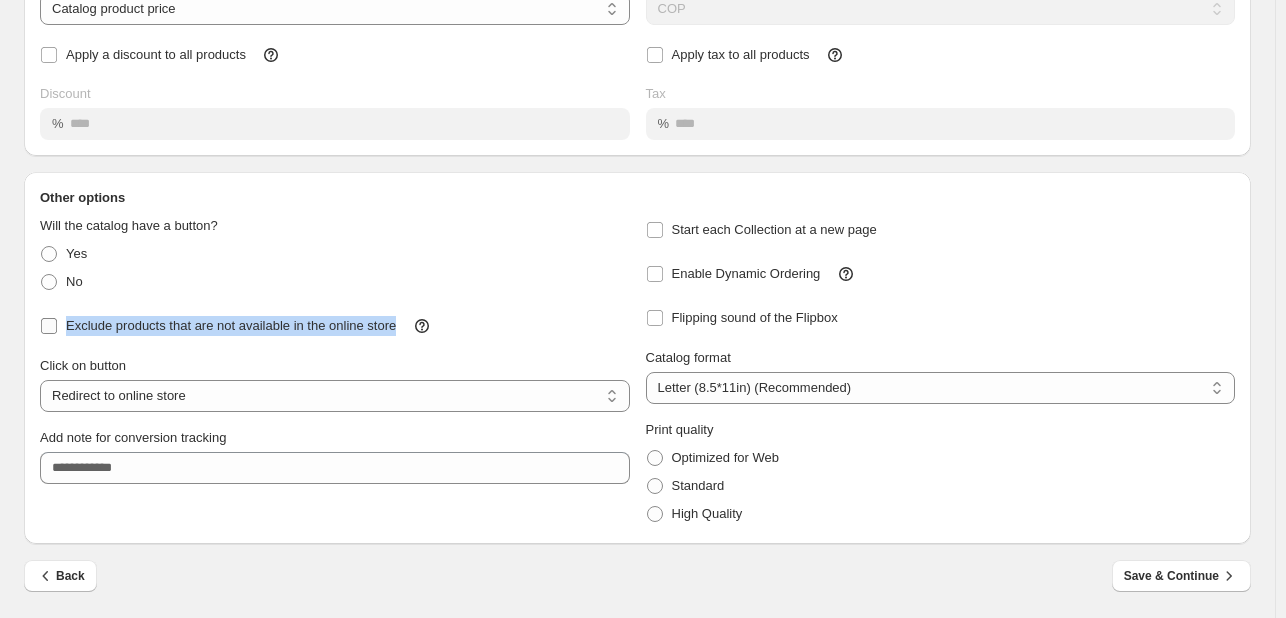 click on "Exclude products that are not available in the online store" at bounding box center [231, 325] 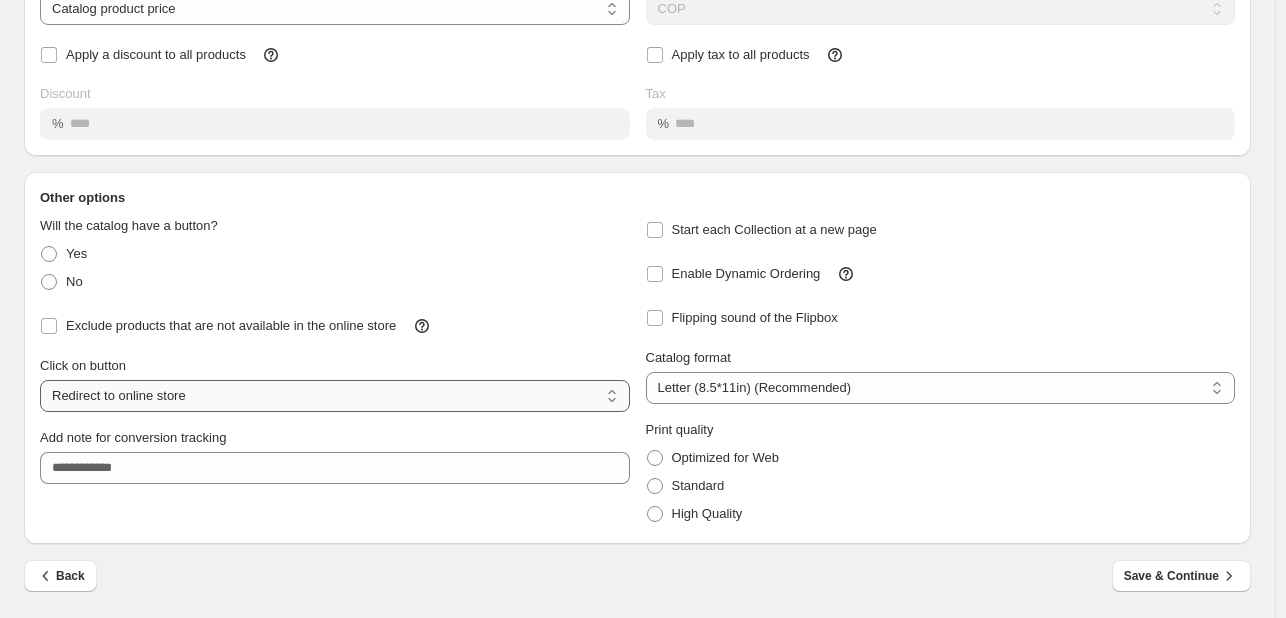 click on "**********" at bounding box center [335, 396] 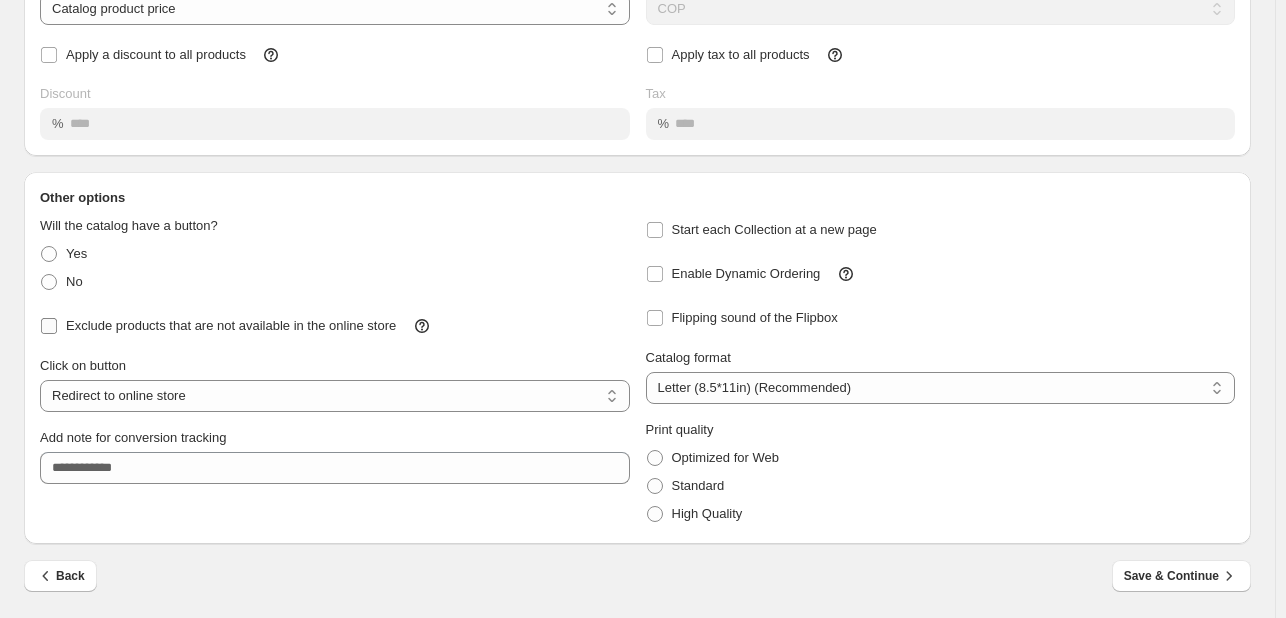 click on "Exclude products that are not available in the online store" at bounding box center [218, 326] 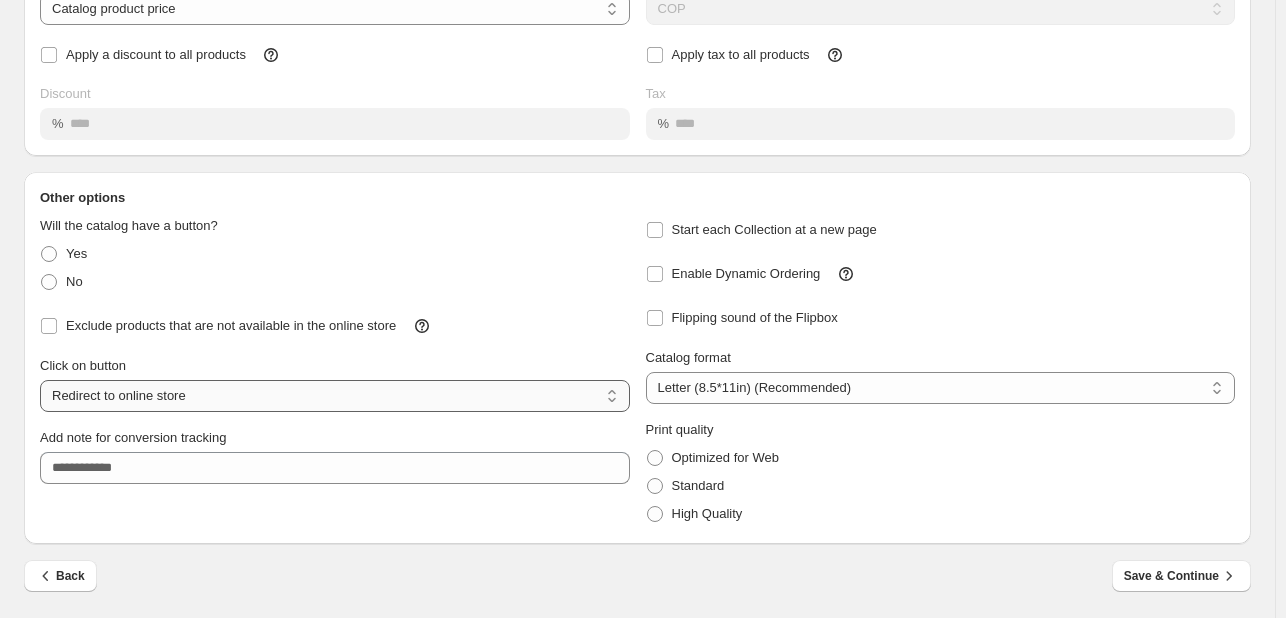 click on "**********" at bounding box center (335, 396) 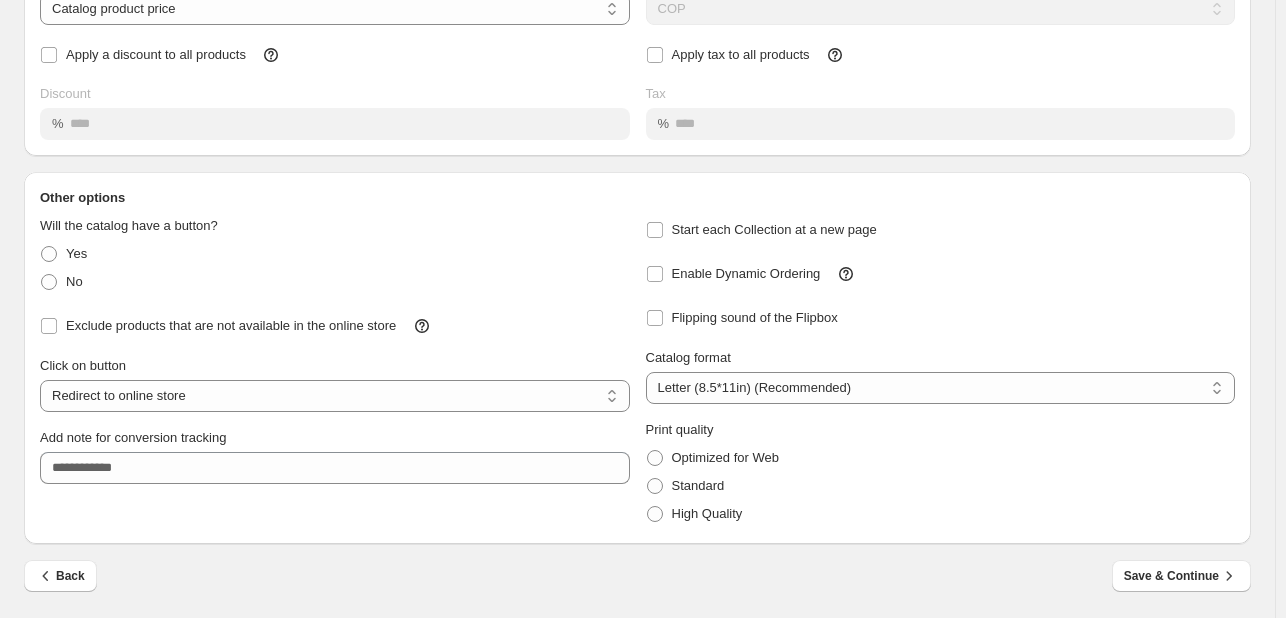 click on "Back Save & Continue" at bounding box center [629, 568] 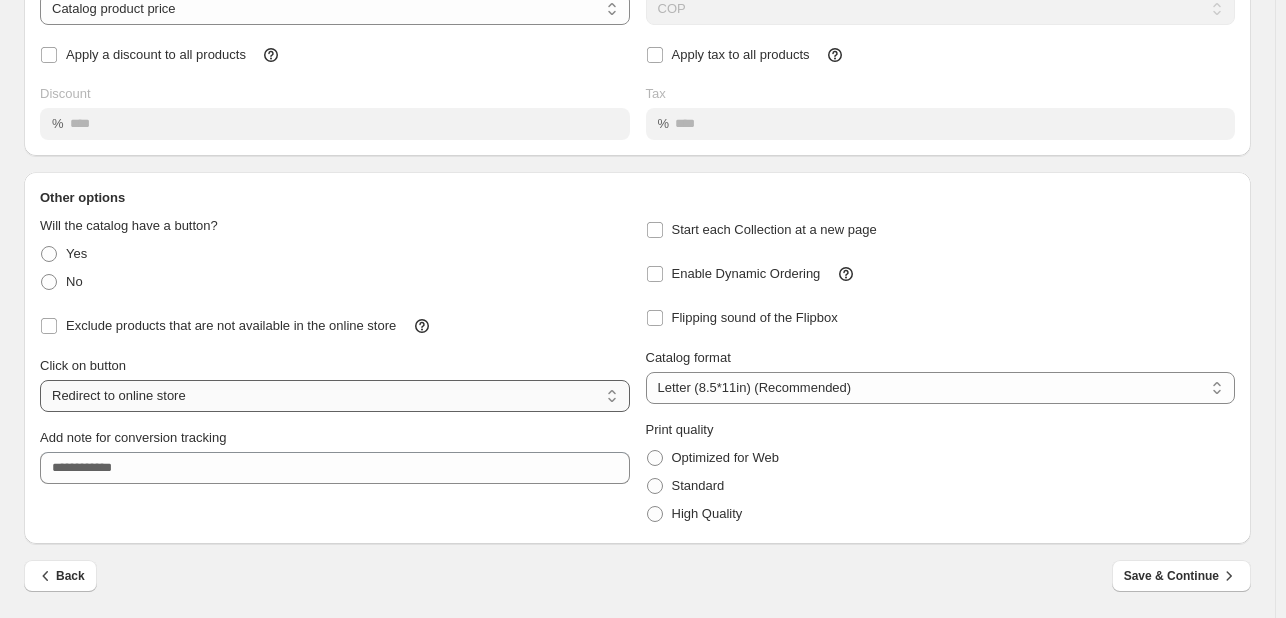 click on "**********" at bounding box center [335, 396] 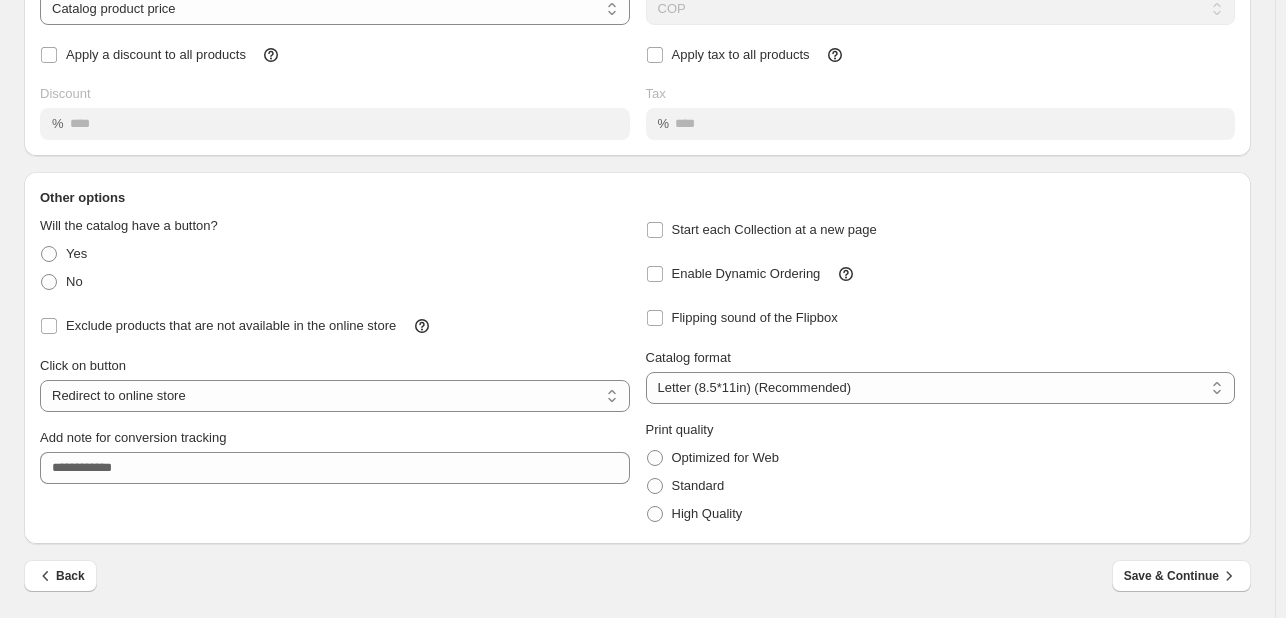 select on "**********" 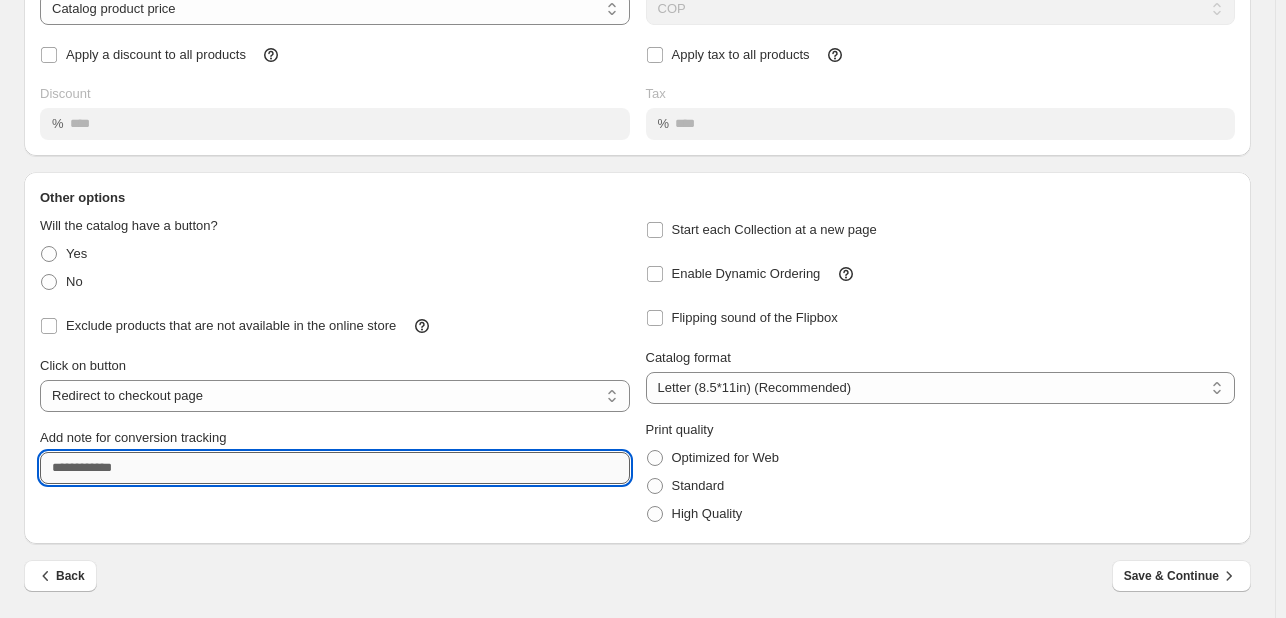 click on "Add note for conversion tracking" at bounding box center (335, 468) 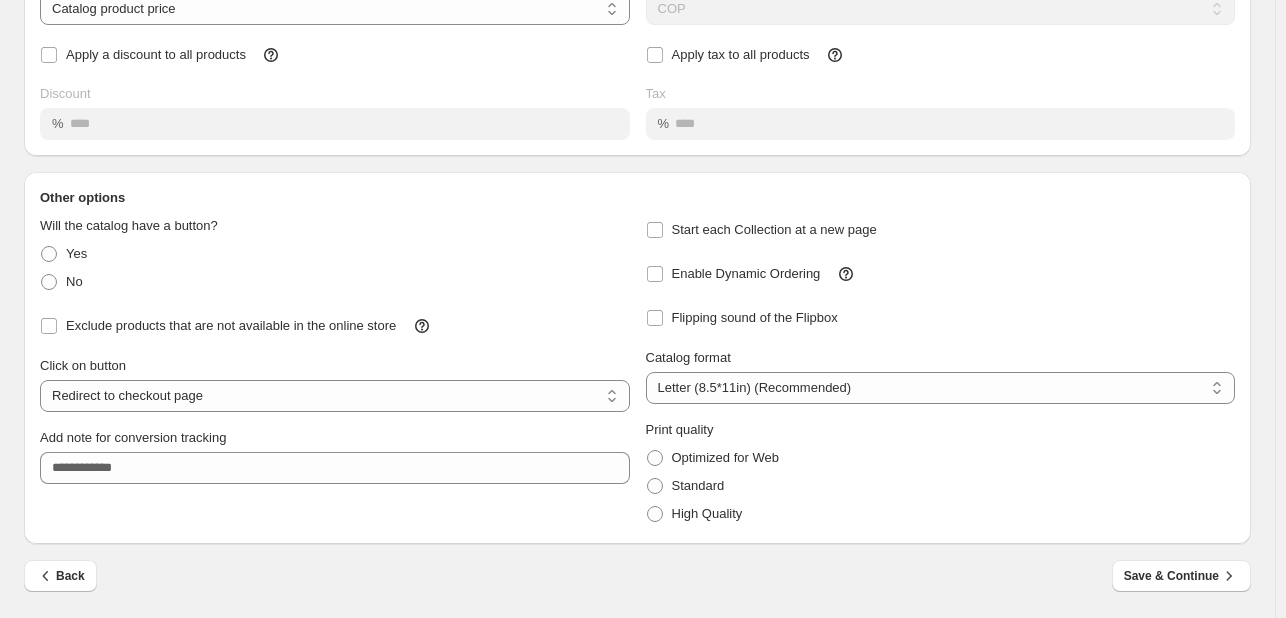 click on "Add note for conversion tracking" at bounding box center (335, 438) 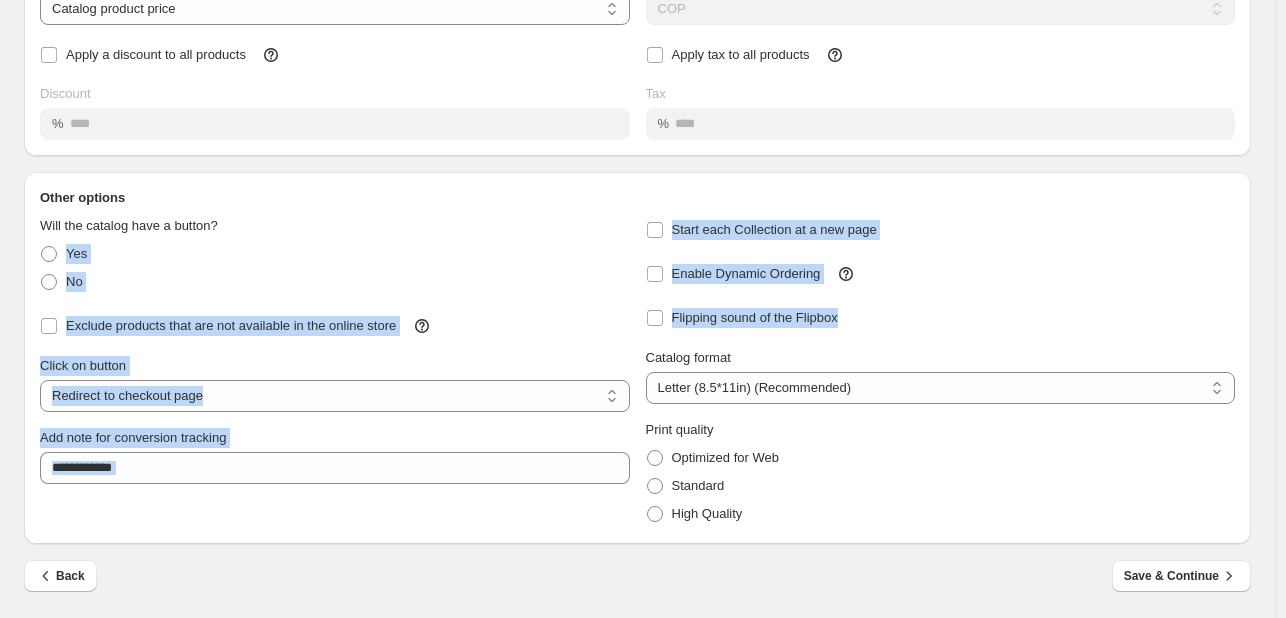 drag, startPoint x: 632, startPoint y: 212, endPoint x: 934, endPoint y: 325, distance: 322.44846 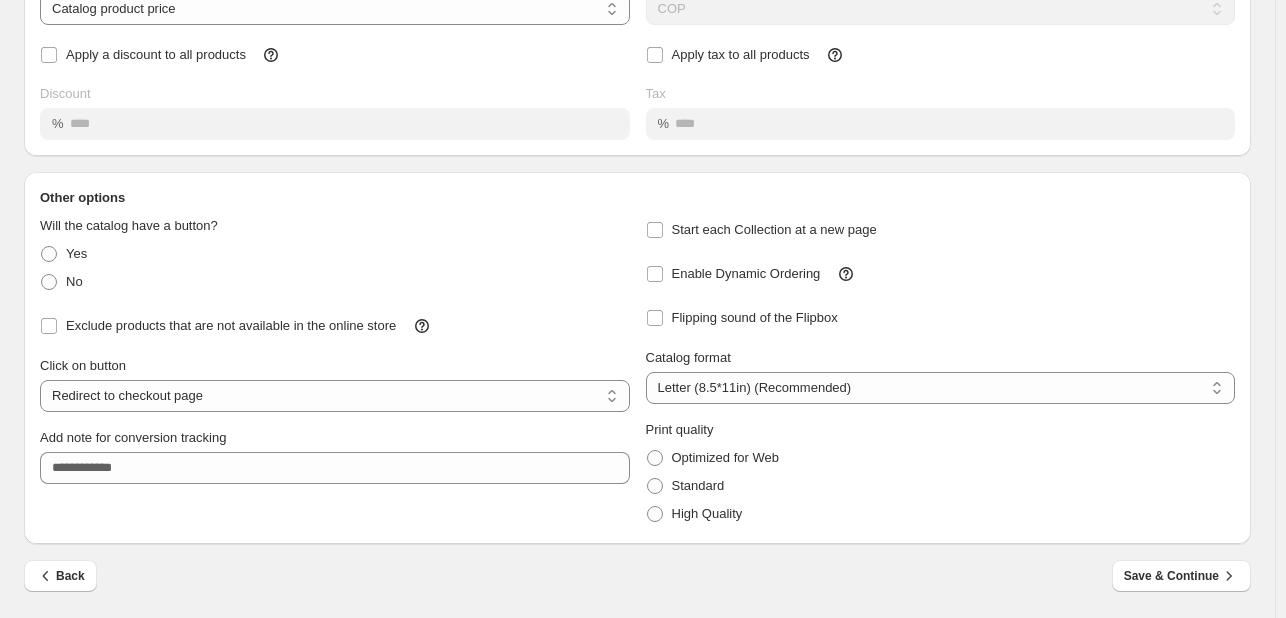 click on "Other options" at bounding box center [637, 190] 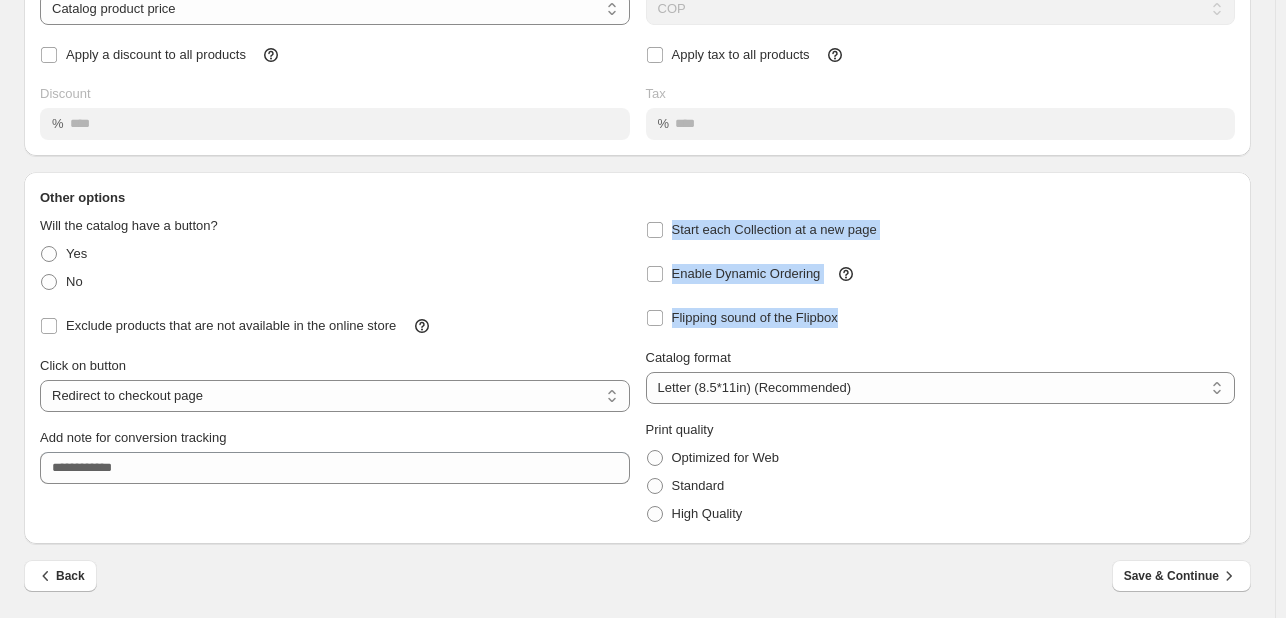 drag, startPoint x: 681, startPoint y: 289, endPoint x: 876, endPoint y: 314, distance: 196.59604 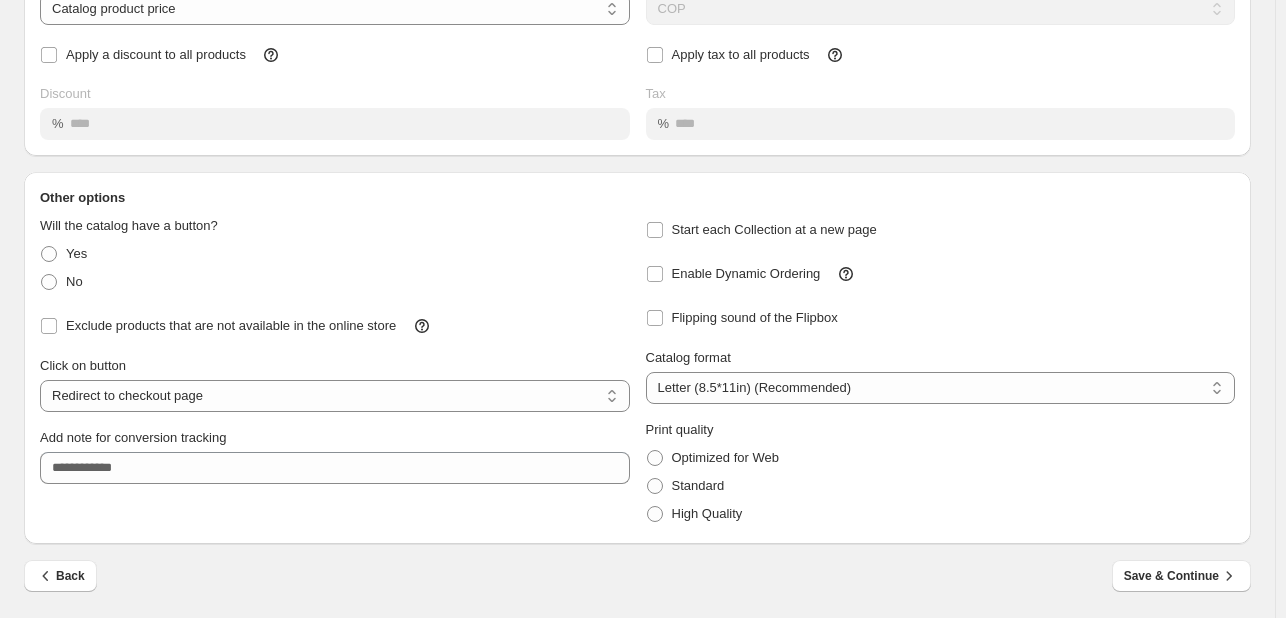 click on "Flipping sound of the Flipbox" at bounding box center [941, 318] 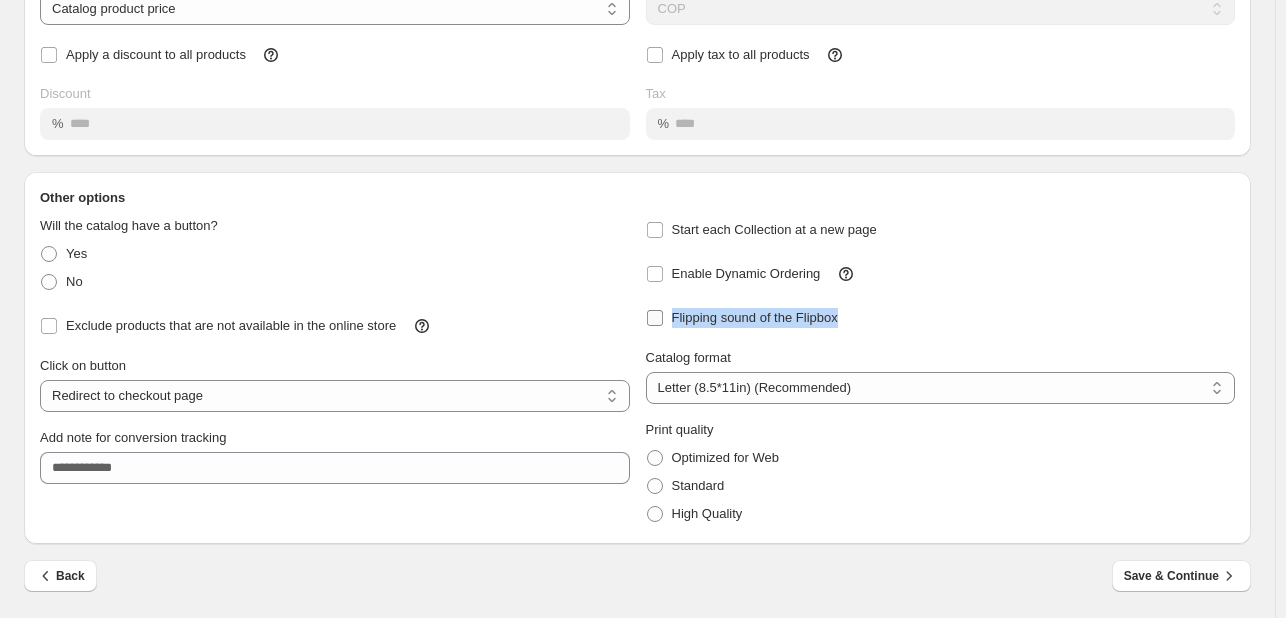 drag, startPoint x: 892, startPoint y: 326, endPoint x: 679, endPoint y: 309, distance: 213.67732 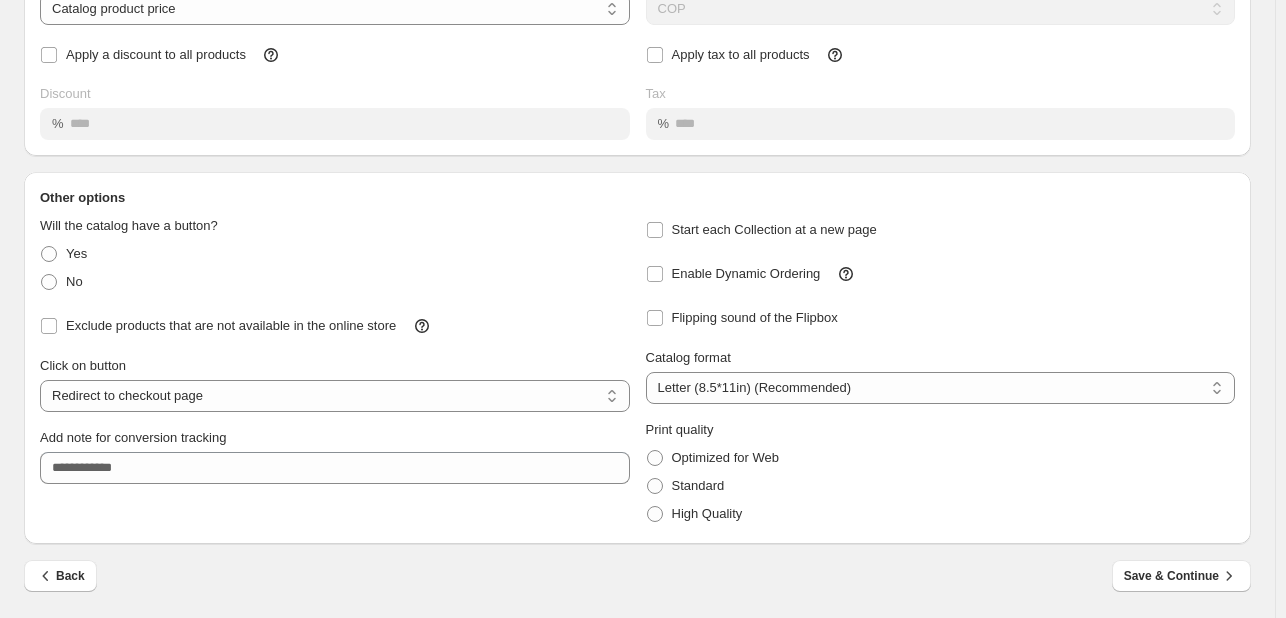 click on "Flipping sound of the Flipbox" at bounding box center (941, 318) 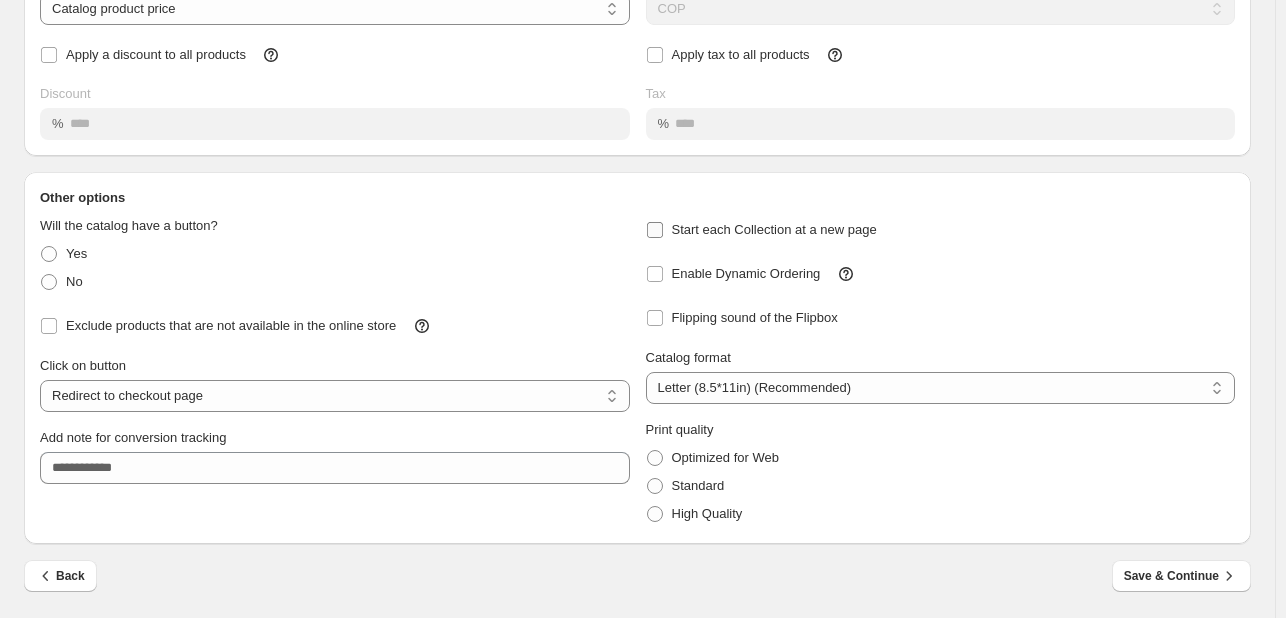 click on "Start each Collection at a new page" at bounding box center (774, 229) 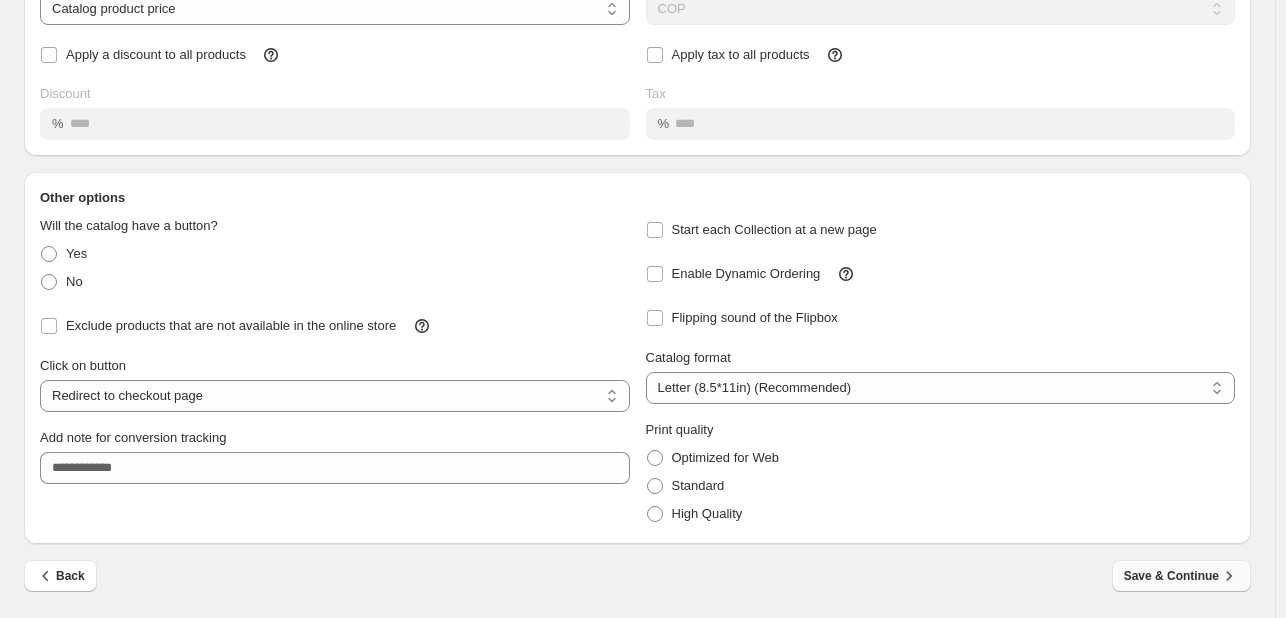 click on "Save & Continue" at bounding box center [1181, 576] 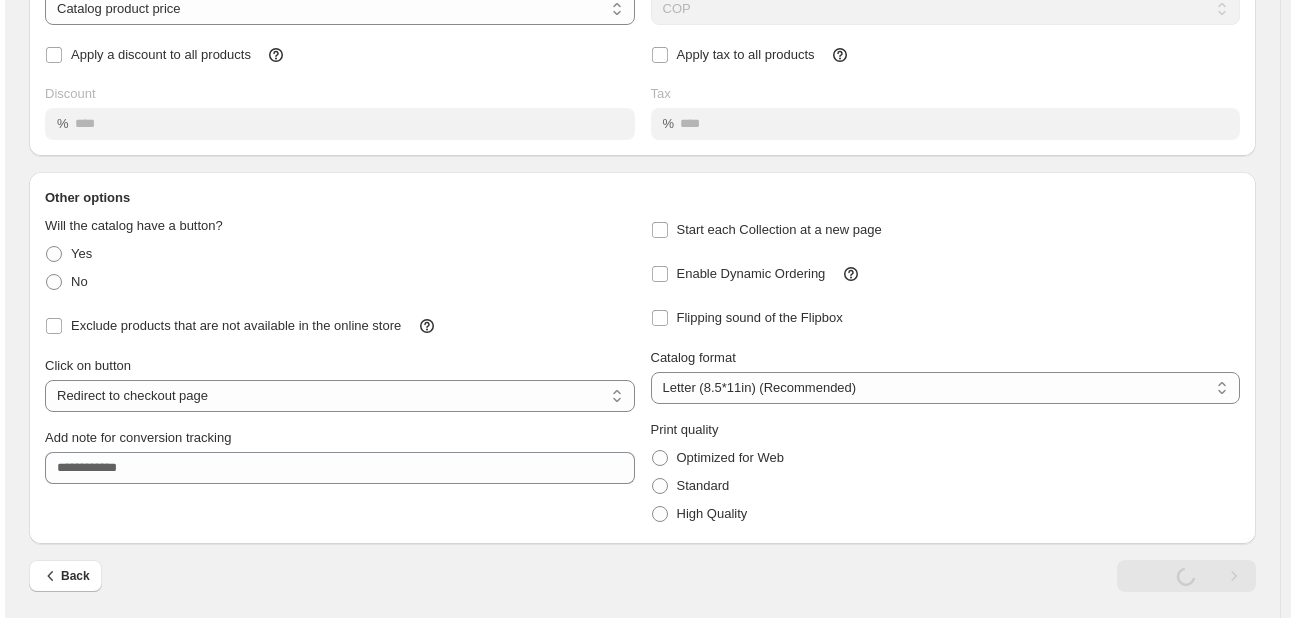 scroll, scrollTop: 0, scrollLeft: 0, axis: both 